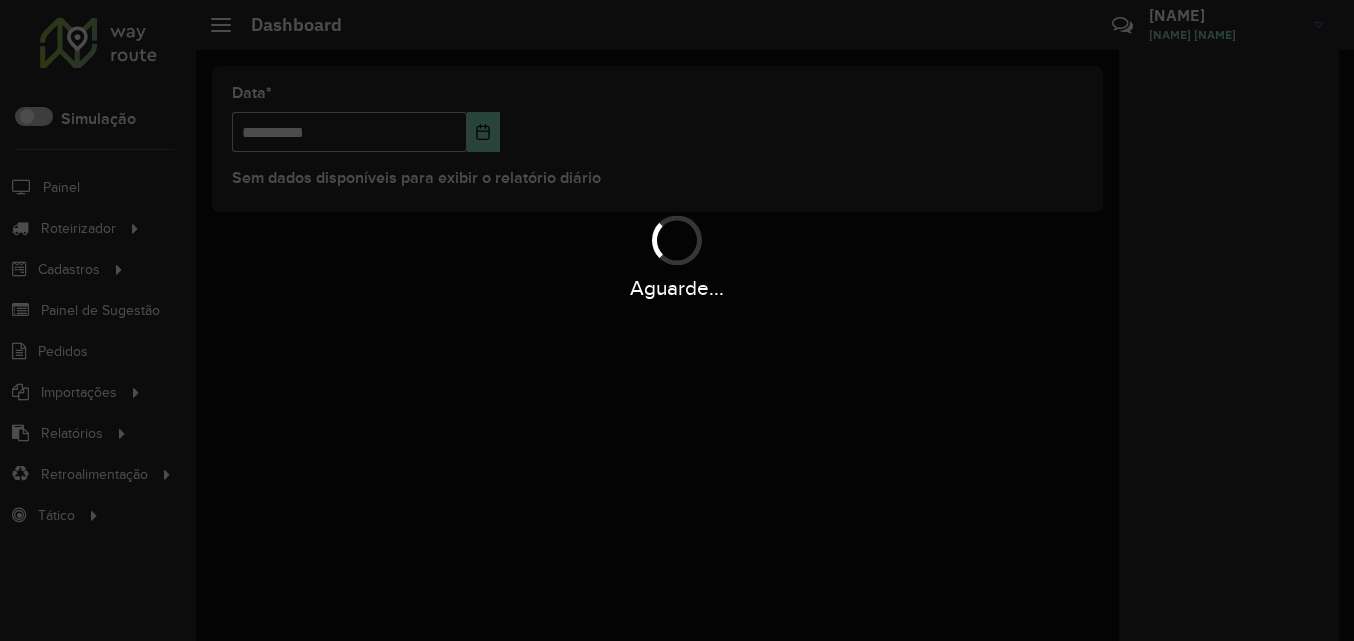 scroll, scrollTop: 0, scrollLeft: 0, axis: both 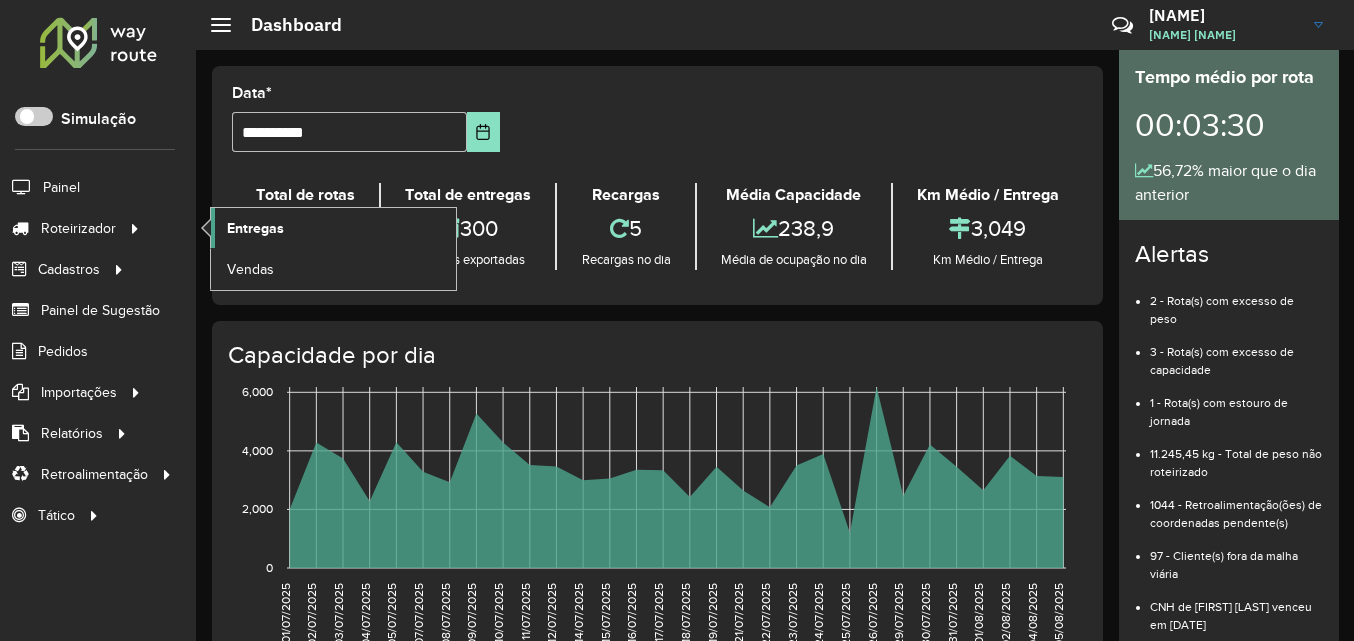 click on "Entregas" 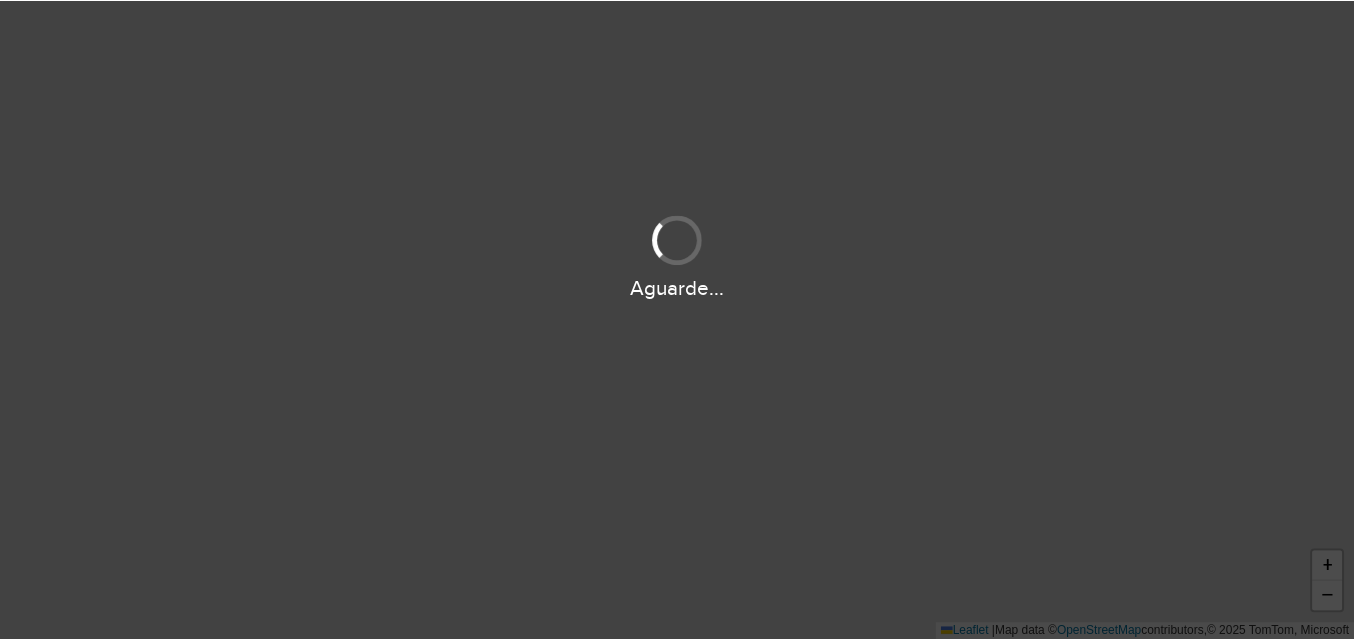 scroll, scrollTop: 0, scrollLeft: 0, axis: both 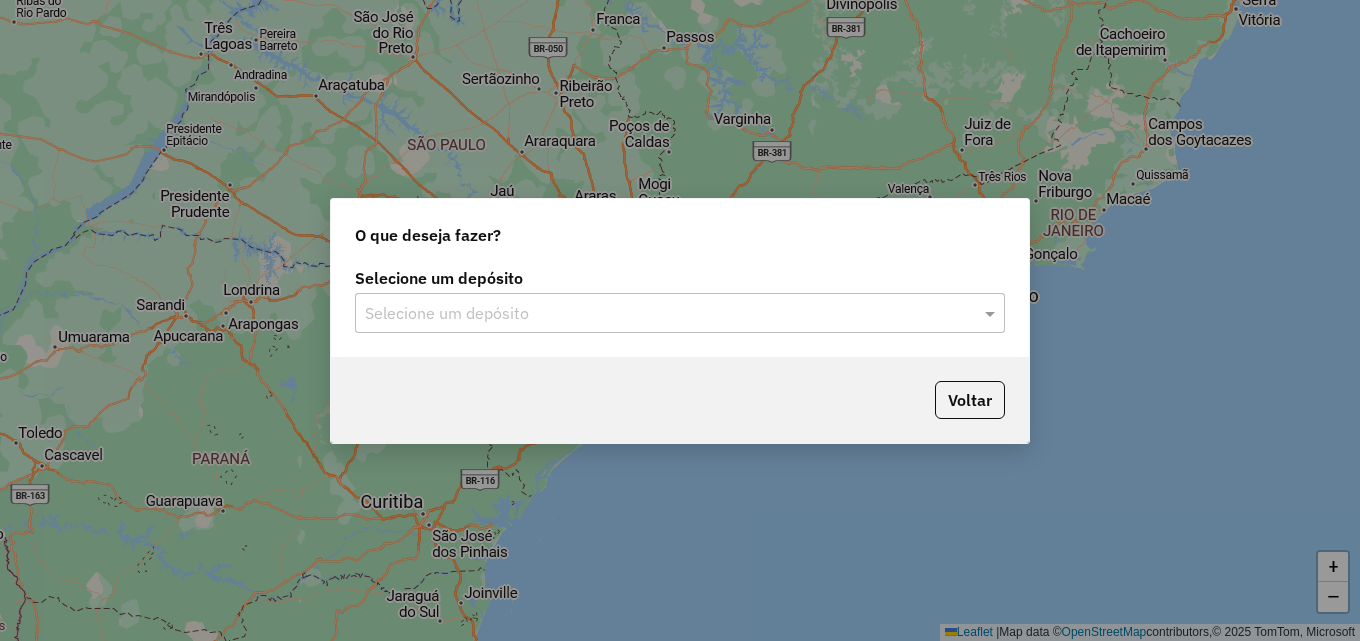 click 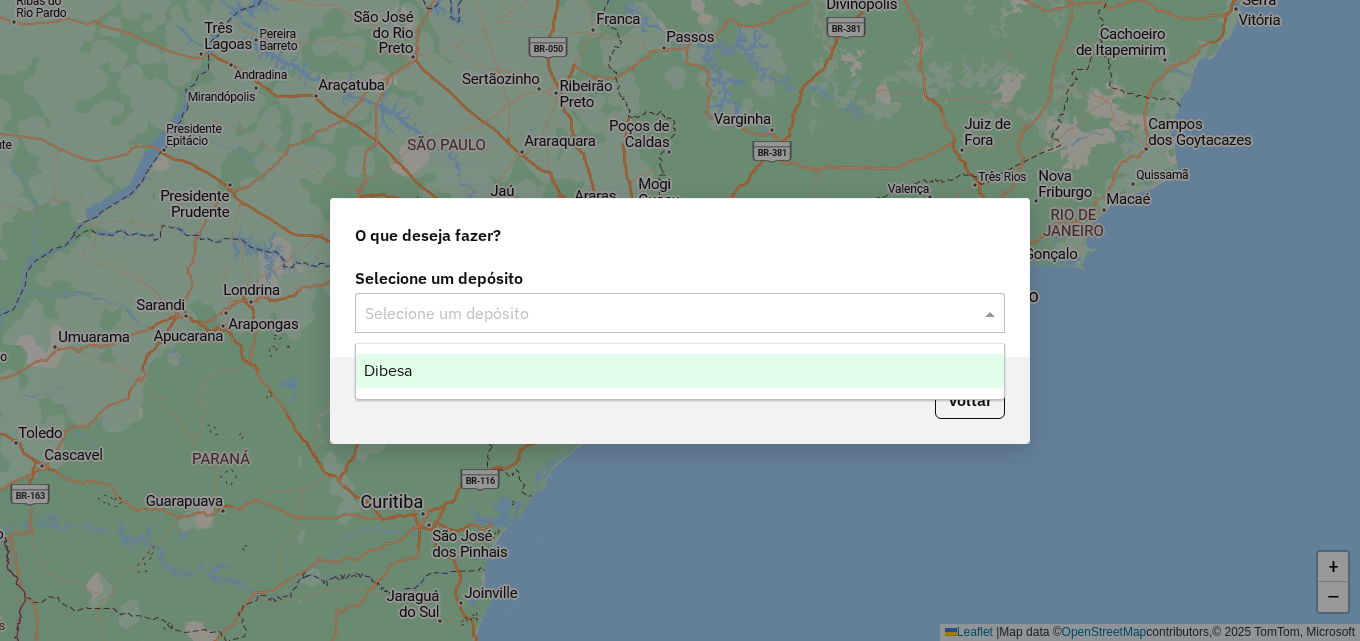 click on "Dibesa" at bounding box center (388, 370) 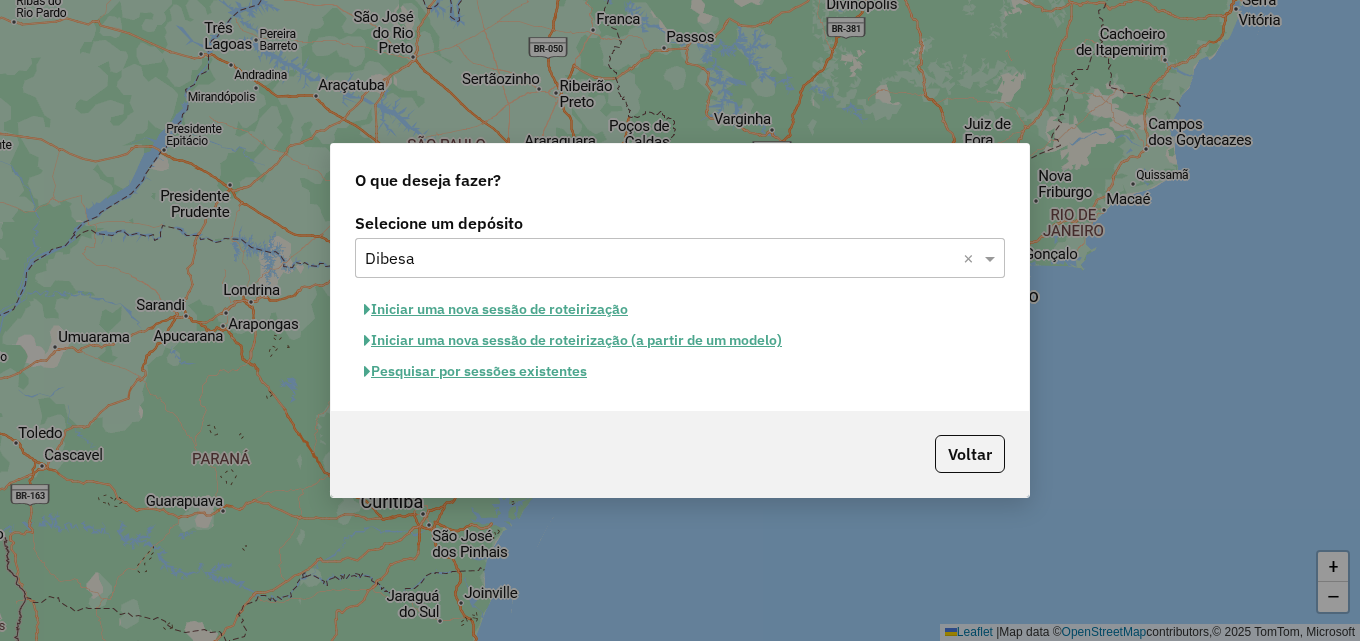 click on "Iniciar uma nova sessão de roteirização (a partir de um modelo)" 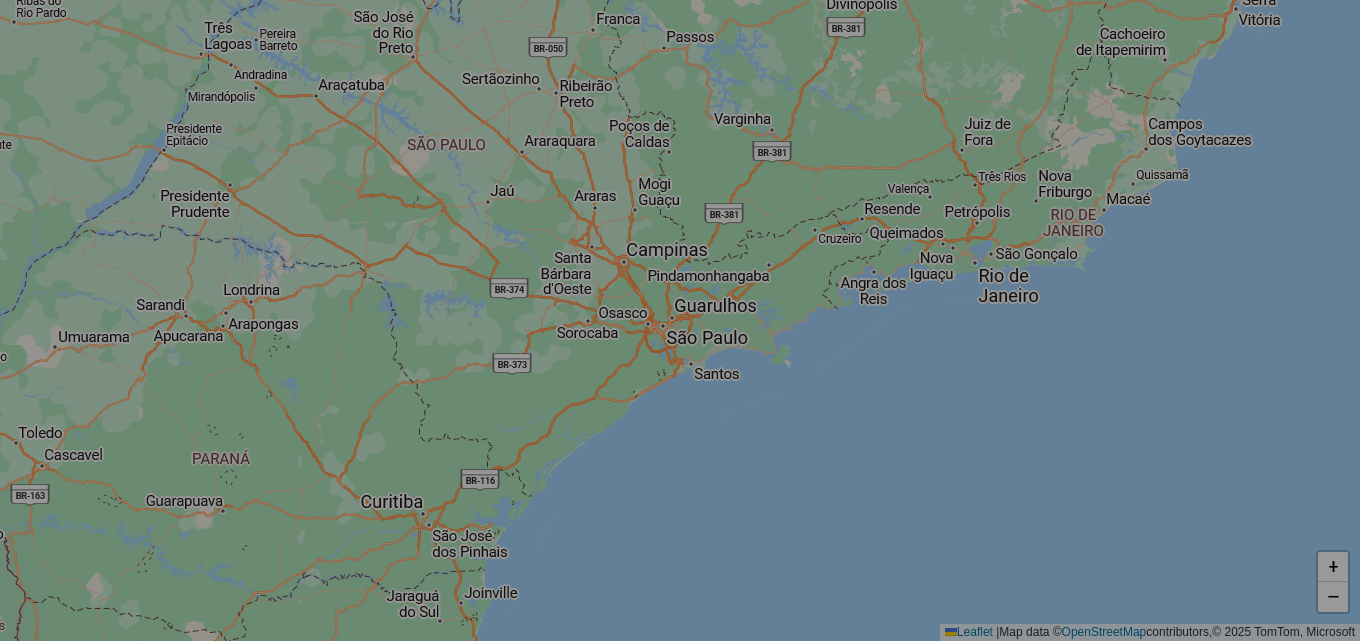 select on "*" 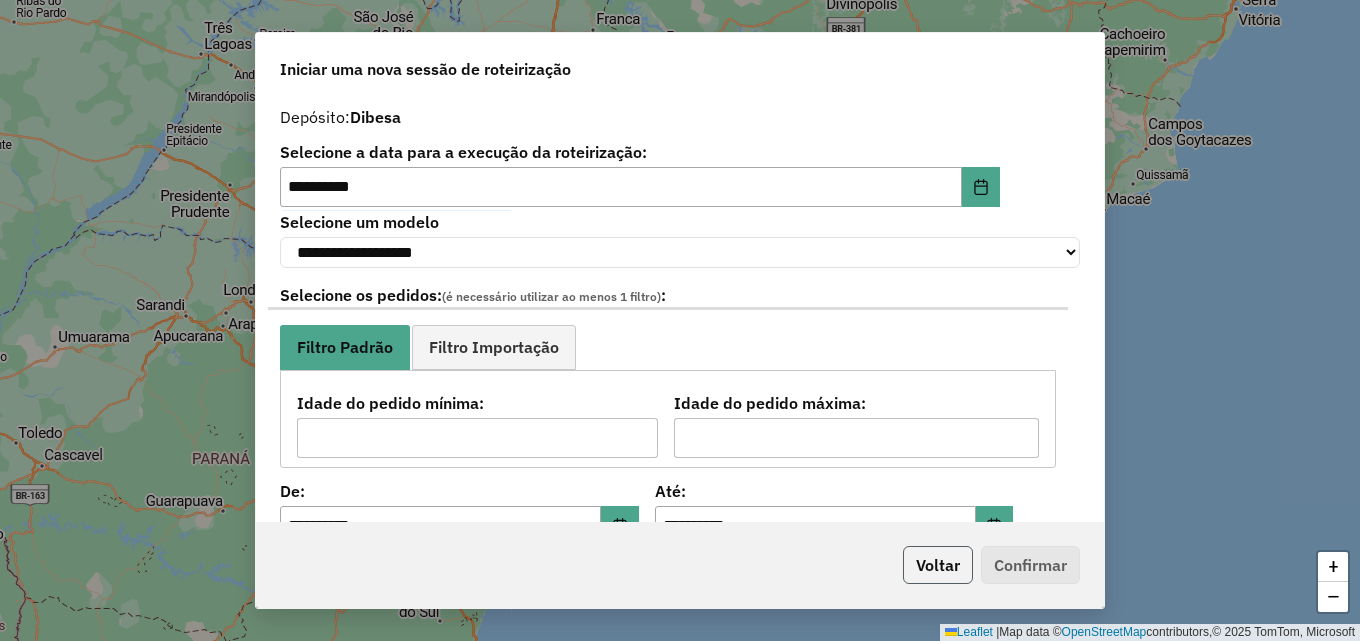 click on "Voltar" 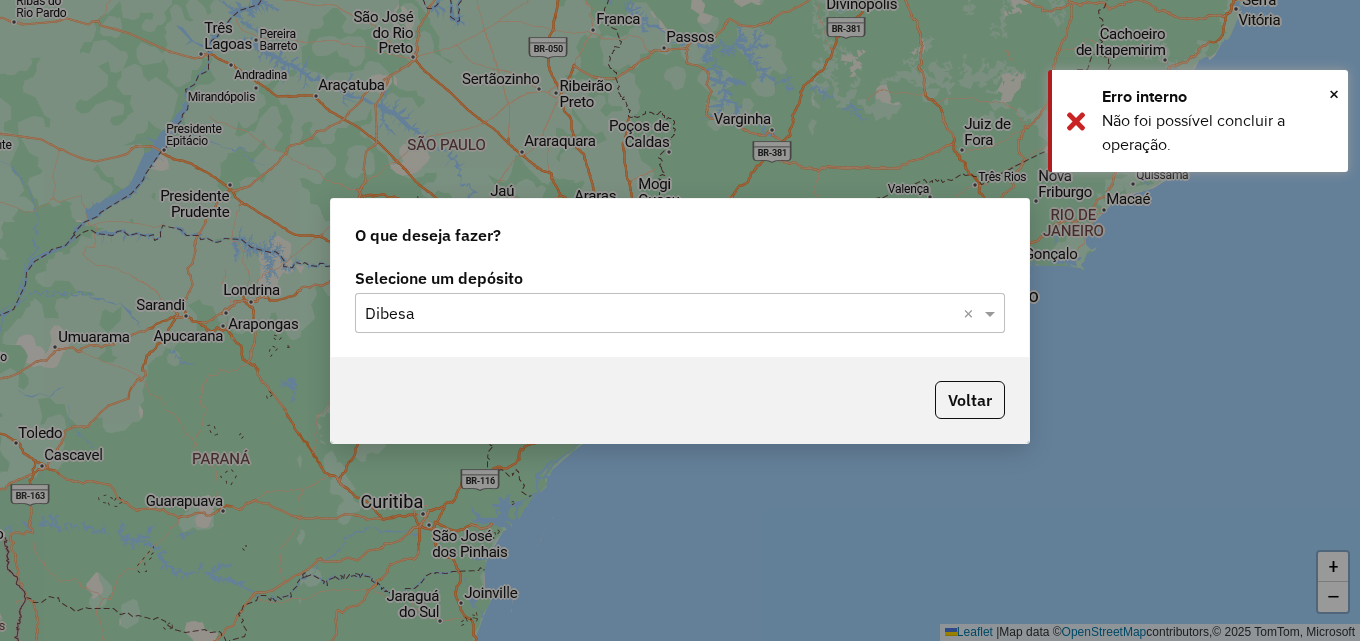 drag, startPoint x: 981, startPoint y: 396, endPoint x: 712, endPoint y: 398, distance: 269.00745 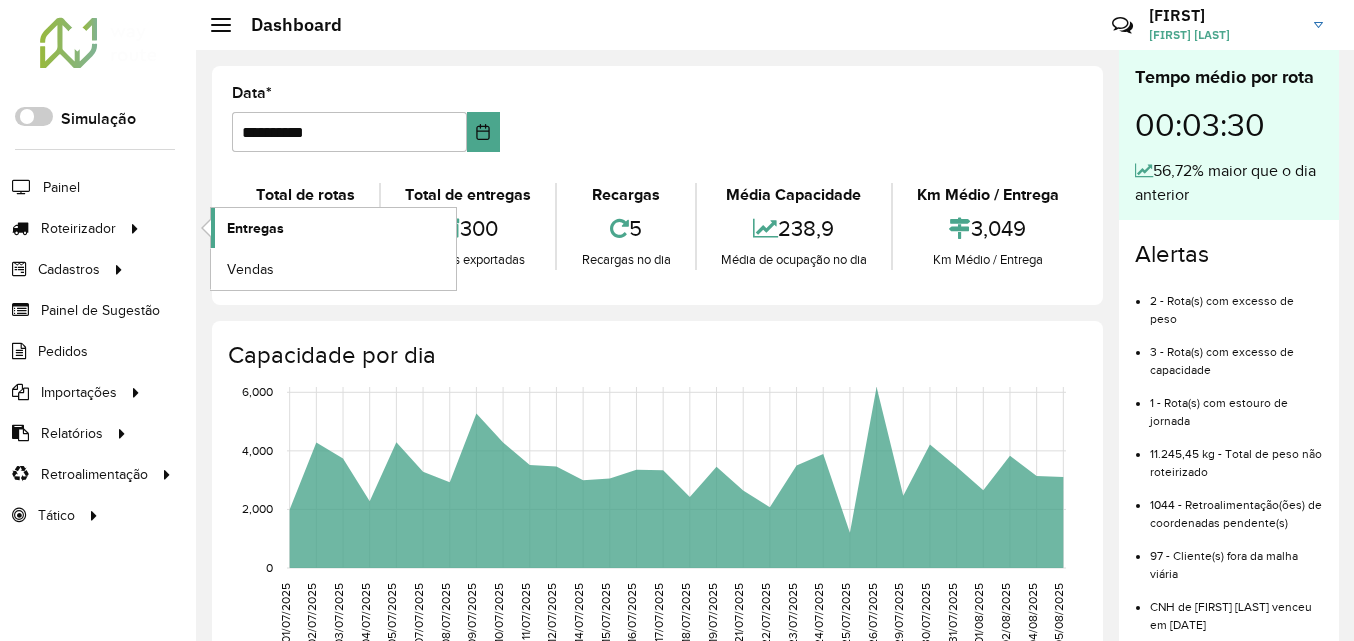 click on "Entregas" 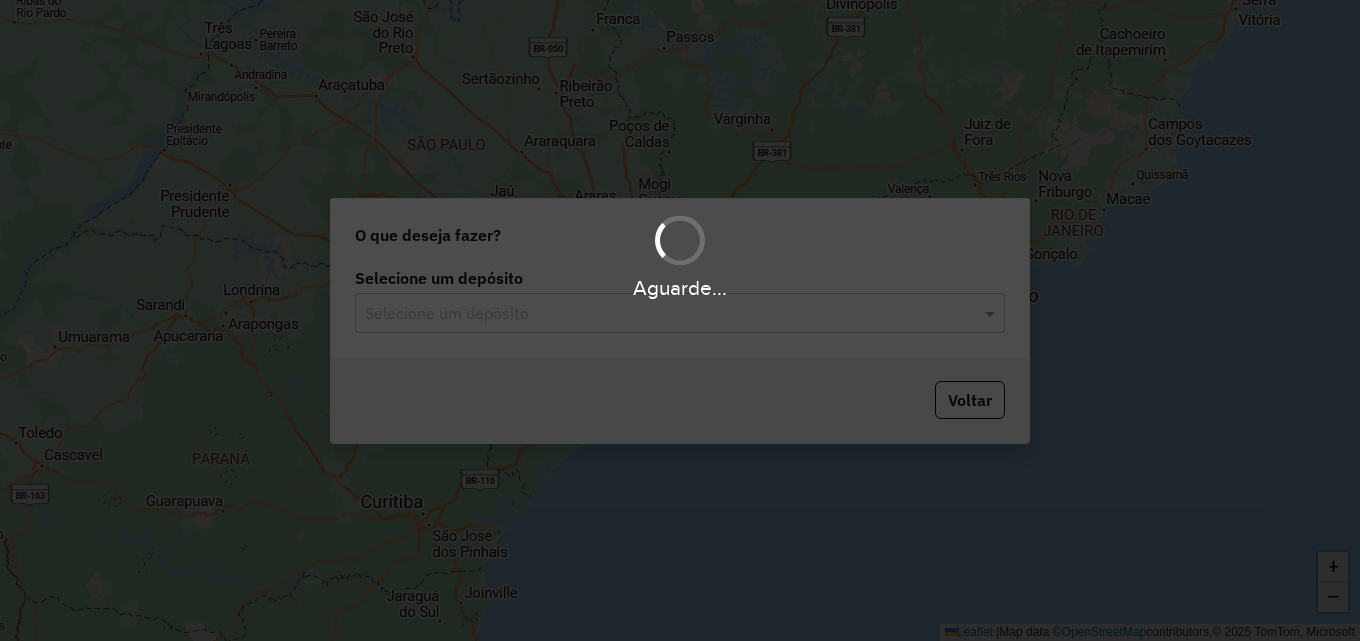 scroll, scrollTop: 0, scrollLeft: 0, axis: both 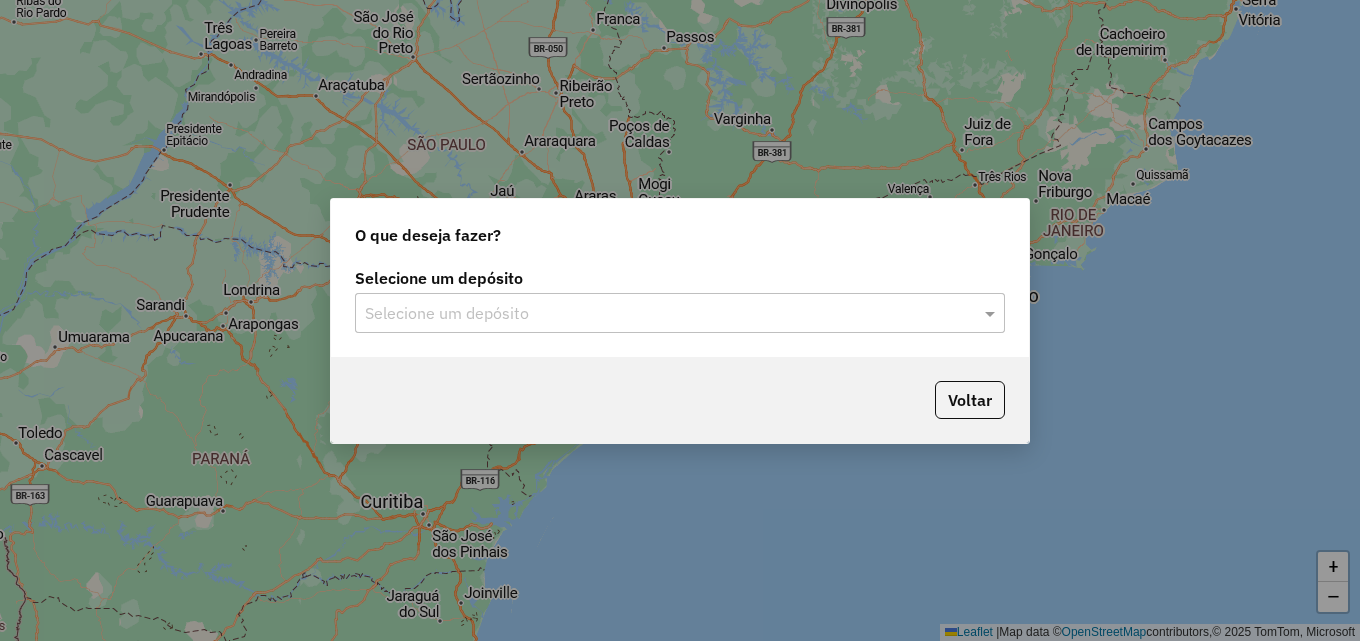 click 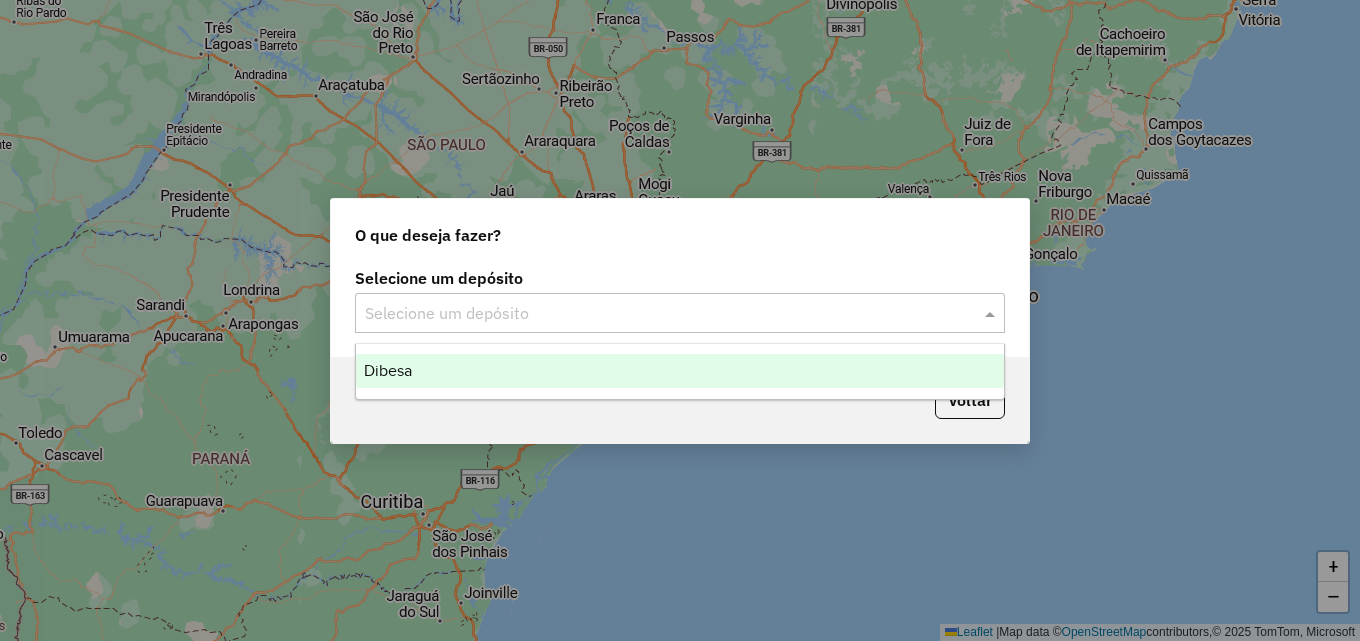 click on "Dibesa" at bounding box center (388, 370) 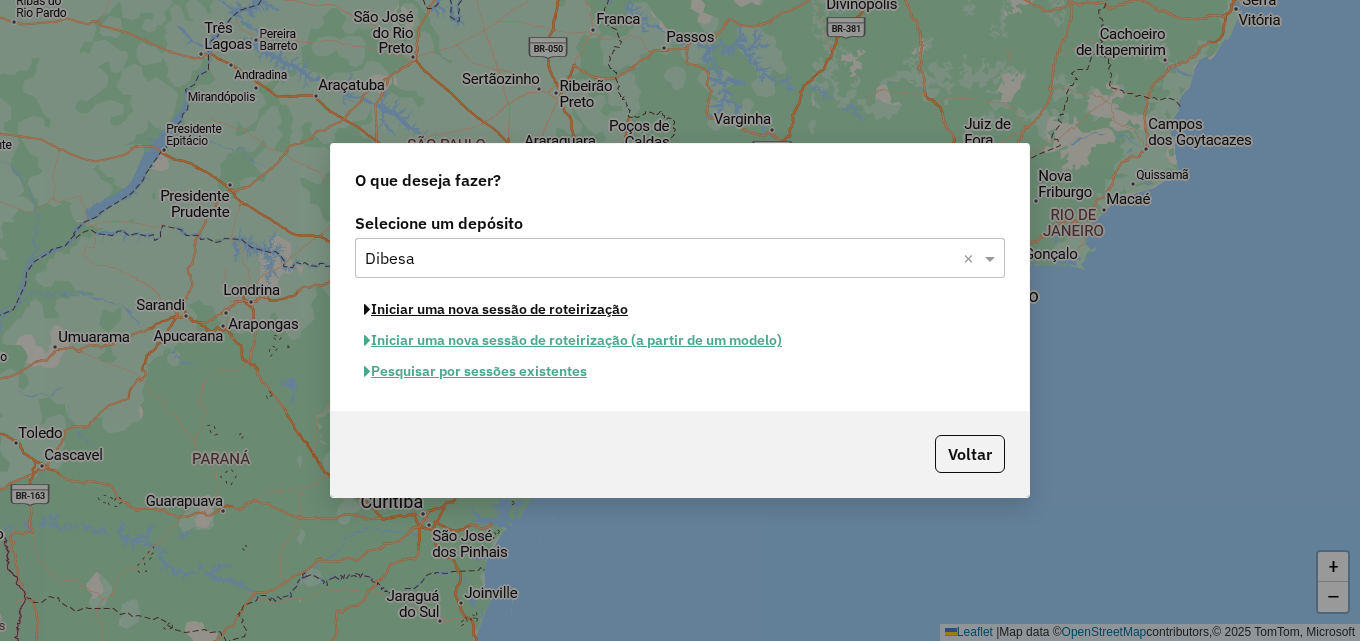 click on "Iniciar uma nova sessão de roteirização" 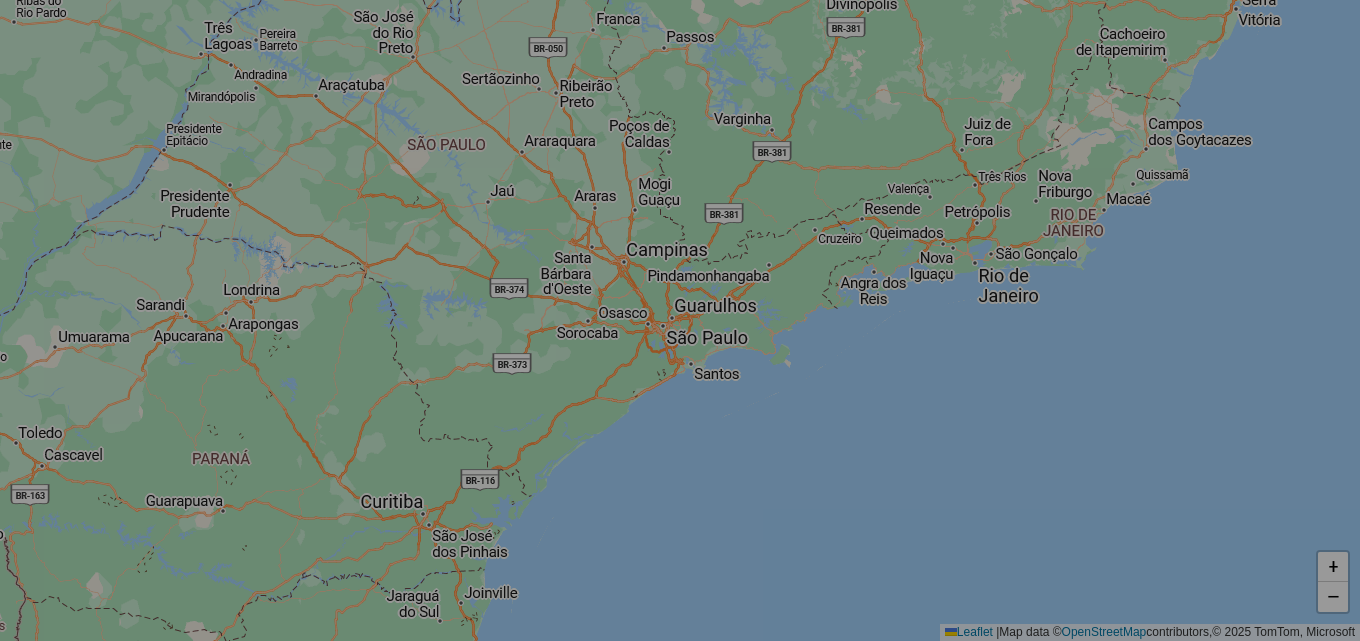 select on "*" 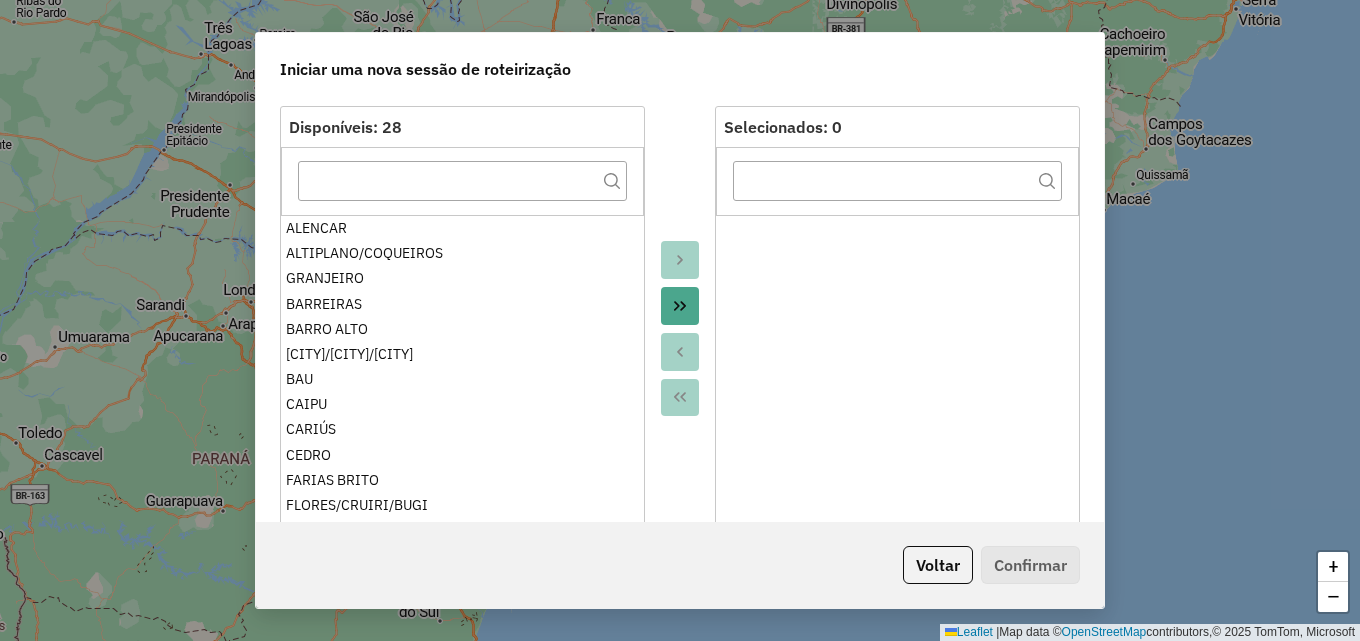 scroll, scrollTop: 300, scrollLeft: 0, axis: vertical 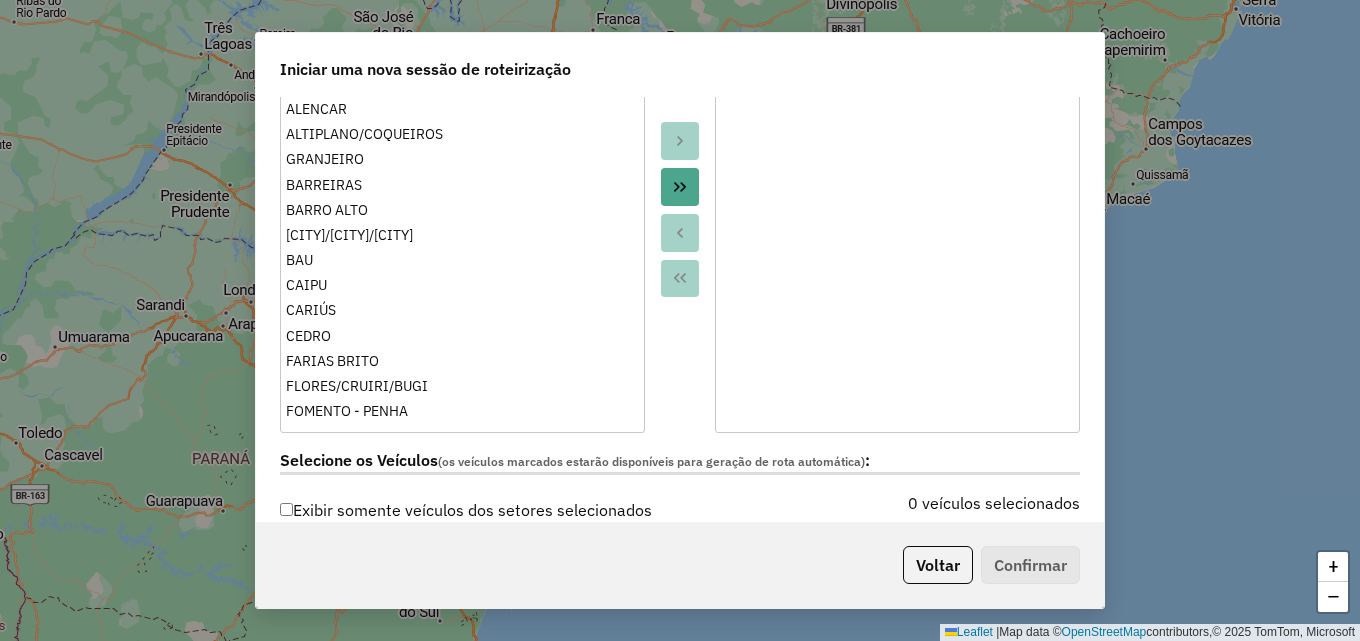 click on "ALENCAR ALTIPLANO/COQUEIROS BAIXIO/UMARI/IPAUMIRIM BARREIRAS BARRO ALTO BASTIANA/CENTRO/S.SEBASTIÃO BAU CAIPU CARIÚS CEDRO FARIAS BRITO FLORES/CRUIRI/BUGI FOMENTO - PENHA GADELHA GAMELEIRA - BARRA GRANJEIRO ICÓ JARDIM OASIS/ JPII /LAGOA SECA JUCÁS LAVRAS DA MANGABEIRA ORÓS PRADO/CAJAZEIRAS QUIXELÕ SANTA ROSA SÃO PEDRO DO NORTE SUASSURANA/BARREIRAS/VARJOTA TARRAFAS VARZEA ALEGRE" at bounding box center [462, 256] 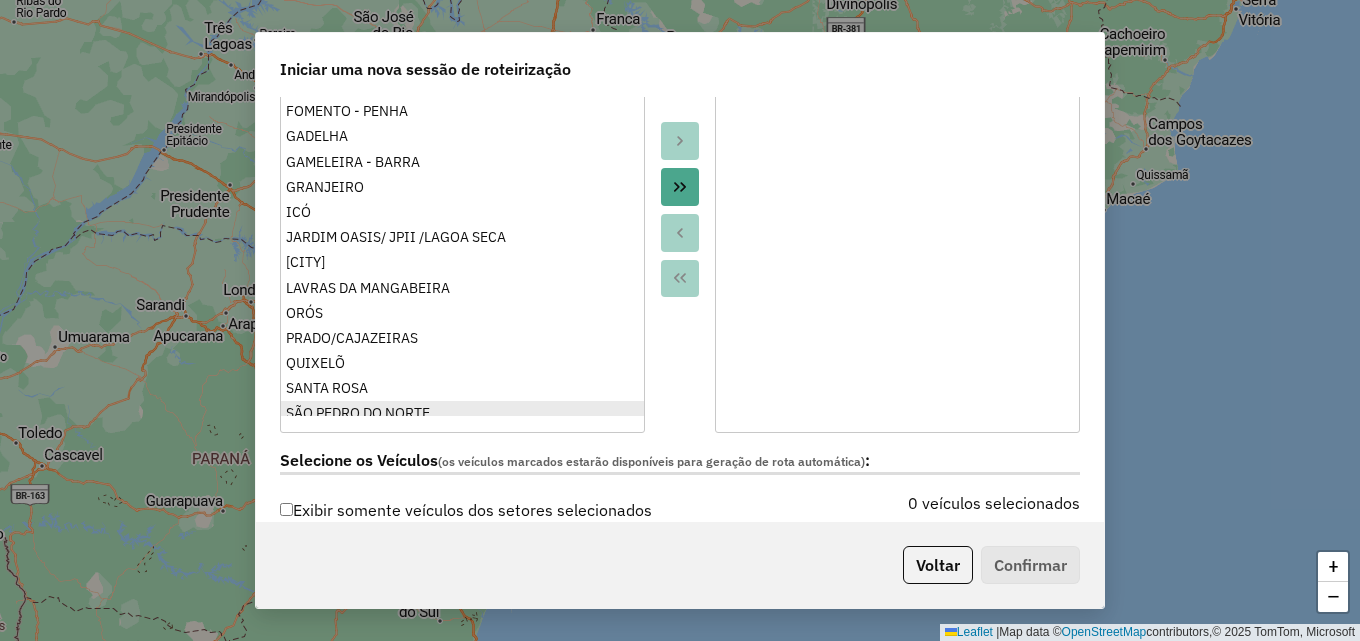 scroll, scrollTop: 386, scrollLeft: 0, axis: vertical 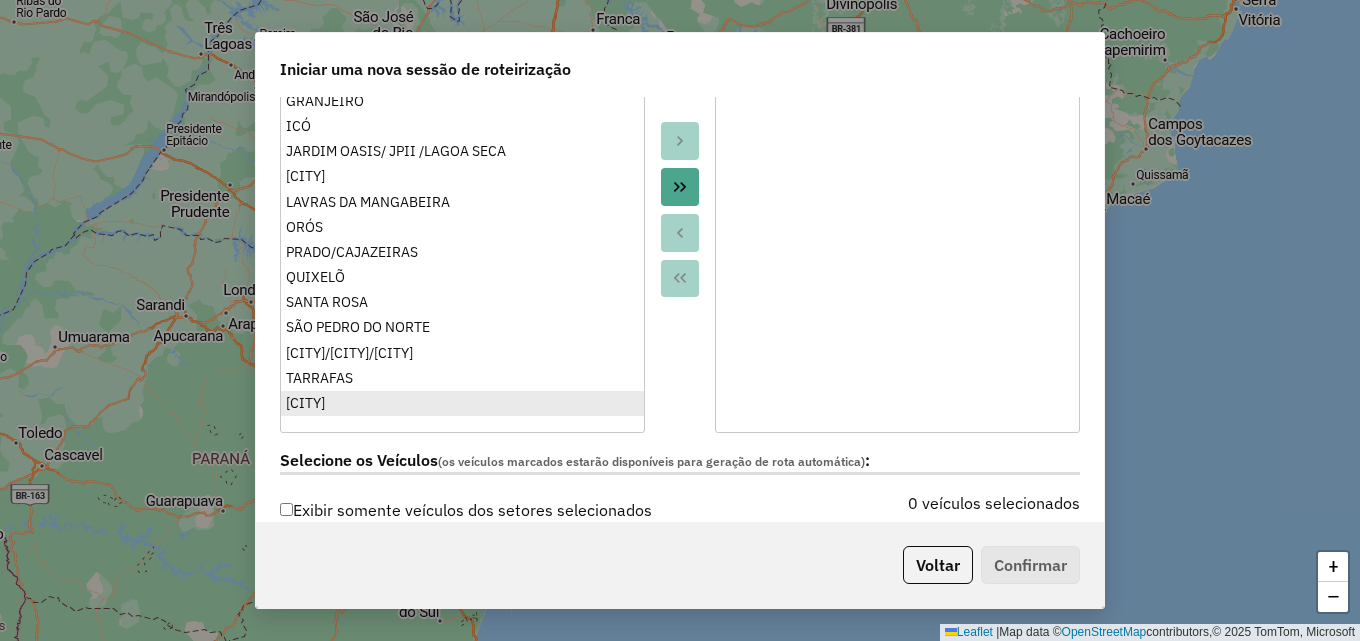 click on "[CITY]" at bounding box center [462, 403] 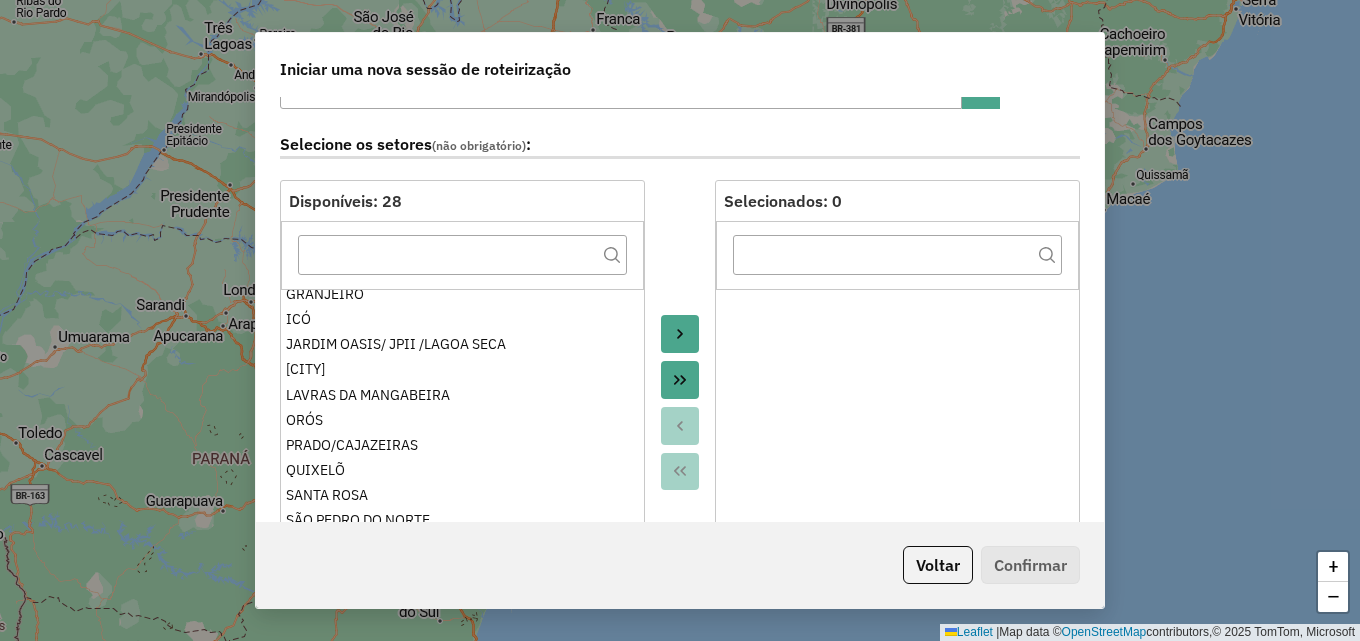 scroll, scrollTop: 91, scrollLeft: 0, axis: vertical 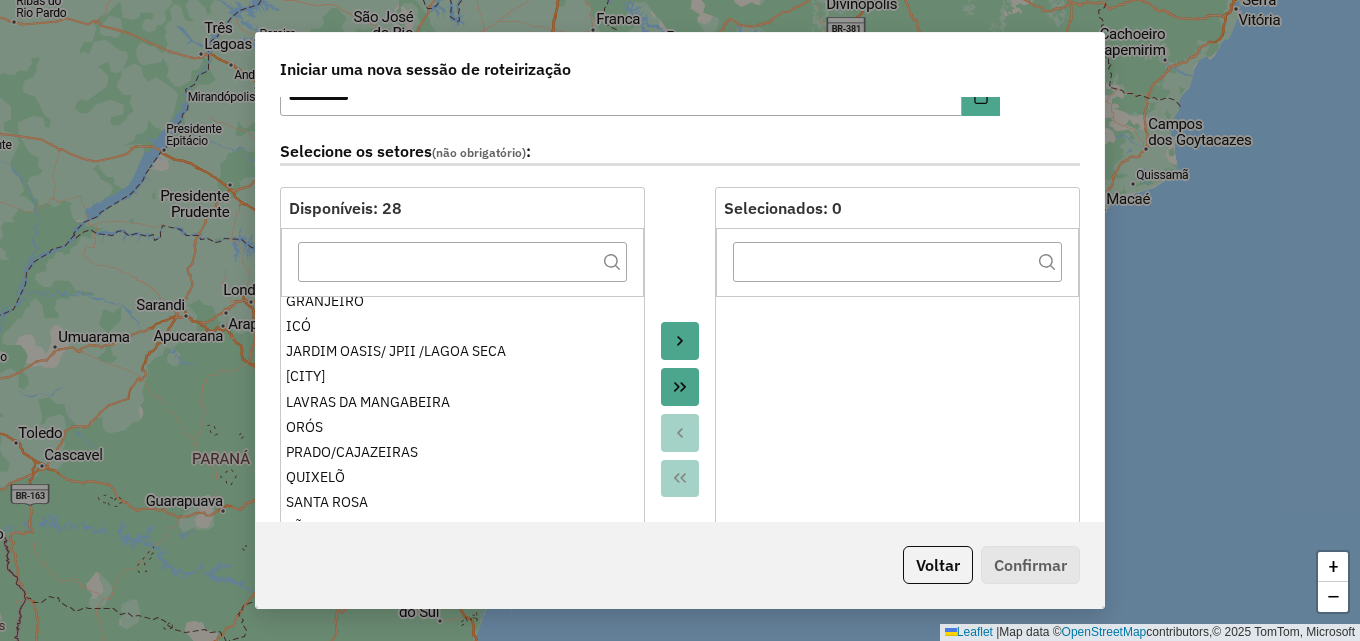 click 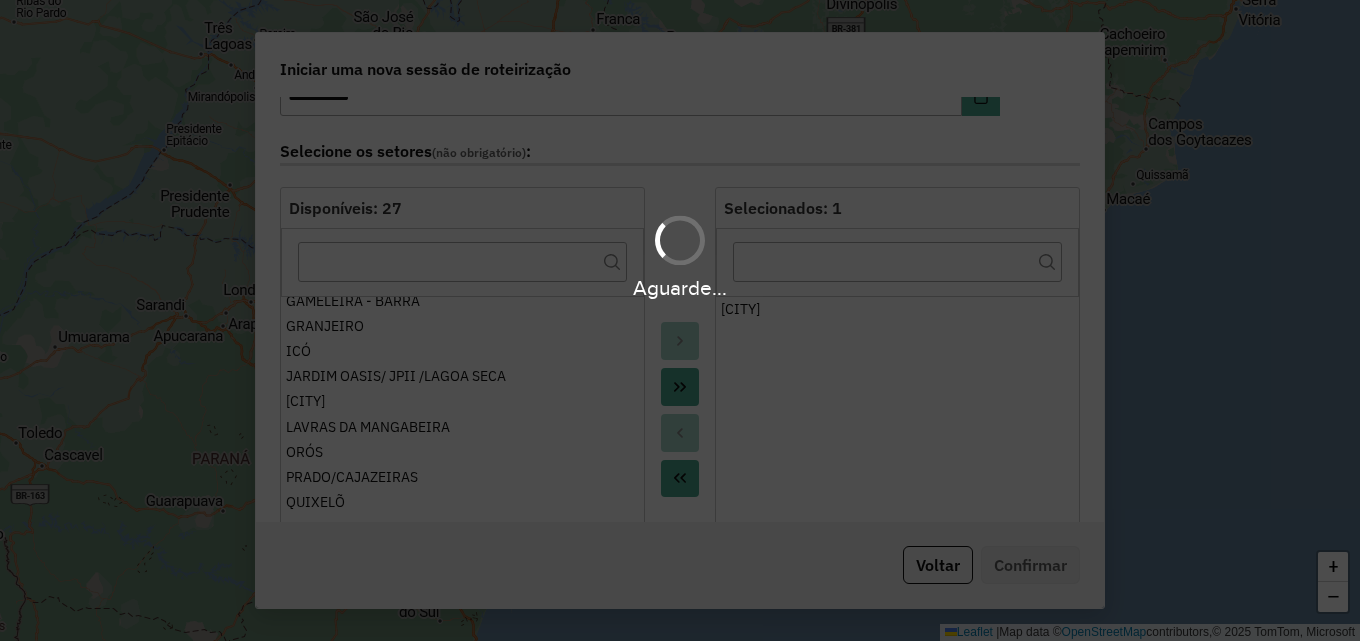 scroll, scrollTop: 361, scrollLeft: 0, axis: vertical 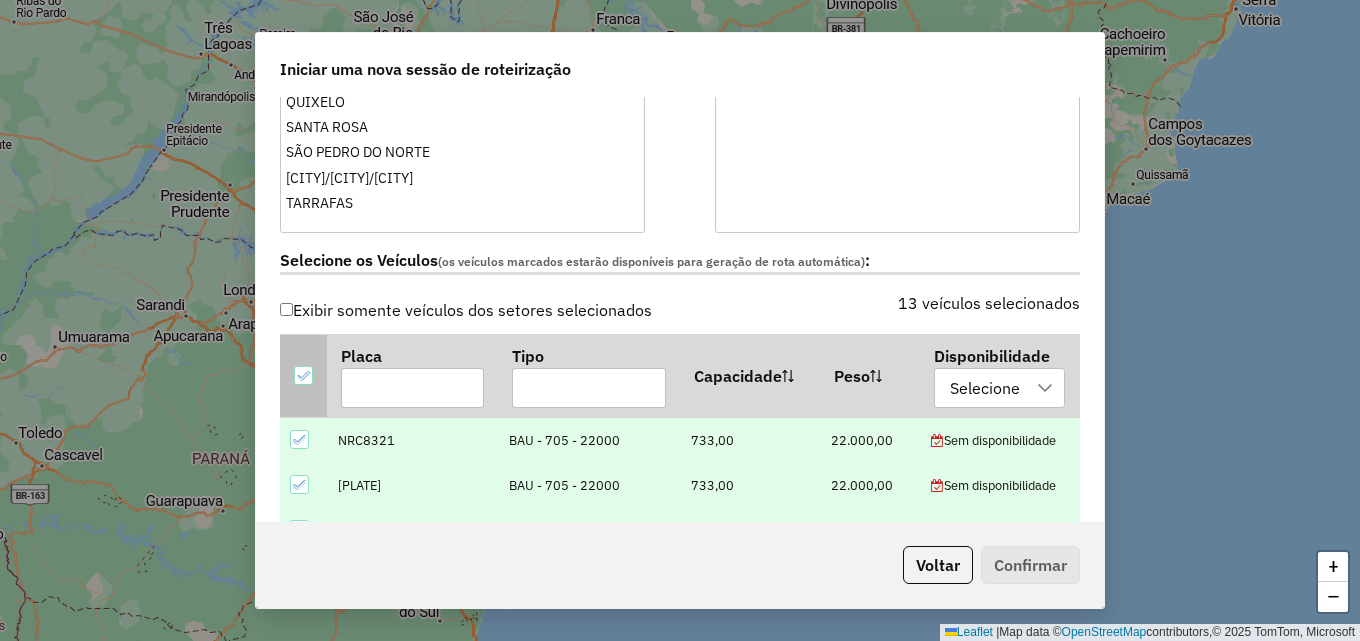 click 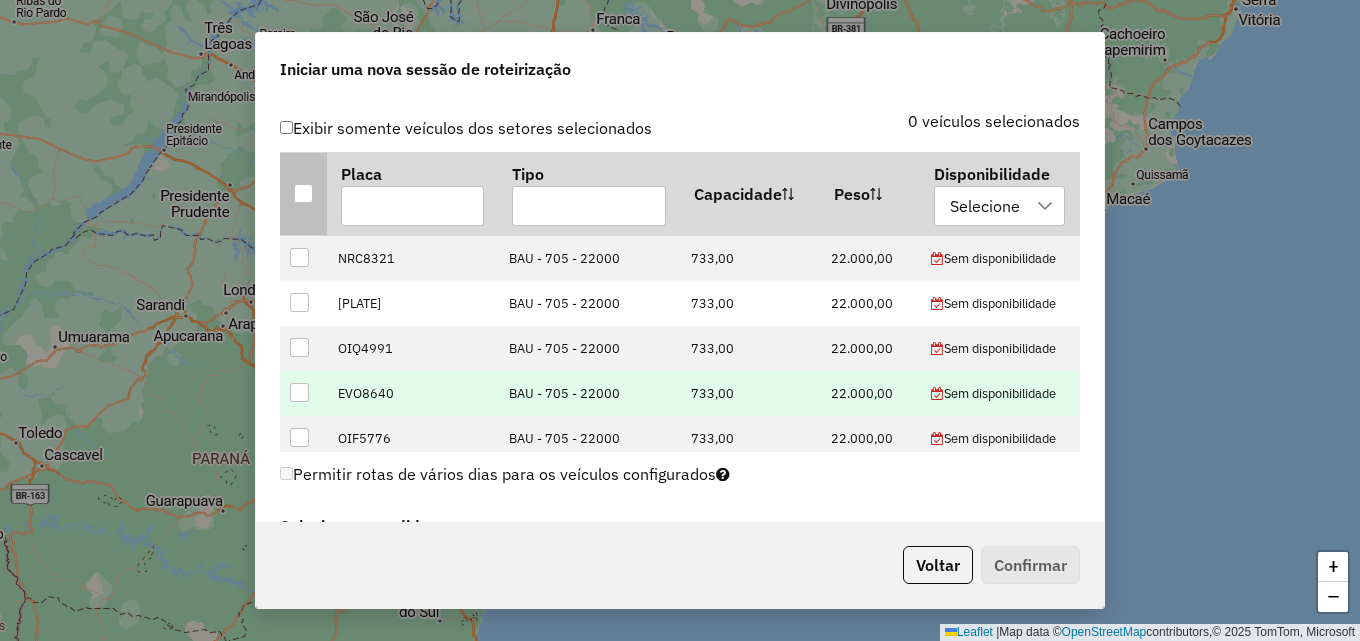 scroll, scrollTop: 691, scrollLeft: 0, axis: vertical 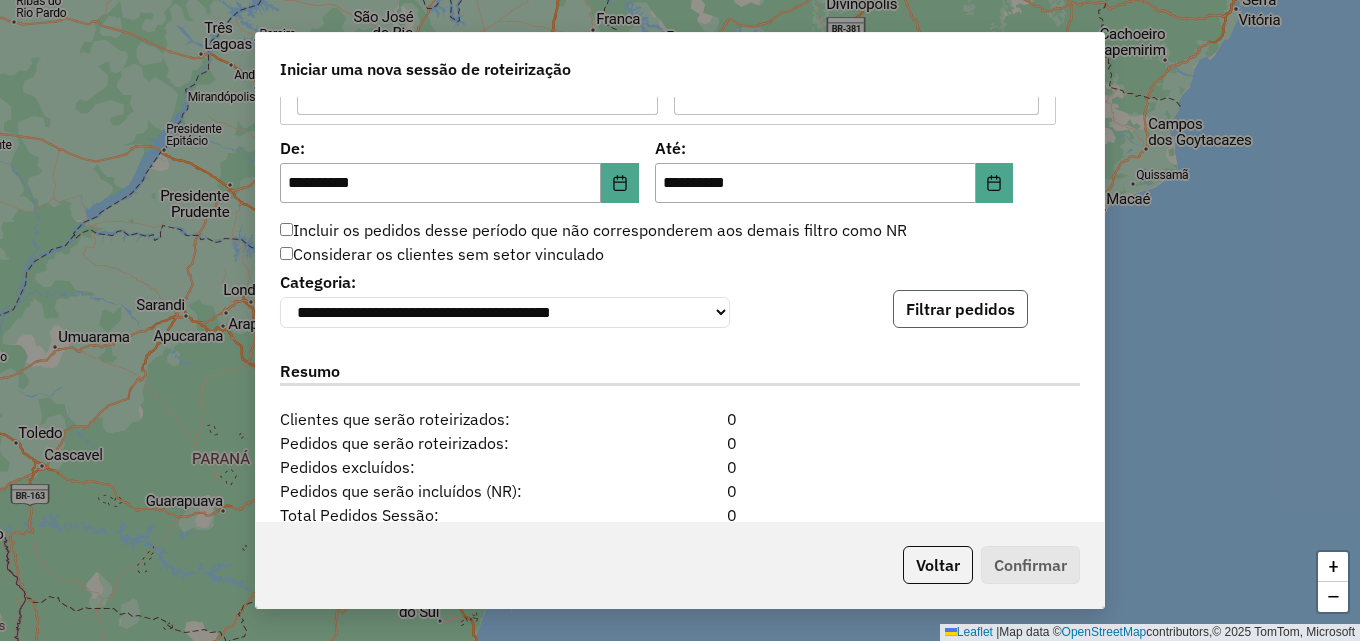 click on "Filtrar pedidos" 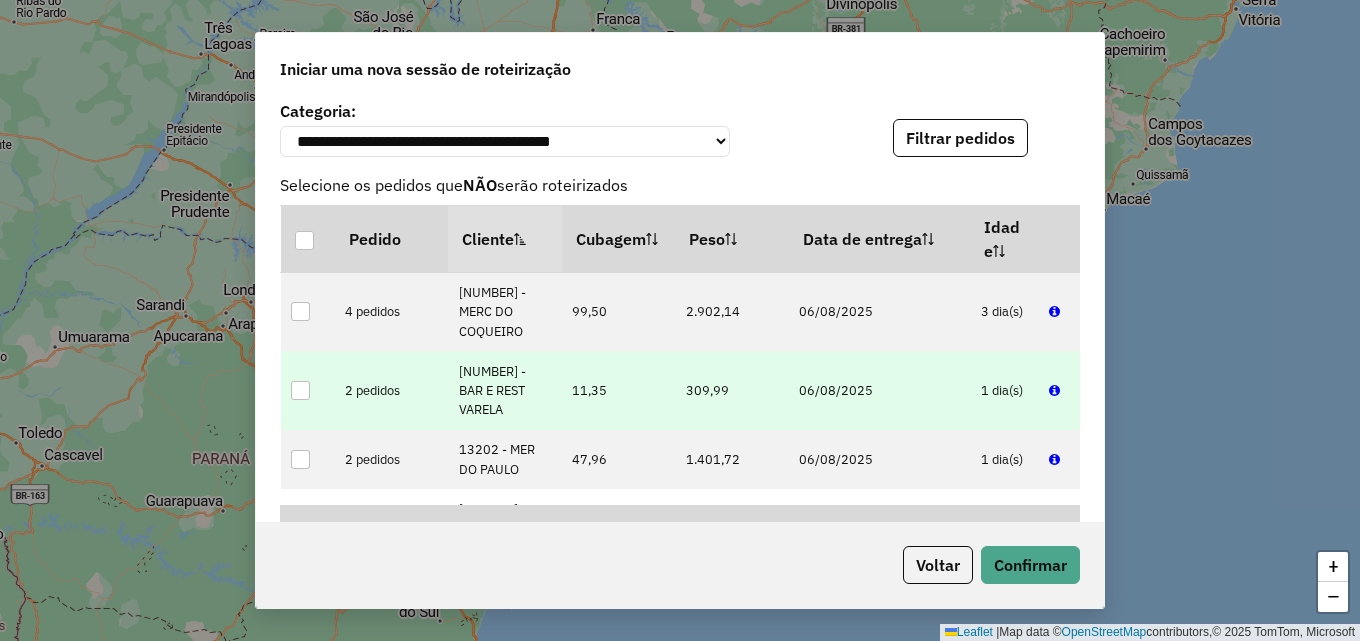 scroll, scrollTop: 2091, scrollLeft: 0, axis: vertical 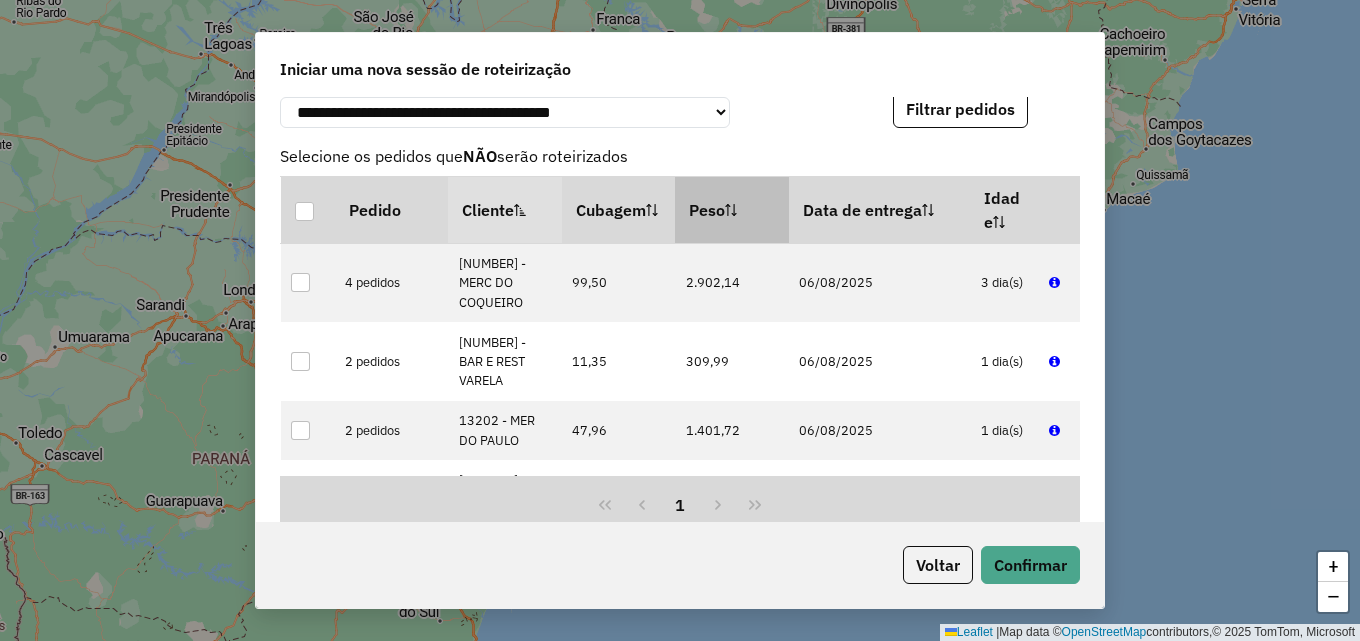 click on "Peso" at bounding box center (732, 209) 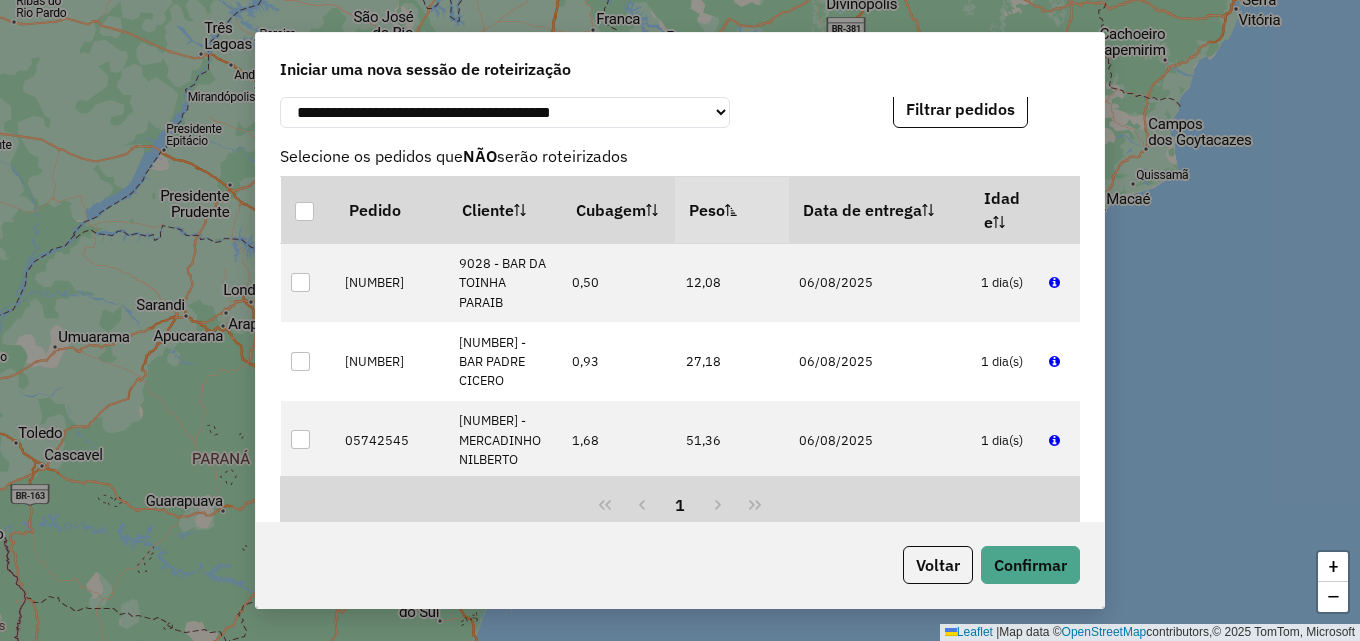 click on "Peso" at bounding box center [732, 209] 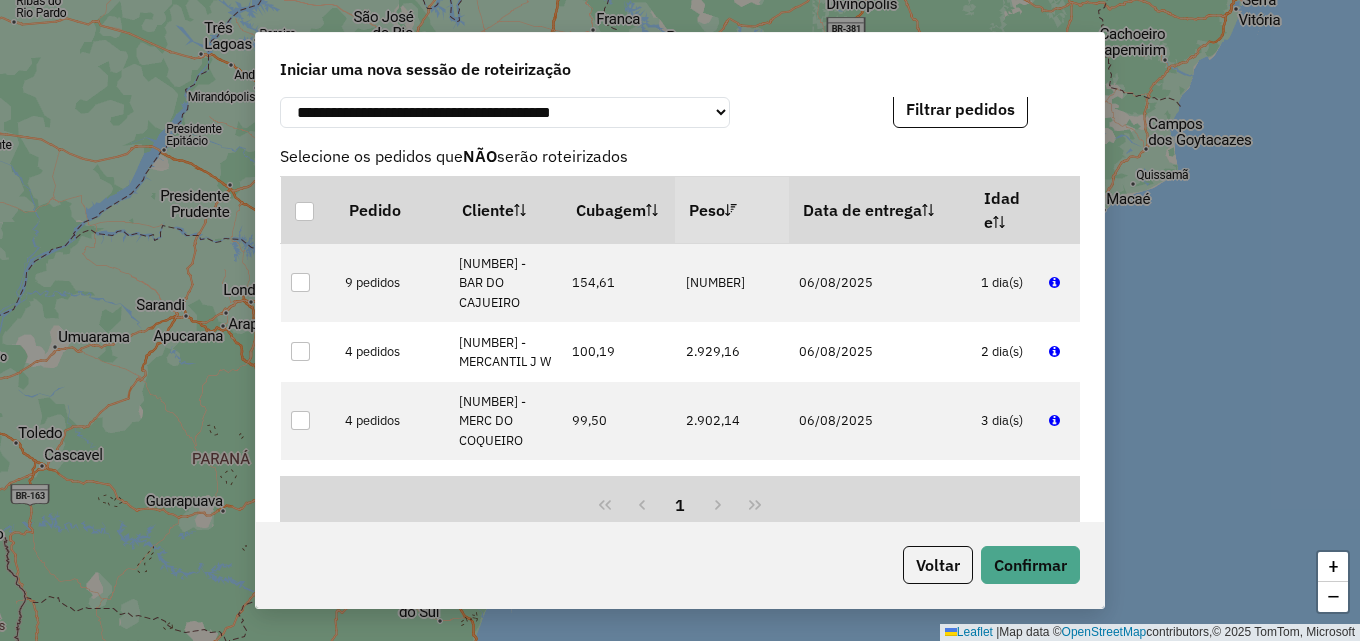 scroll, scrollTop: 2191, scrollLeft: 0, axis: vertical 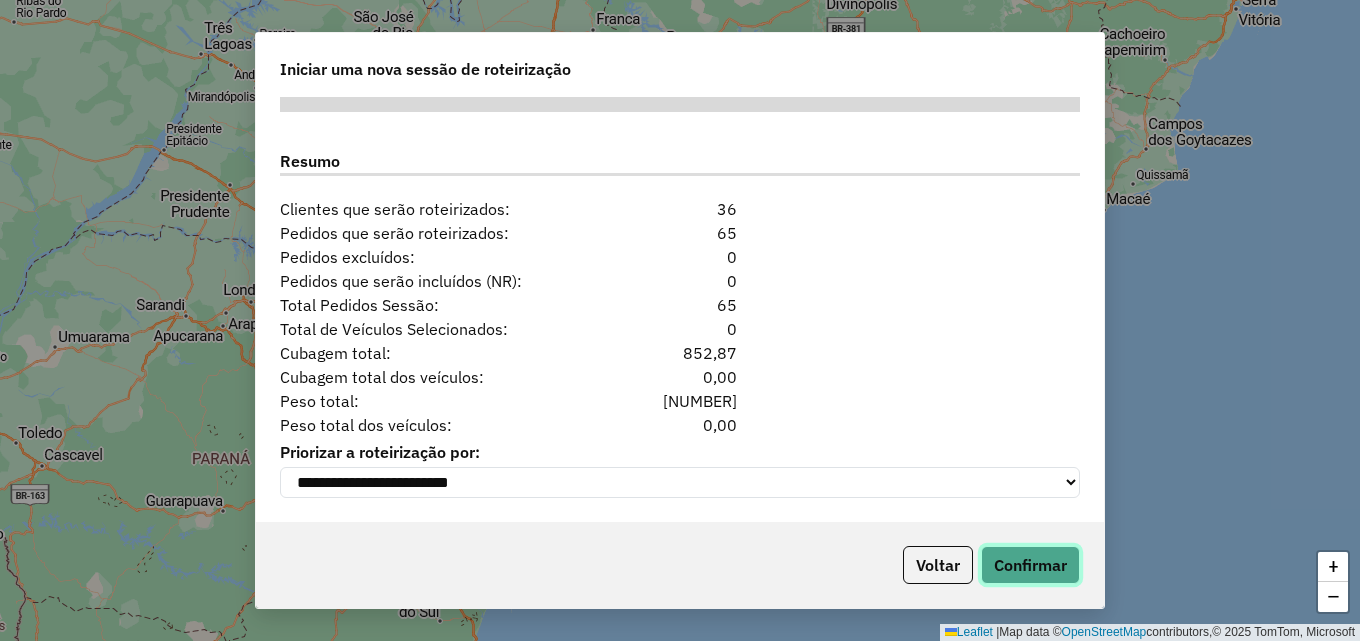 click on "Confirmar" 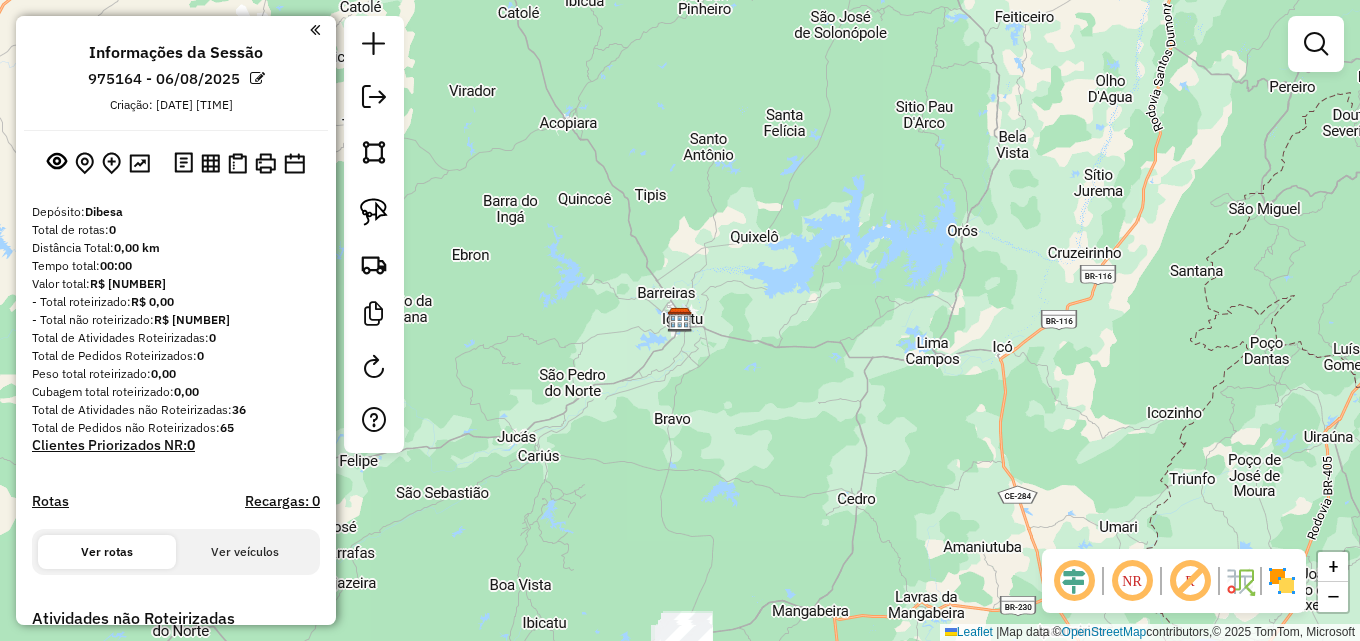click at bounding box center (1316, 44) 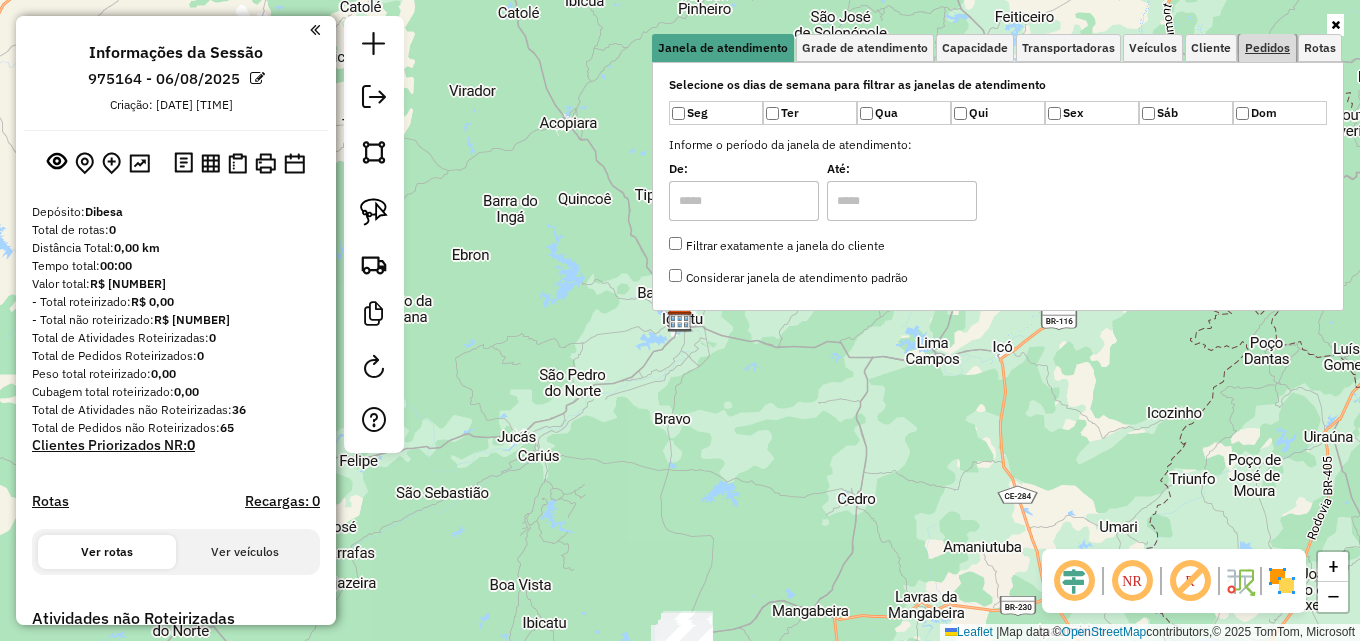 click on "Pedidos" at bounding box center [1267, 48] 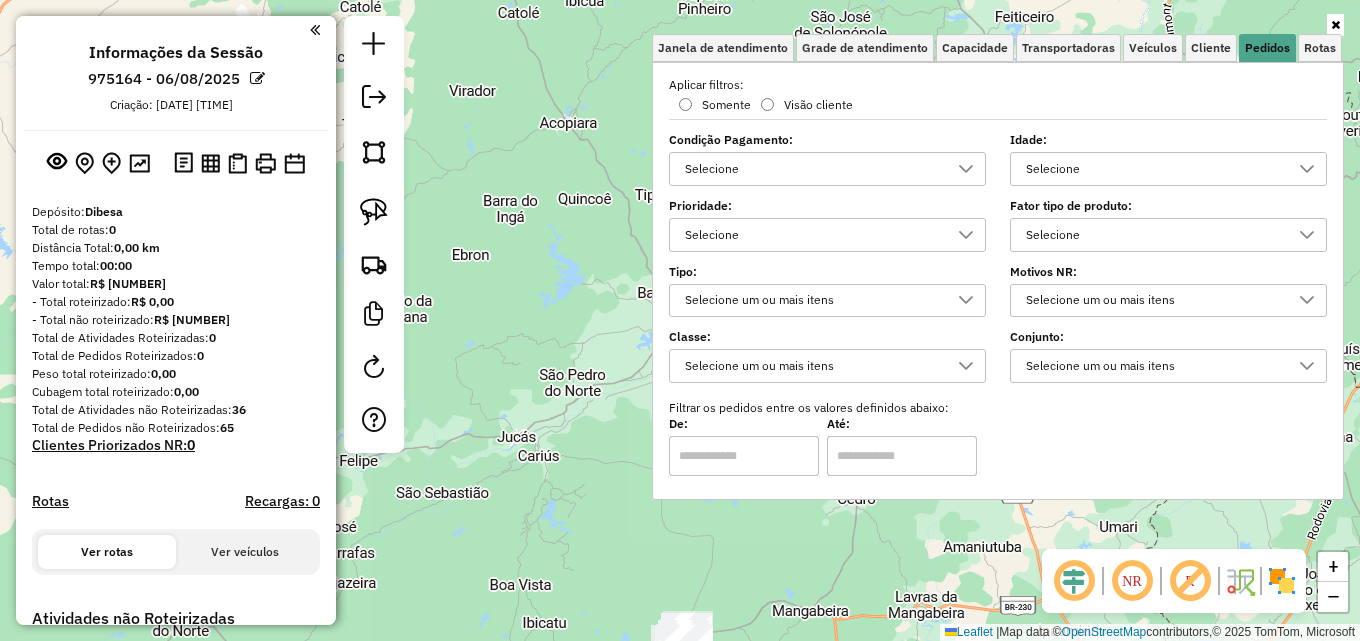 click on "Selecione" at bounding box center (1153, 169) 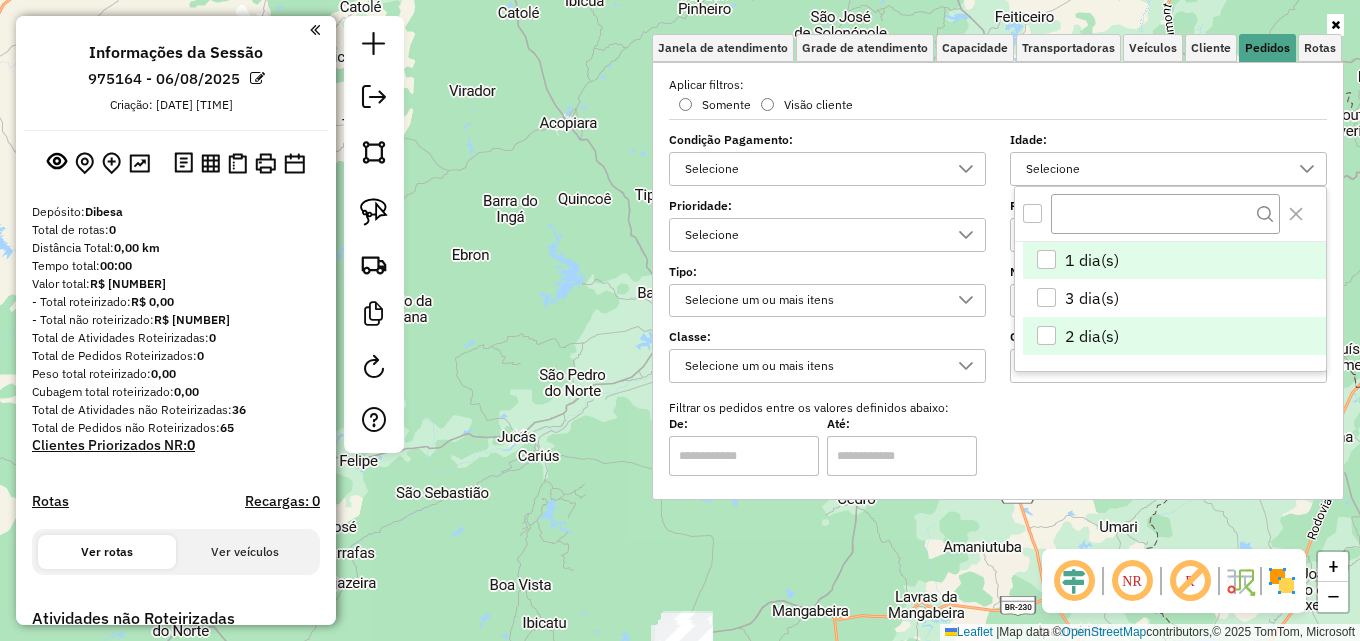 click at bounding box center [1046, 335] 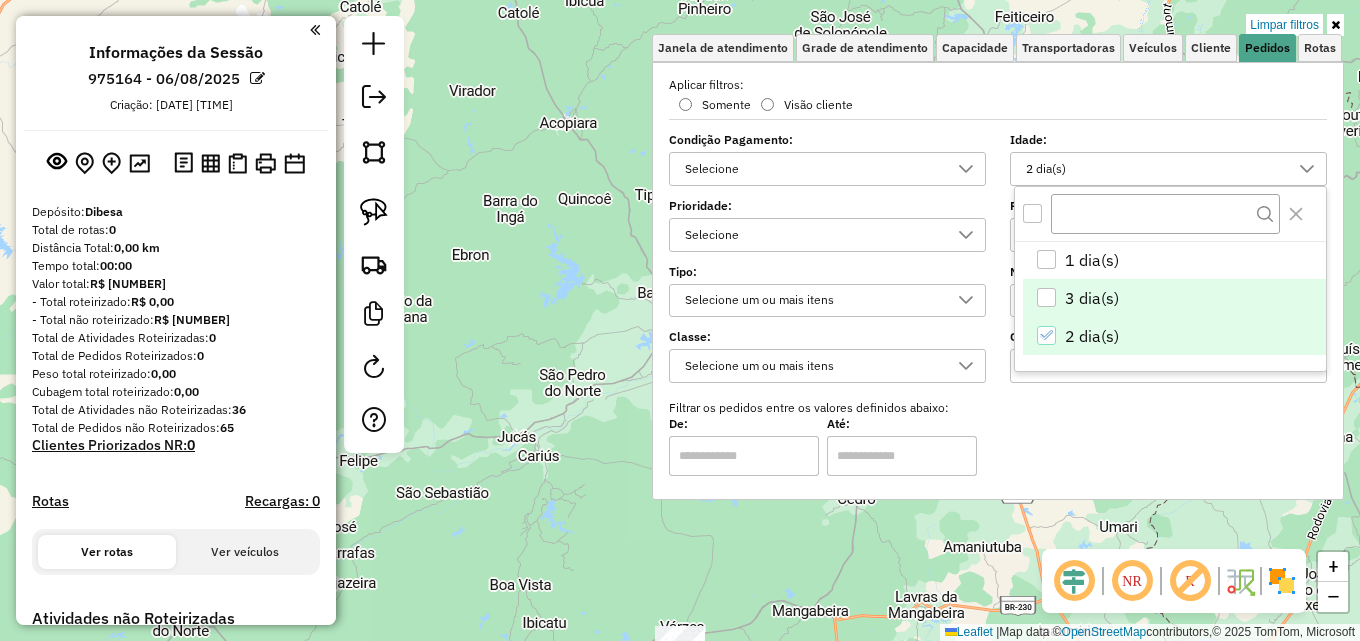 click at bounding box center [1046, 297] 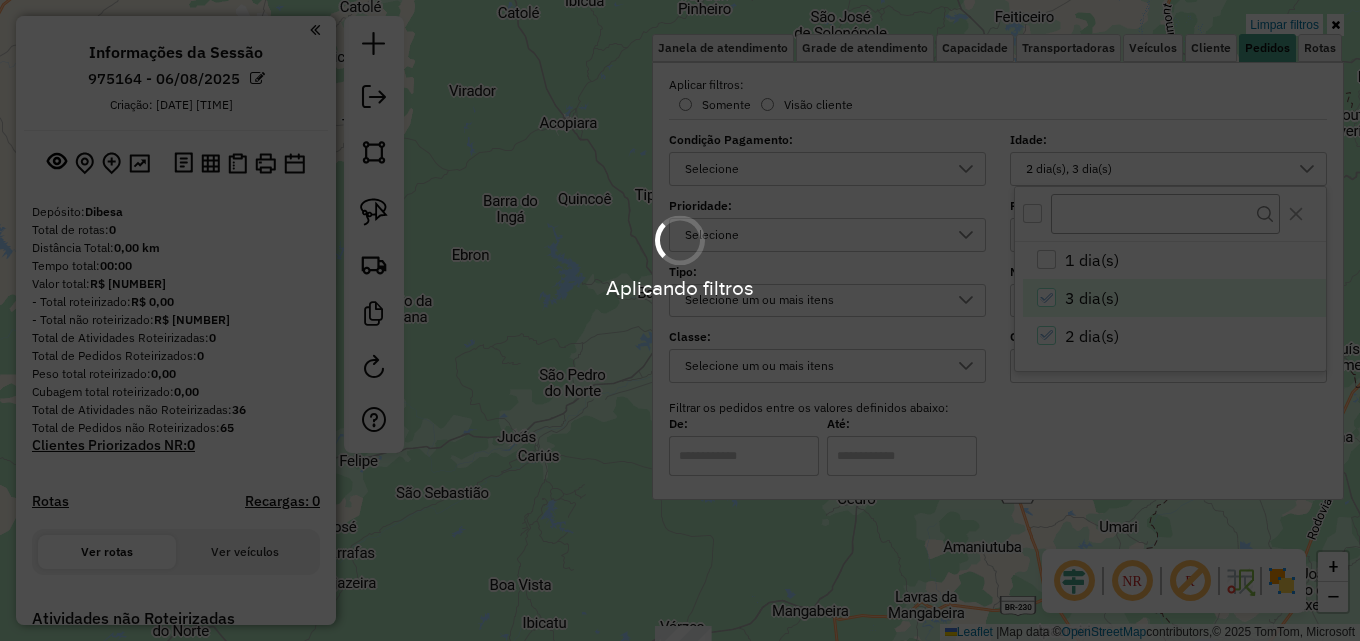 click on "Aplicando filtros" at bounding box center (680, 256) 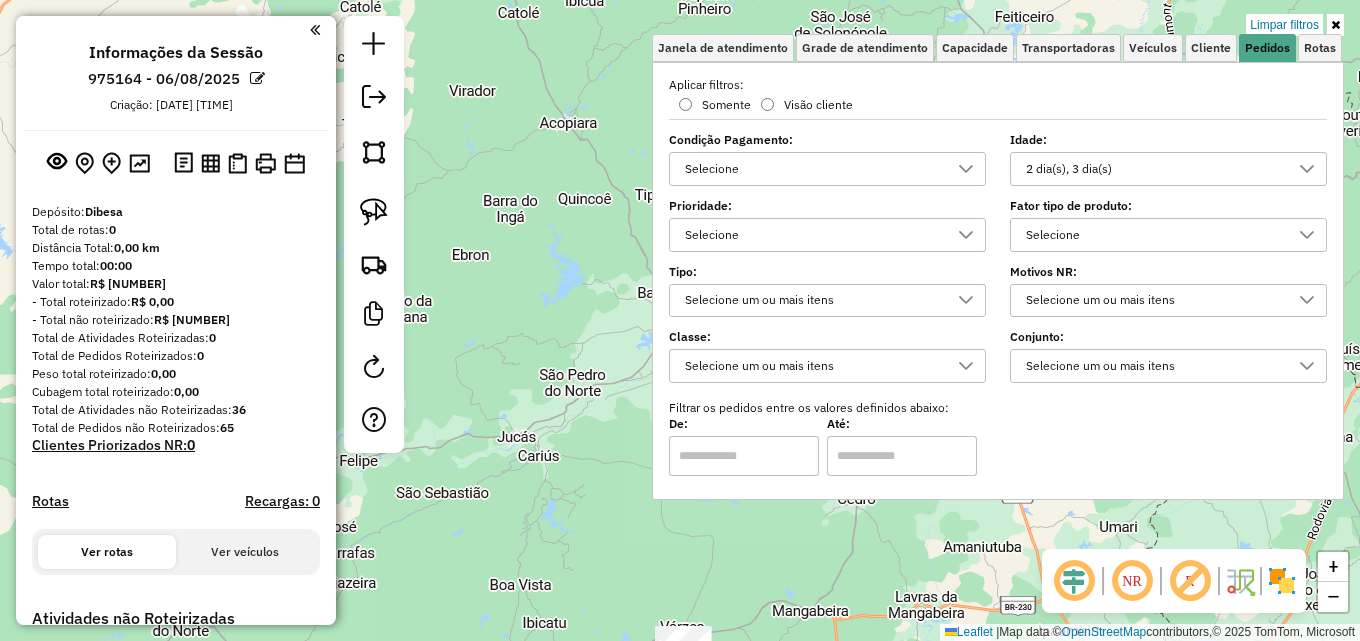 click on "Limpar filtros Janela de atendimento Grade de atendimento Capacidade Transportadoras Veículos Cliente Pedidos  Rotas Selecione os dias de semana para filtrar as janelas de atendimento  Seg   Ter   Qua   Qui   Sex   Sáb   Dom  Informe o período da janela de atendimento: De: Até:  Filtrar exatamente a janela do cliente  Considerar janela de atendimento padrão  Selecione os dias de semana para filtrar as grades de atendimento  Seg   Ter   Qua   Qui   Sex   Sáb   Dom   Considerar clientes sem dia de atendimento cadastrado  Clientes fora do dia de atendimento selecionado Filtrar as atividades entre os valores definidos abaixo:  Peso mínimo:   Peso máximo:   Cubagem mínima:   Cubagem máxima:   De:   Até:  Filtrar as atividades entre o tempo de atendimento definido abaixo:  De:   Até:   Considerar capacidade total dos clientes não roteirizados Transportadora: Selecione um ou mais itens Tipo de veículo: Selecione um ou mais itens Veículo: Selecione um ou mais itens Motorista: Selecione um ou mais itens" 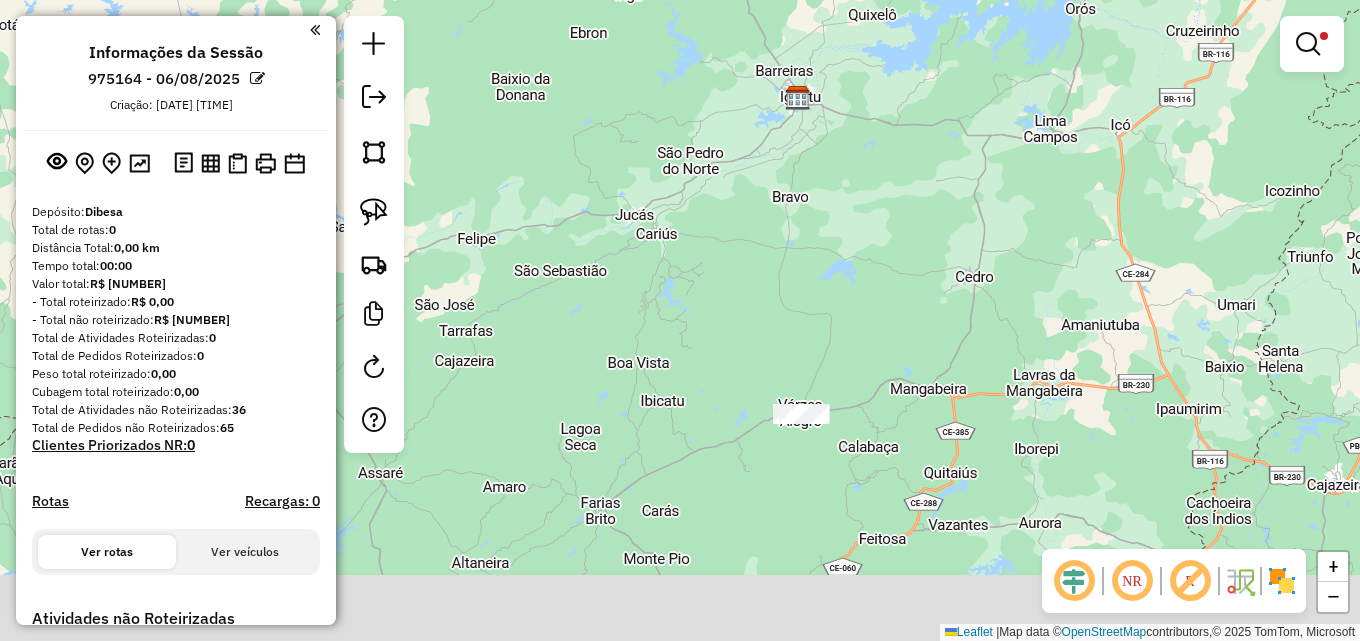 drag, startPoint x: 587, startPoint y: 334, endPoint x: 712, endPoint y: 110, distance: 256.51706 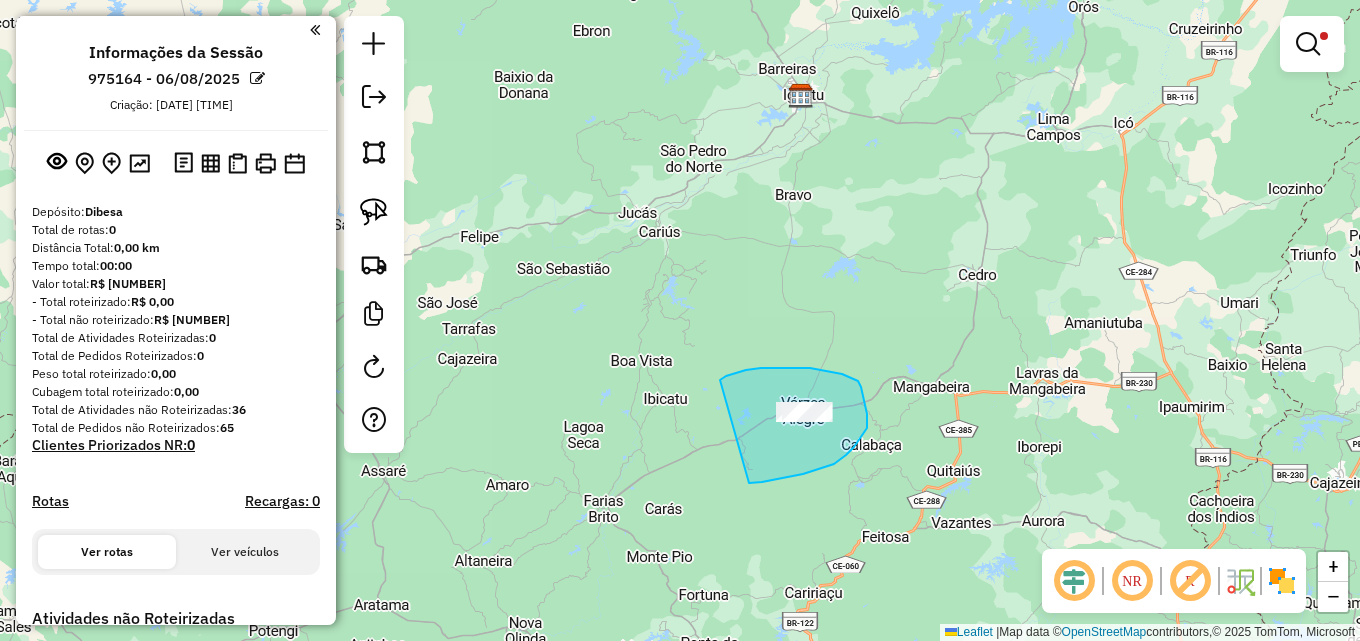 drag, startPoint x: 720, startPoint y: 380, endPoint x: 749, endPoint y: 483, distance: 107.00467 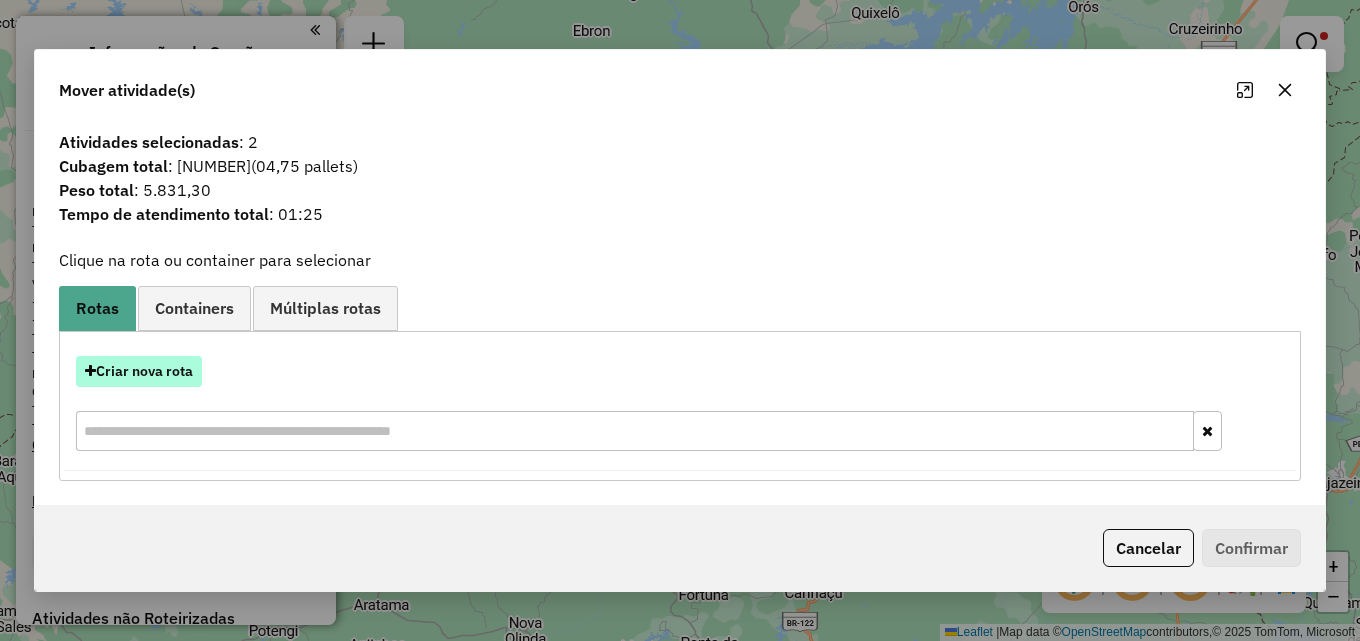 click on "Criar nova rota" at bounding box center [139, 371] 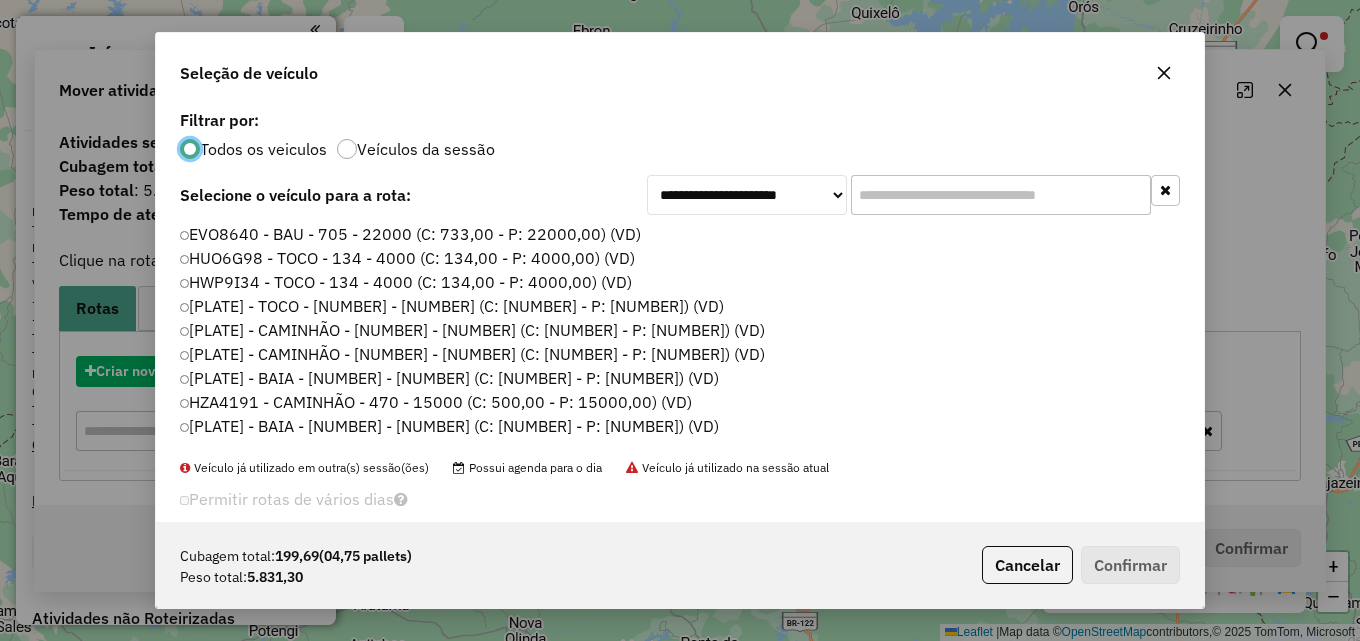 scroll, scrollTop: 11, scrollLeft: 6, axis: both 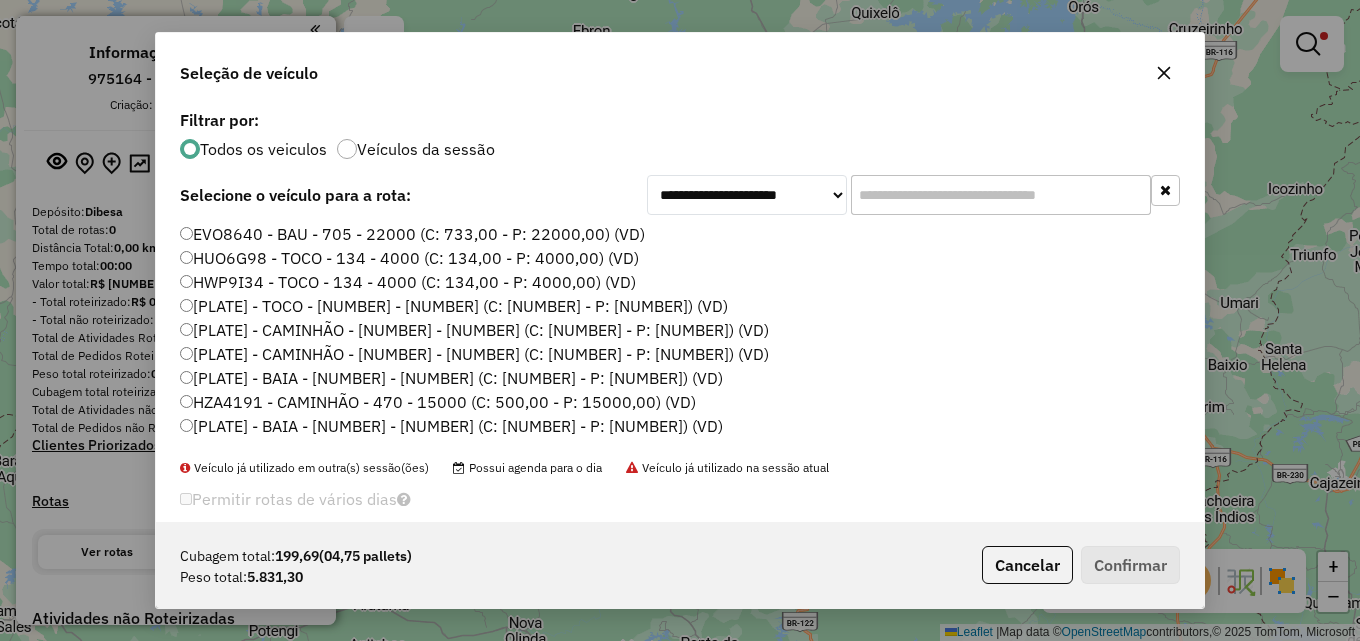 click 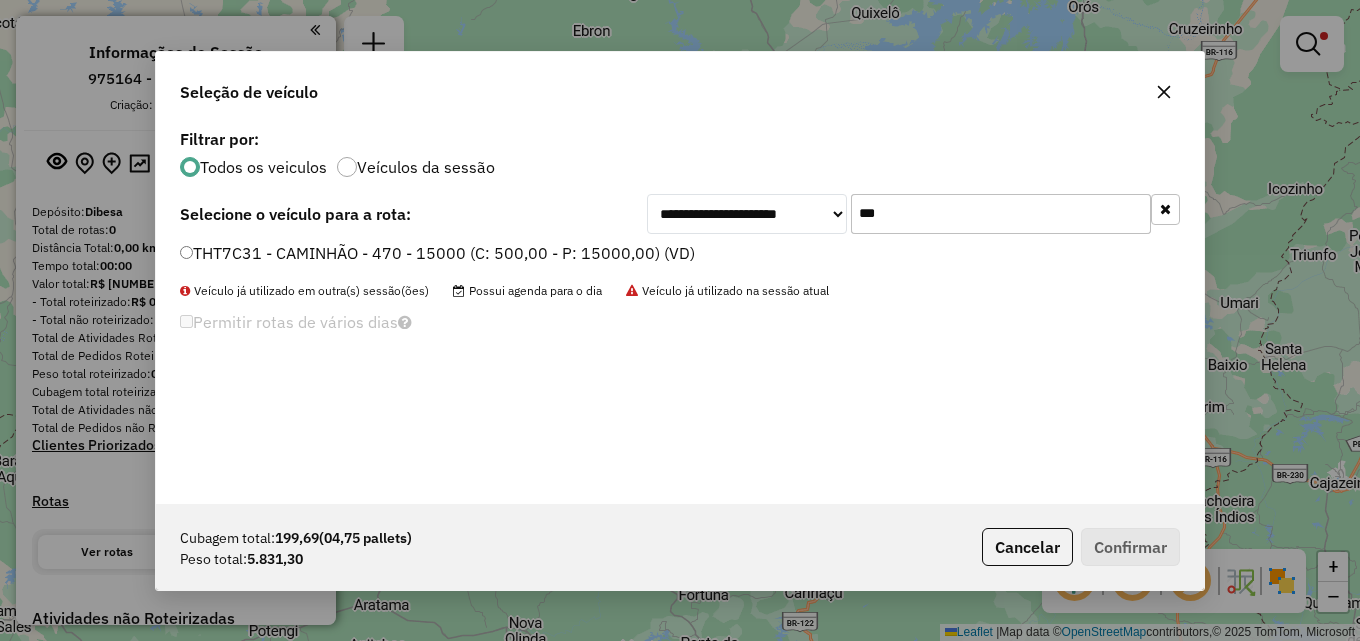 type on "***" 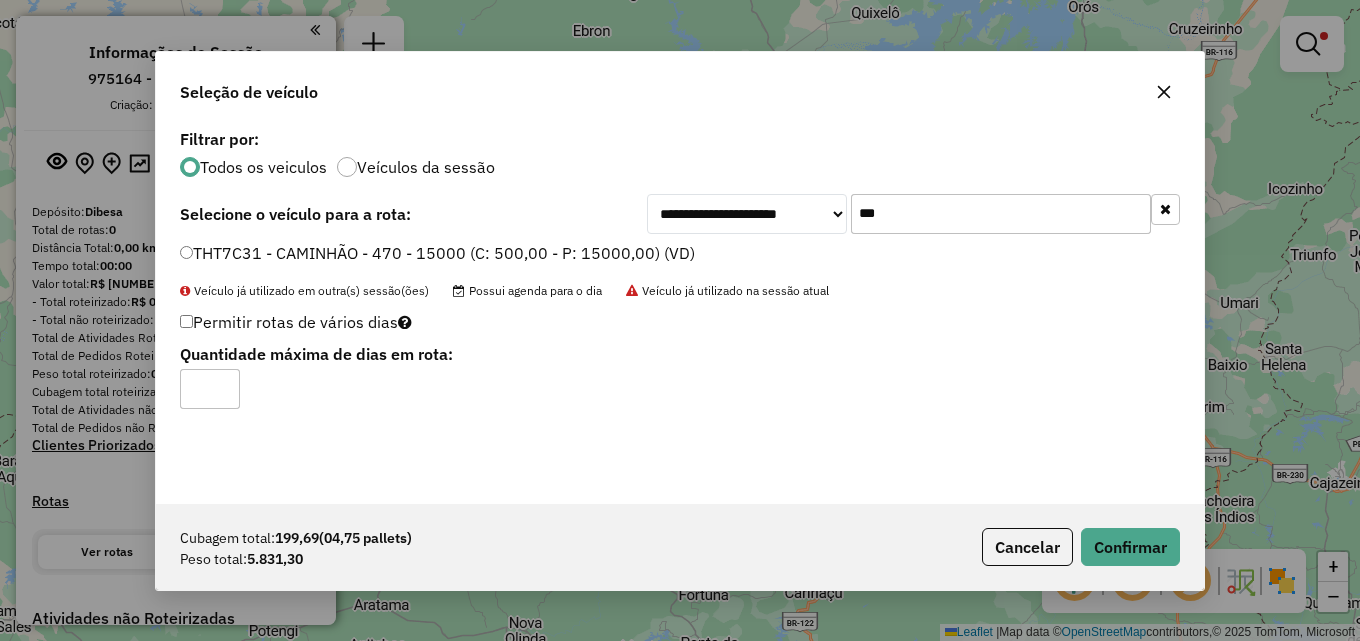 type on "*" 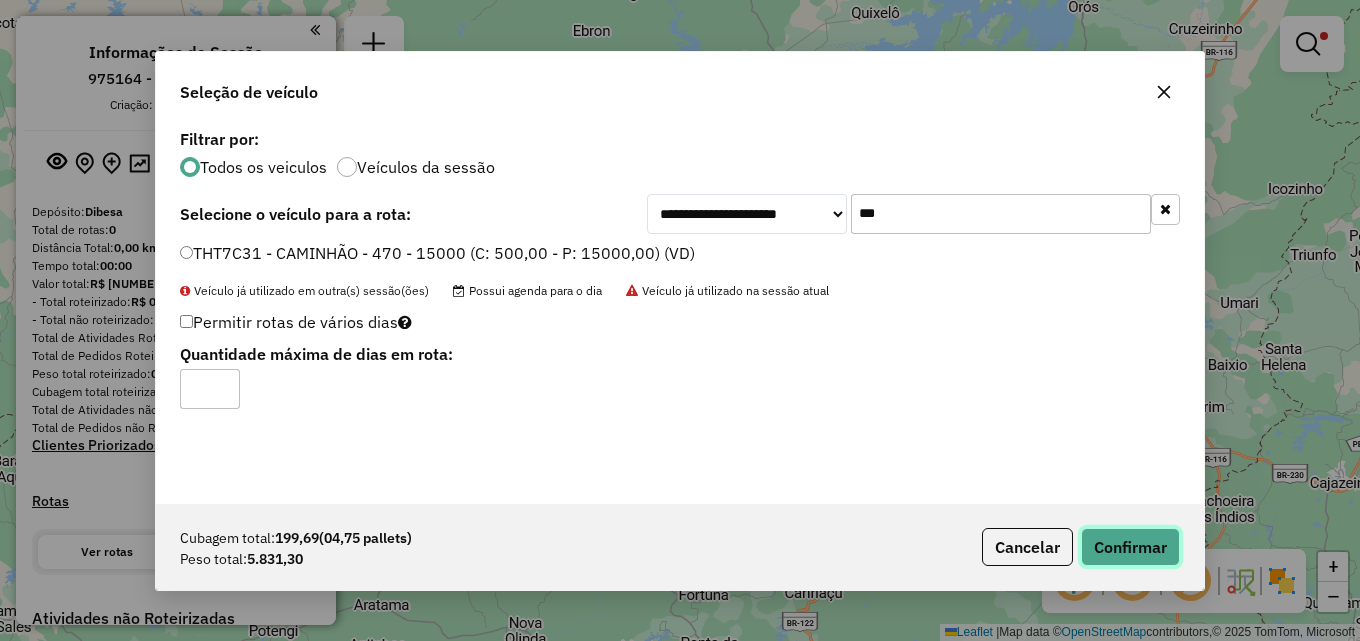 click on "Confirmar" 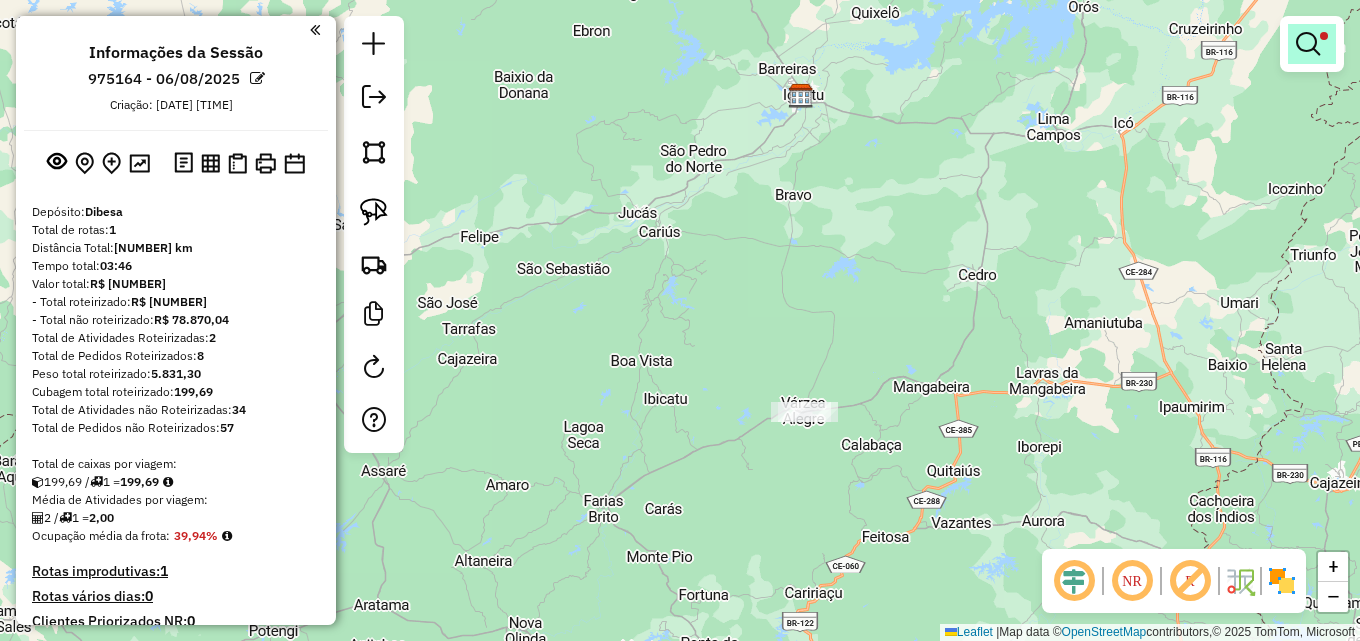 click at bounding box center [1308, 44] 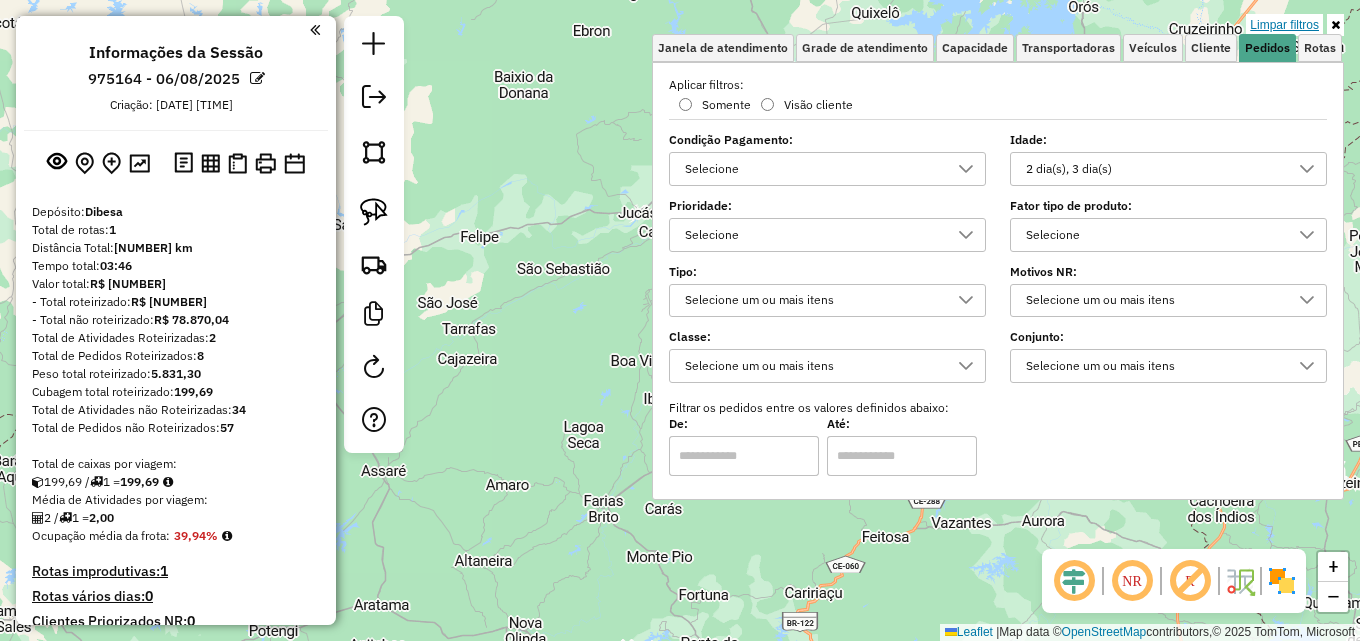 click on "Limpar filtros" at bounding box center [1284, 25] 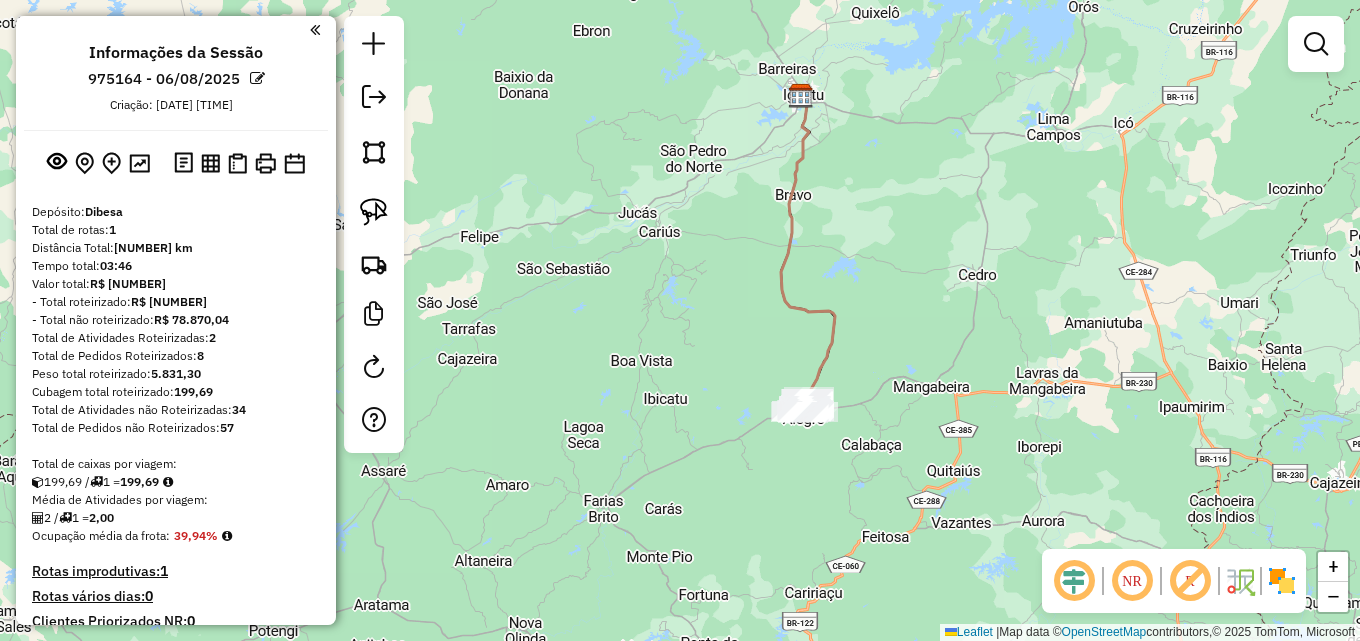 drag, startPoint x: 892, startPoint y: 267, endPoint x: 892, endPoint y: 174, distance: 93 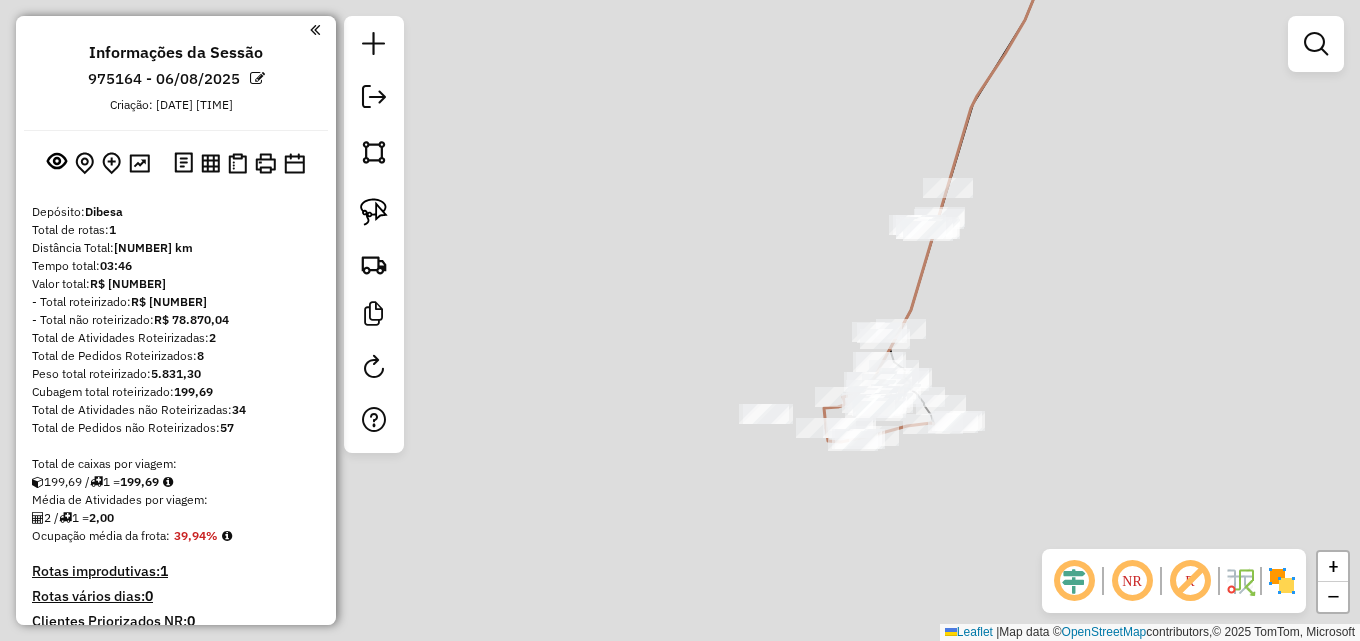 drag, startPoint x: 717, startPoint y: 341, endPoint x: 657, endPoint y: 222, distance: 133.2704 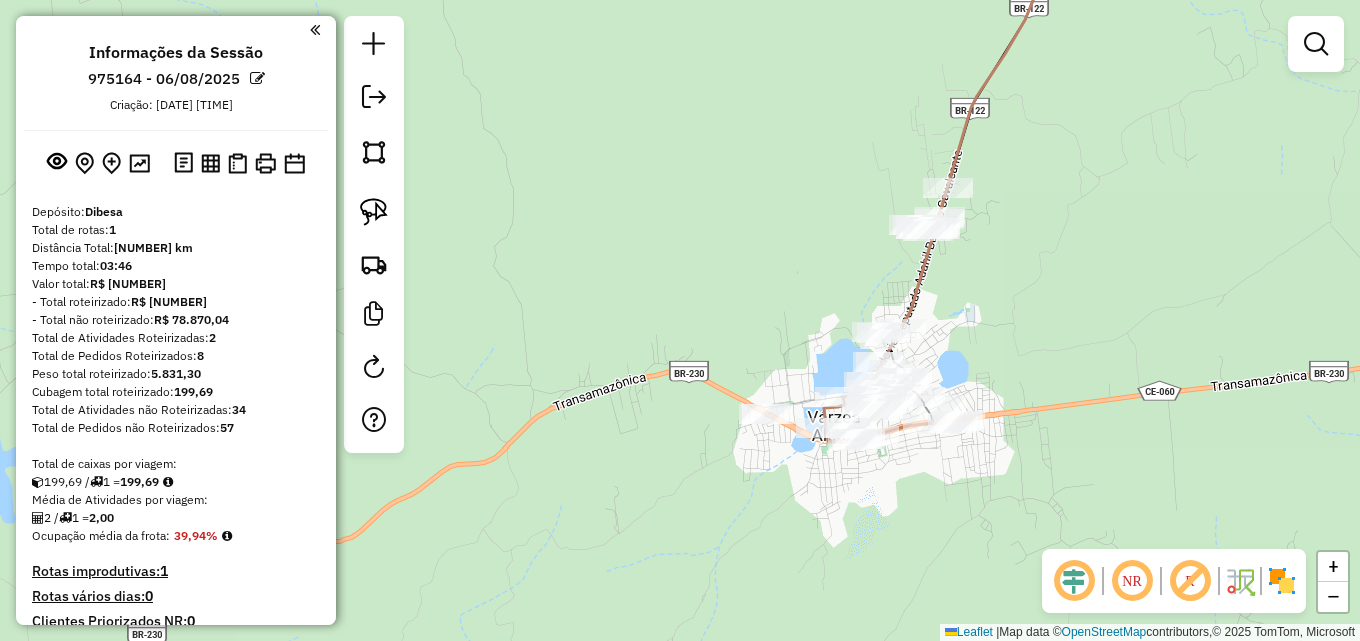 click on "Janela de atendimento Grade de atendimento Capacidade Transportadoras Veículos Cliente Pedidos  Rotas Selecione os dias de semana para filtrar as janelas de atendimento  Seg   Ter   Qua   Qui   Sex   Sáb   Dom  Informe o período da janela de atendimento: De: Até:  Filtrar exatamente a janela do cliente  Considerar janela de atendimento padrão  Selecione os dias de semana para filtrar as grades de atendimento  Seg   Ter   Qua   Qui   Sex   Sáb   Dom   Considerar clientes sem dia de atendimento cadastrado  Clientes fora do dia de atendimento selecionado Filtrar as atividades entre os valores definidos abaixo:  Peso mínimo:   Peso máximo:   Cubagem mínima:   Cubagem máxima:   De:   Até:  Filtrar as atividades entre o tempo de atendimento definido abaixo:  De:   Até:   Considerar capacidade total dos clientes não roteirizados Transportadora: Selecione um ou mais itens Tipo de veículo: Selecione um ou mais itens Veículo: Selecione um ou mais itens Motorista: Selecione um ou mais itens Nome: Rótulo:" 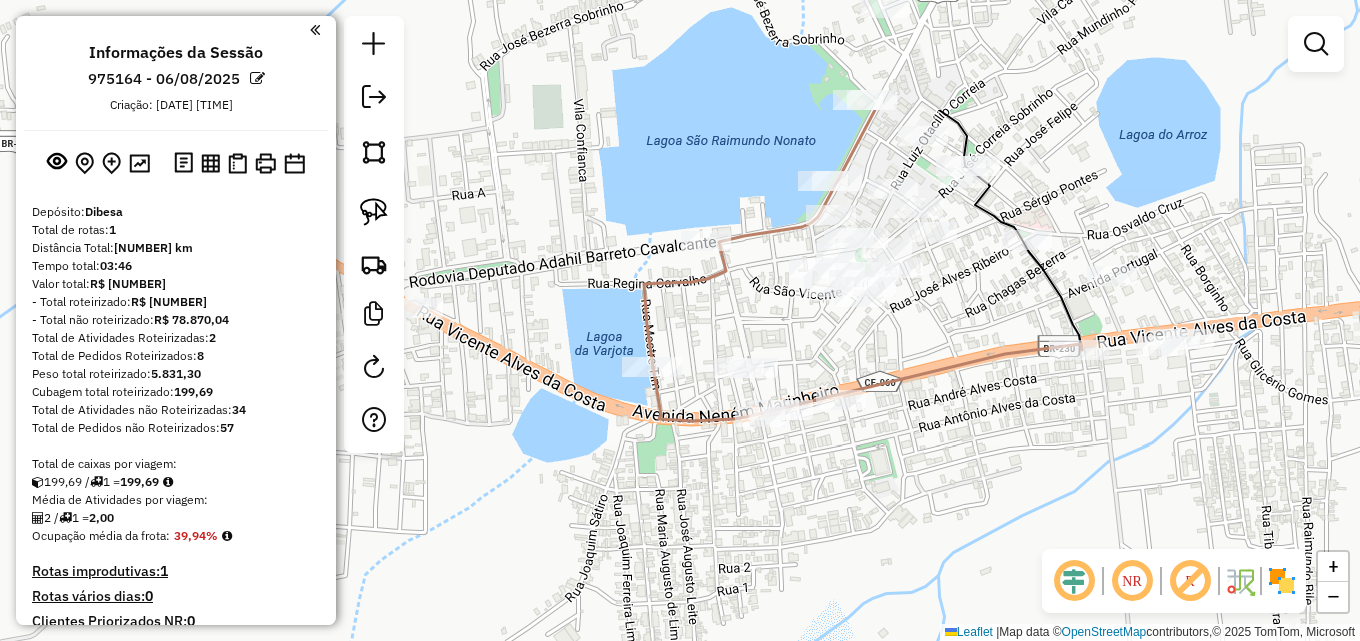 drag, startPoint x: 867, startPoint y: 425, endPoint x: 774, endPoint y: 554, distance: 159.0283 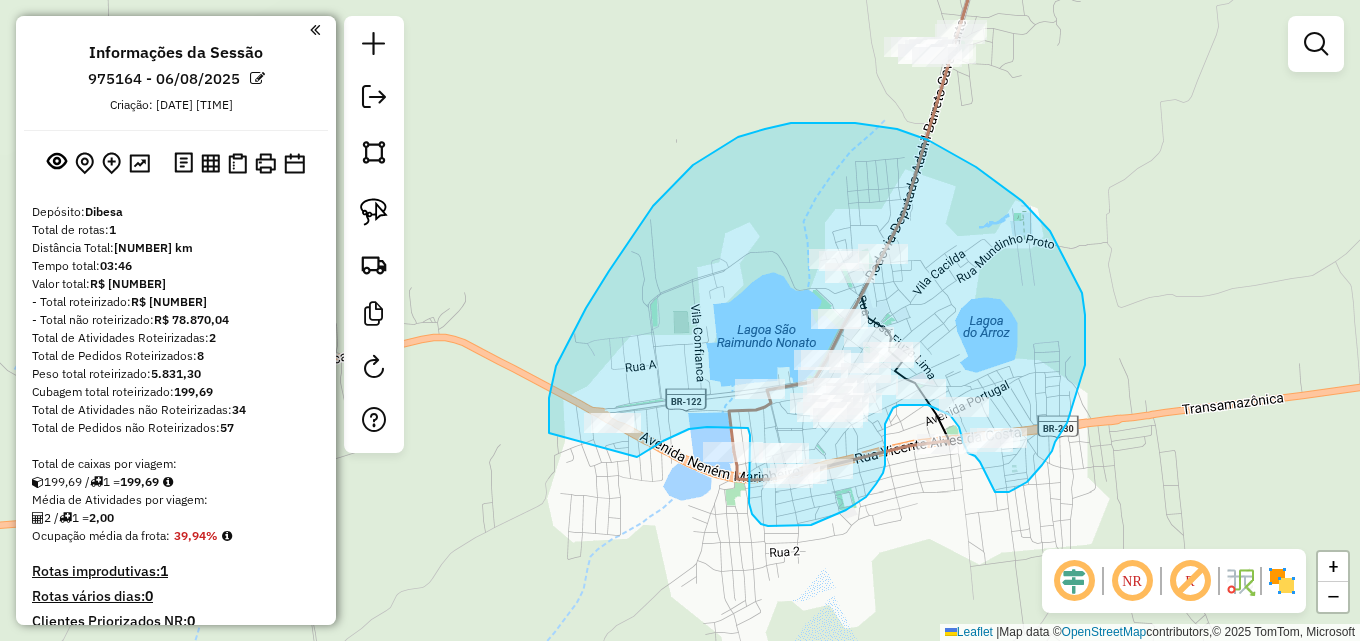 drag, startPoint x: 549, startPoint y: 429, endPoint x: 637, endPoint y: 457, distance: 92.34717 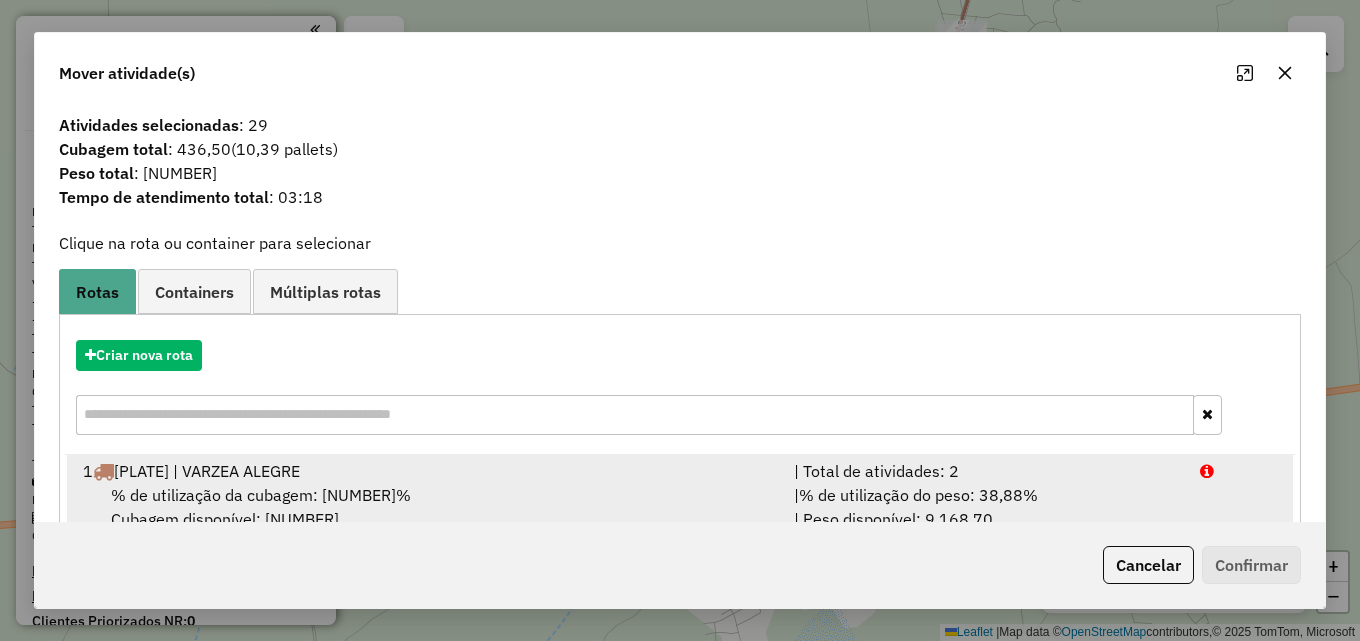 drag, startPoint x: 642, startPoint y: 481, endPoint x: 969, endPoint y: 457, distance: 327.87955 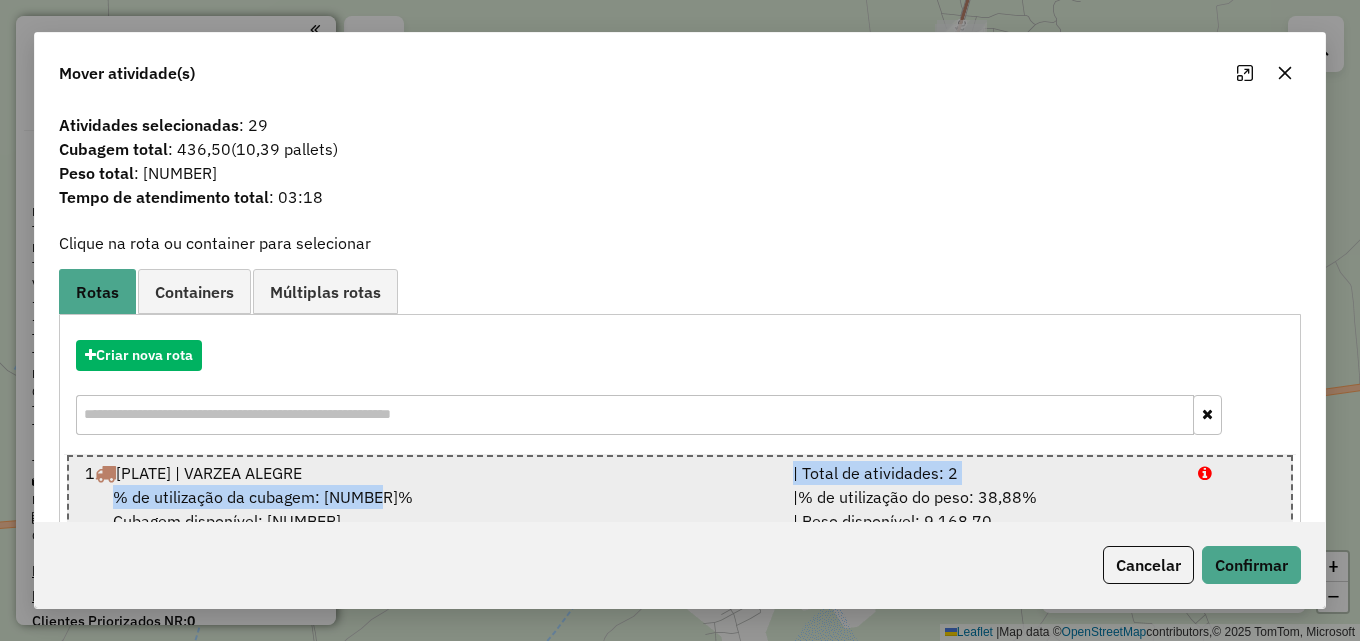 scroll, scrollTop: 48, scrollLeft: 0, axis: vertical 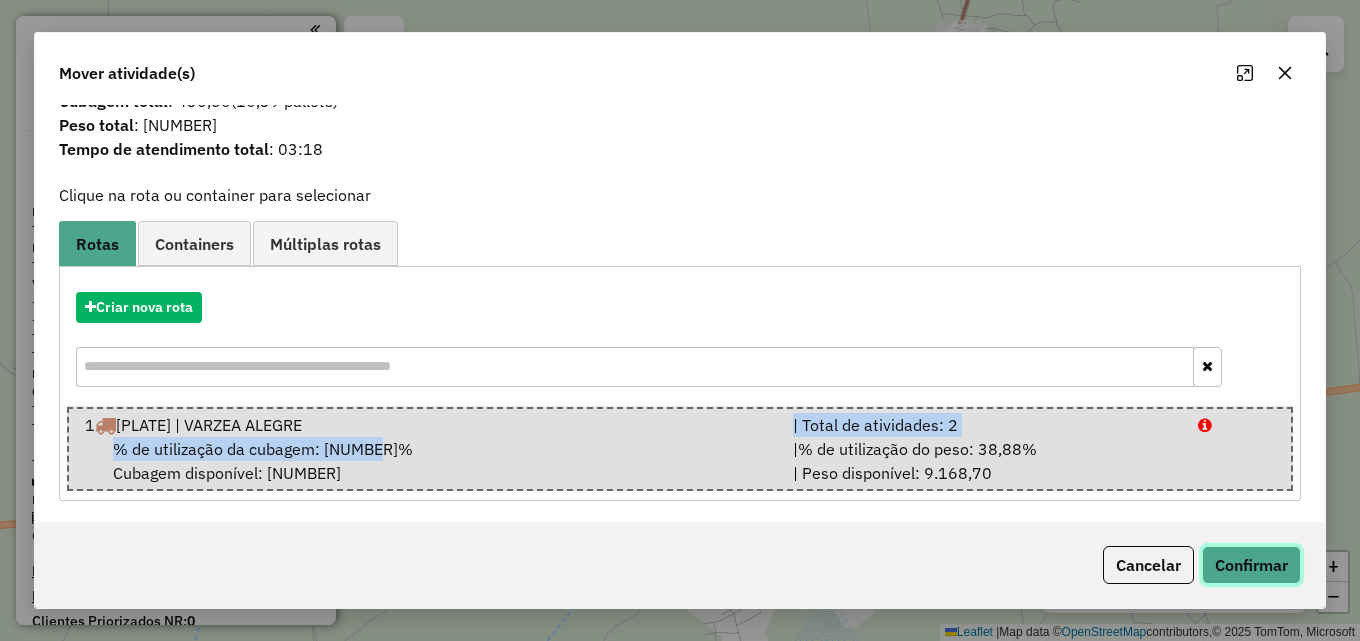 click on "Confirmar" 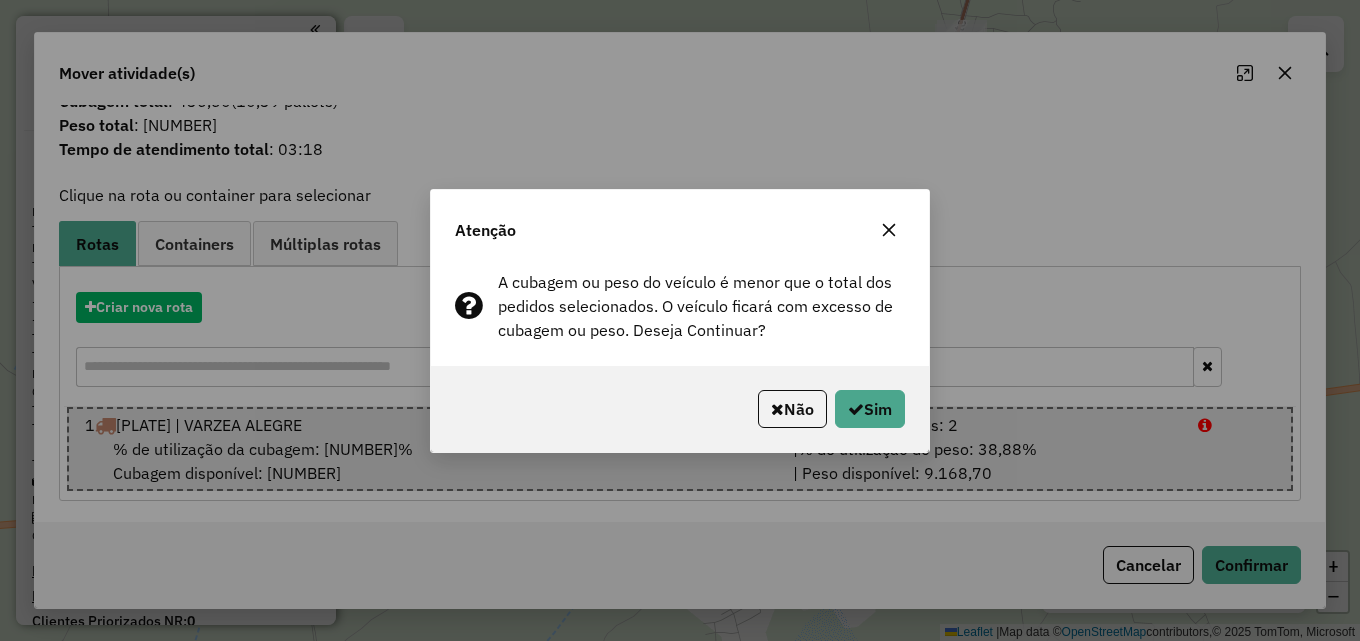 click on "Atenção A cubagem ou peso do veículo é menor que o total dos pedidos selecionados. O veículo ficará com excesso de cubagem ou peso. Deseja Continuar?  Não   Sim" 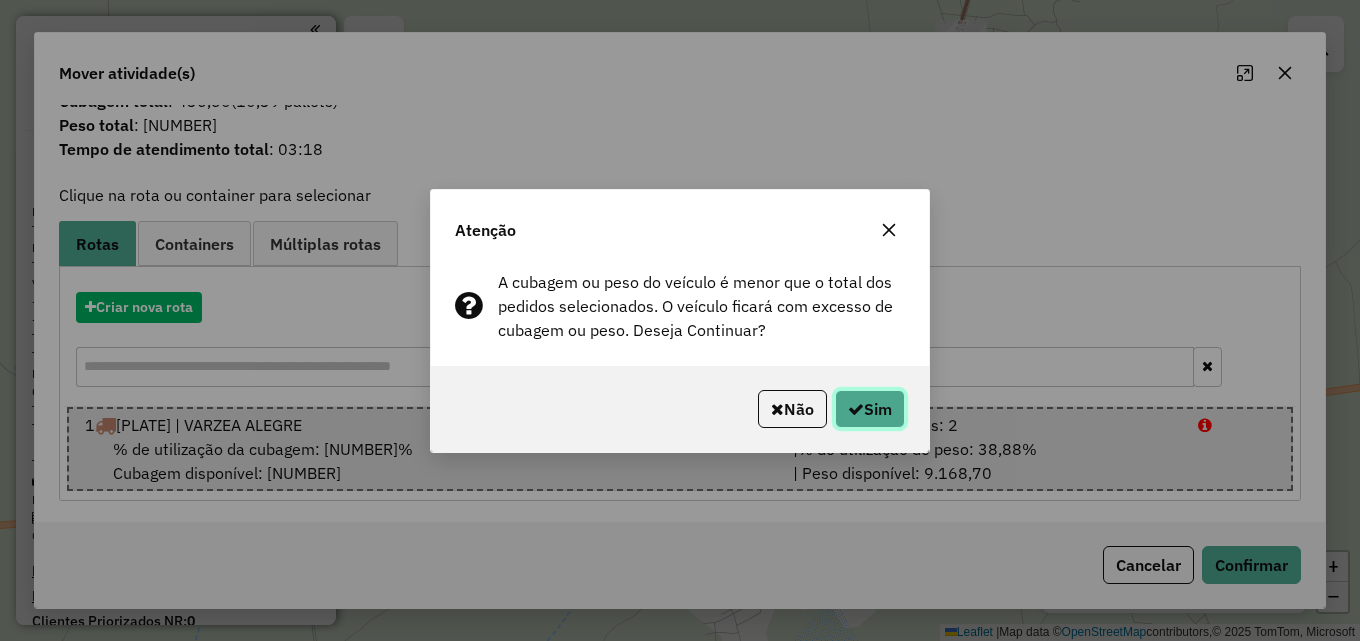 drag, startPoint x: 851, startPoint y: 403, endPoint x: 862, endPoint y: 407, distance: 11.7046995 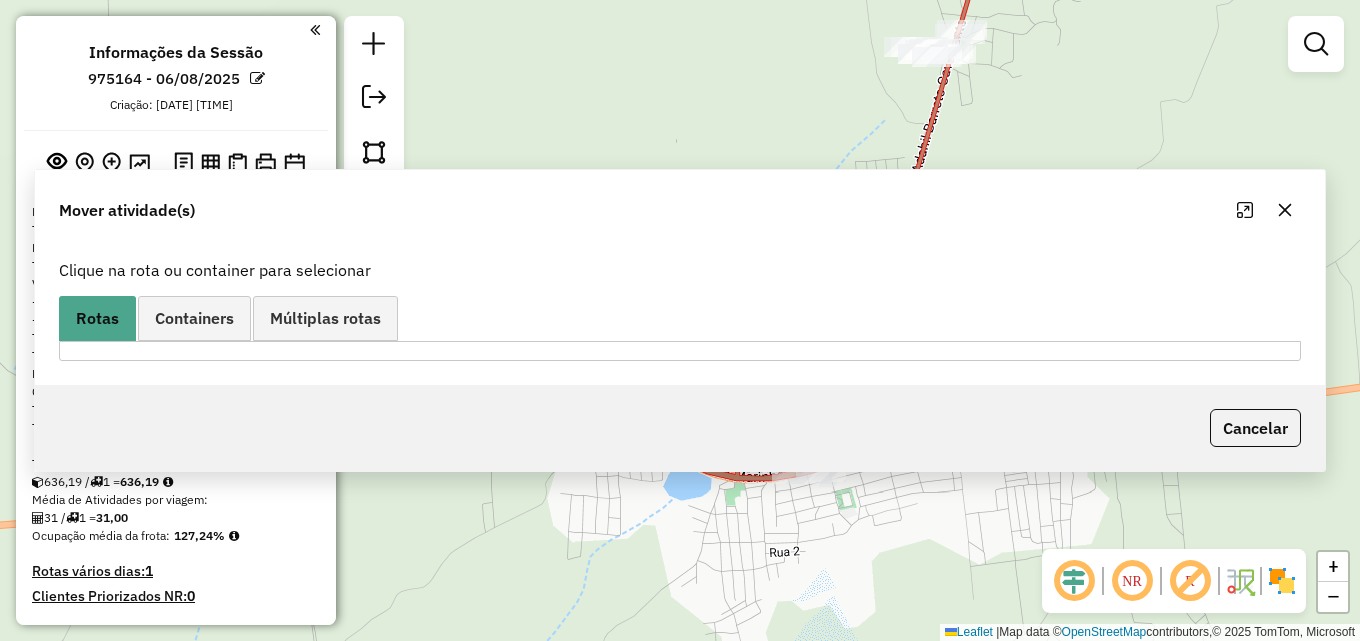 scroll, scrollTop: 0, scrollLeft: 0, axis: both 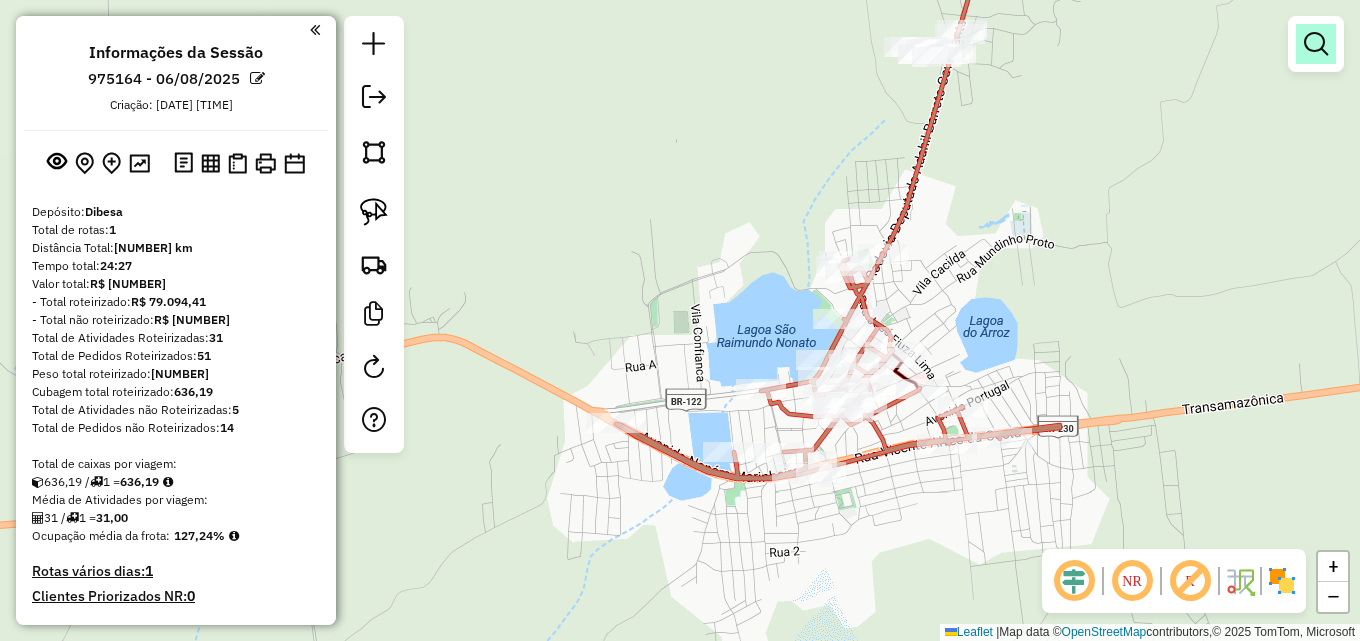 click at bounding box center (1316, 44) 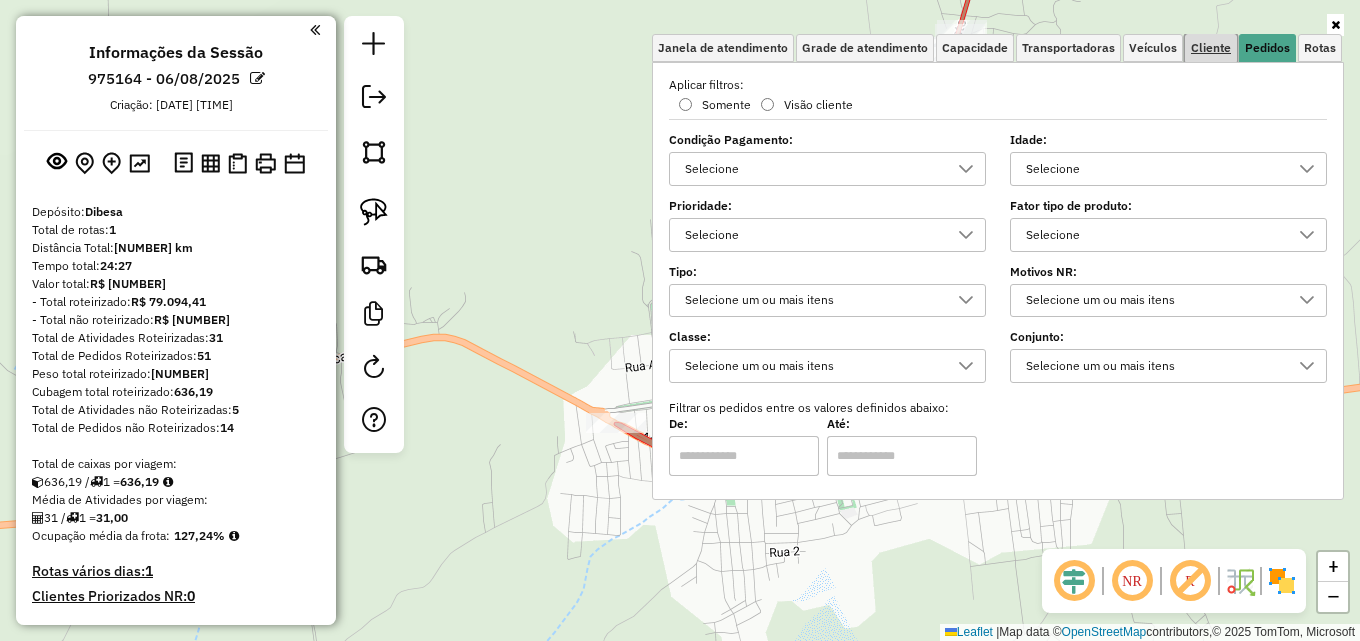 click on "Cliente" at bounding box center (1211, 48) 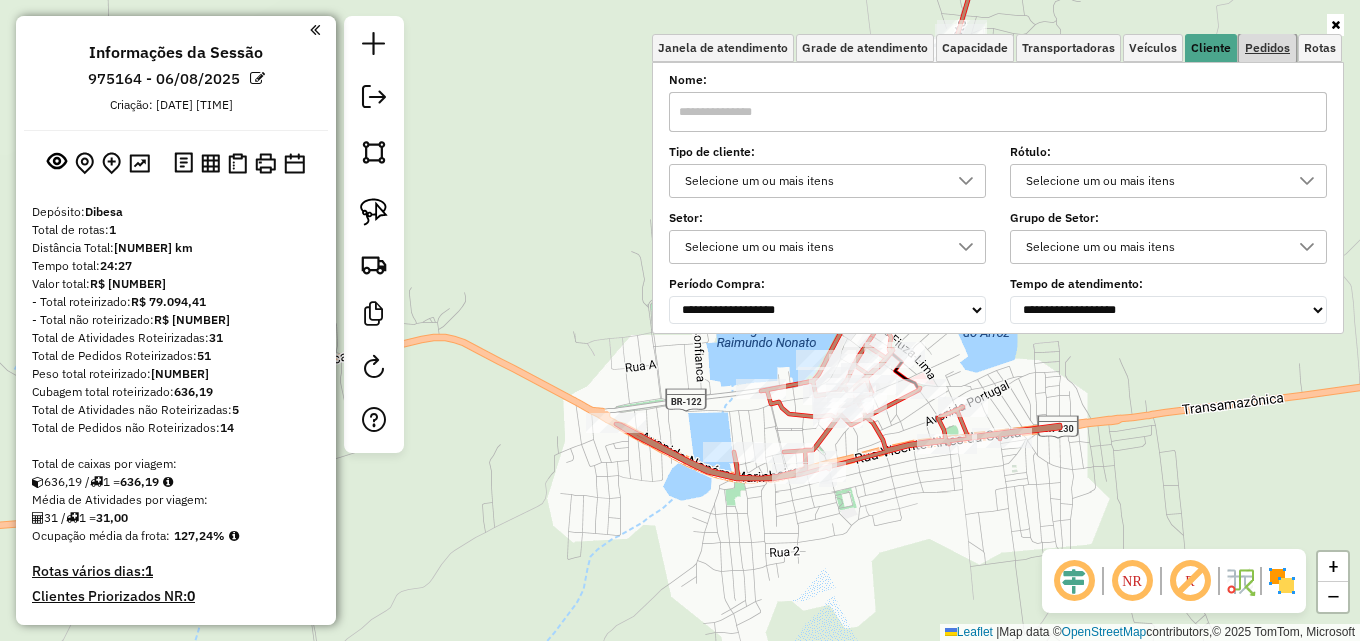 click on "Pedidos" at bounding box center [1267, 48] 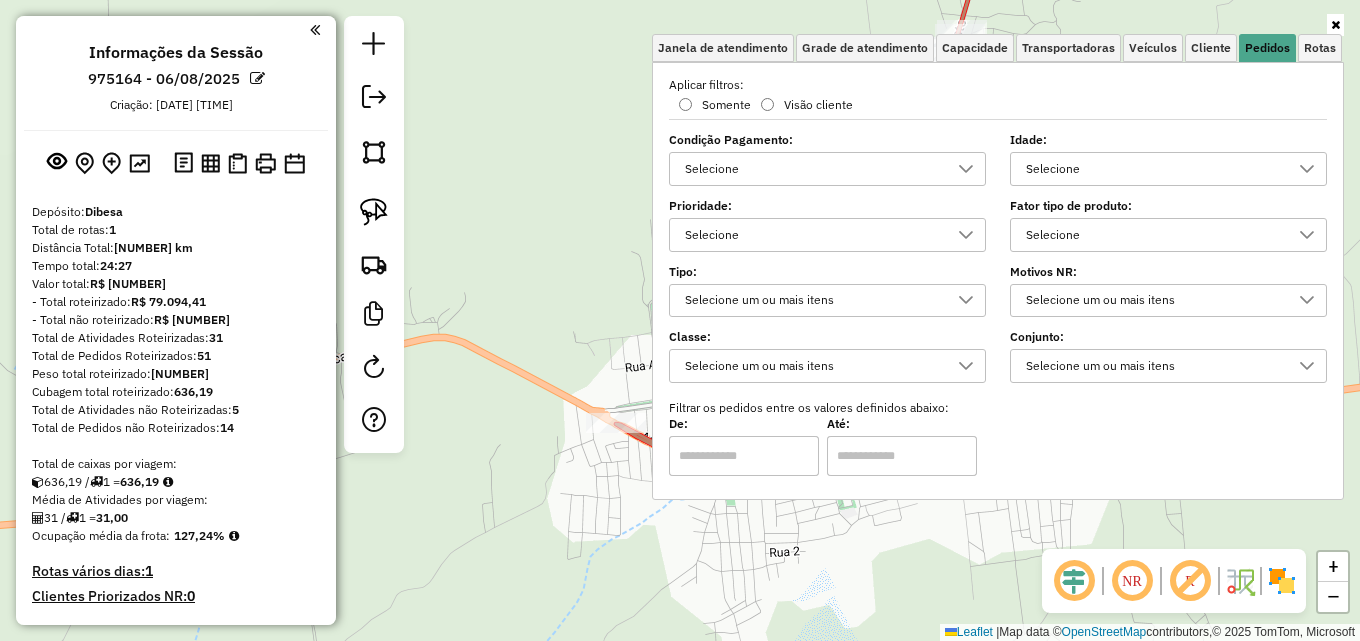 drag, startPoint x: 1168, startPoint y: 155, endPoint x: 1163, endPoint y: 166, distance: 12.083046 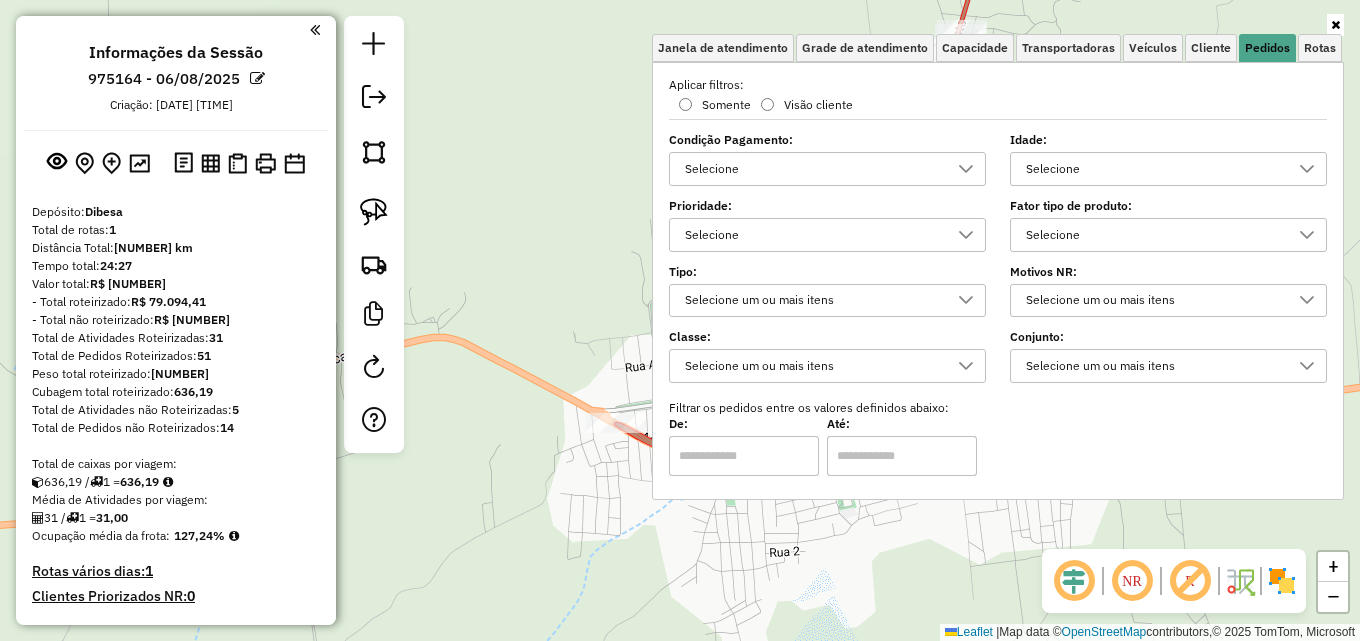click on "Selecione" at bounding box center [1153, 169] 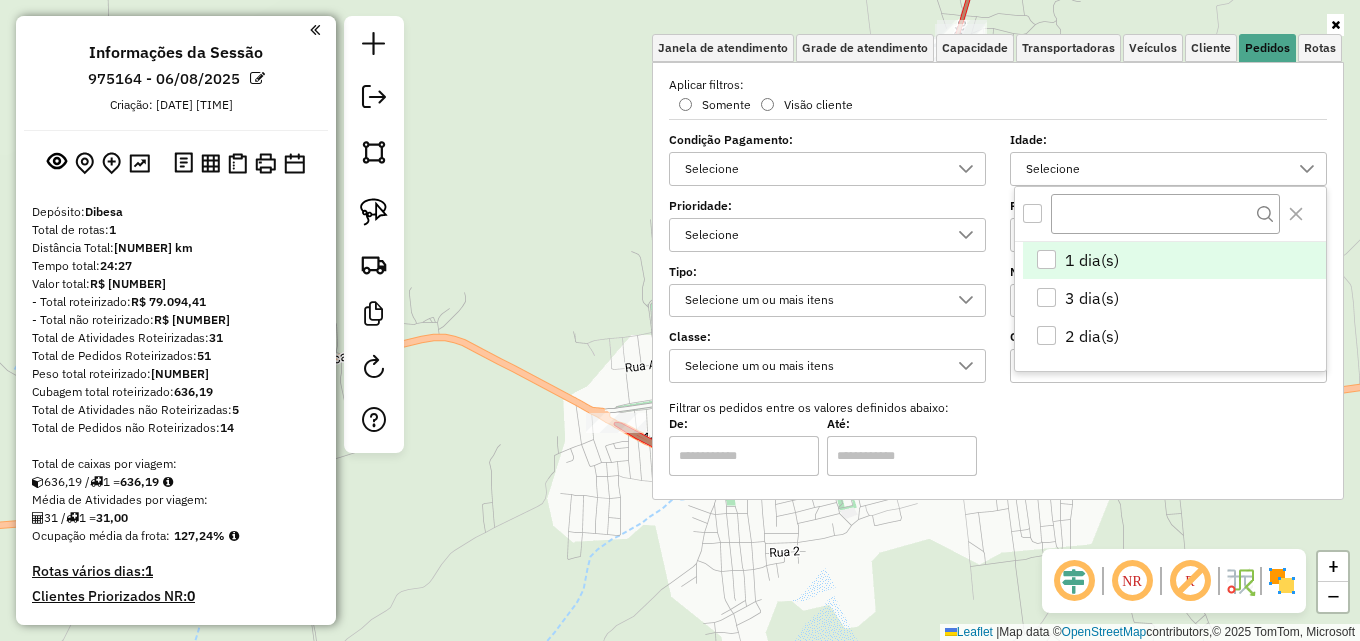 click on "1 dia(s)" at bounding box center [1092, 260] 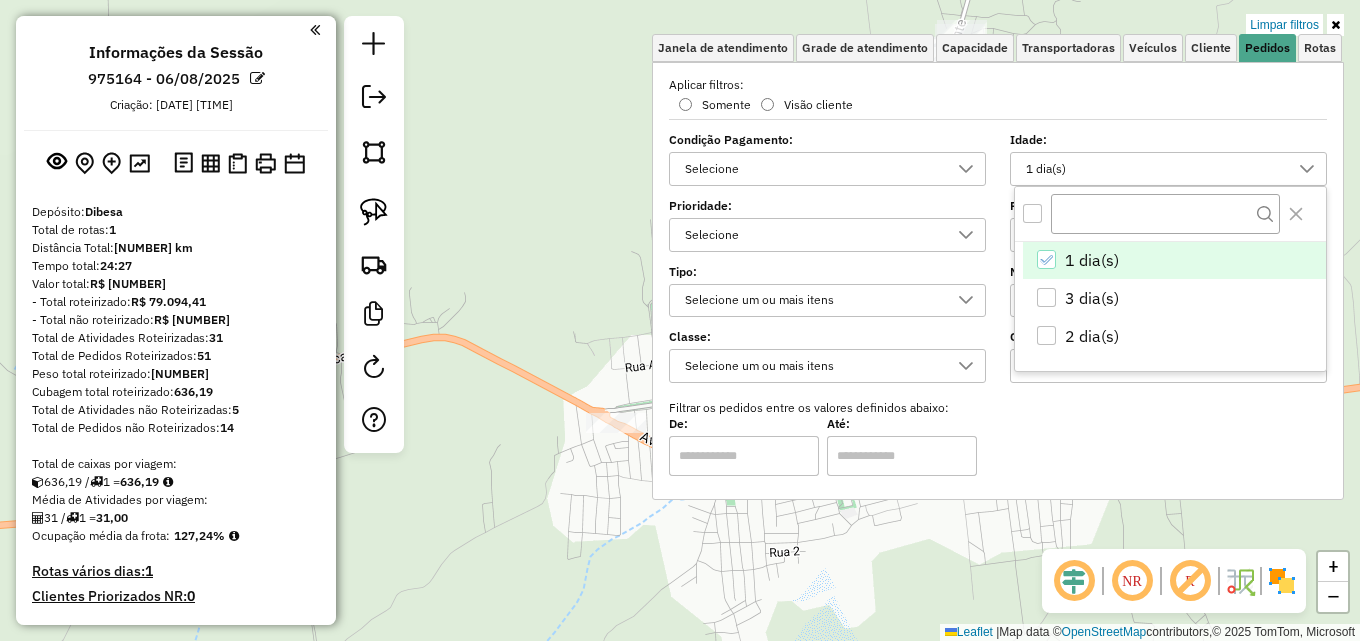 click at bounding box center [1335, 25] 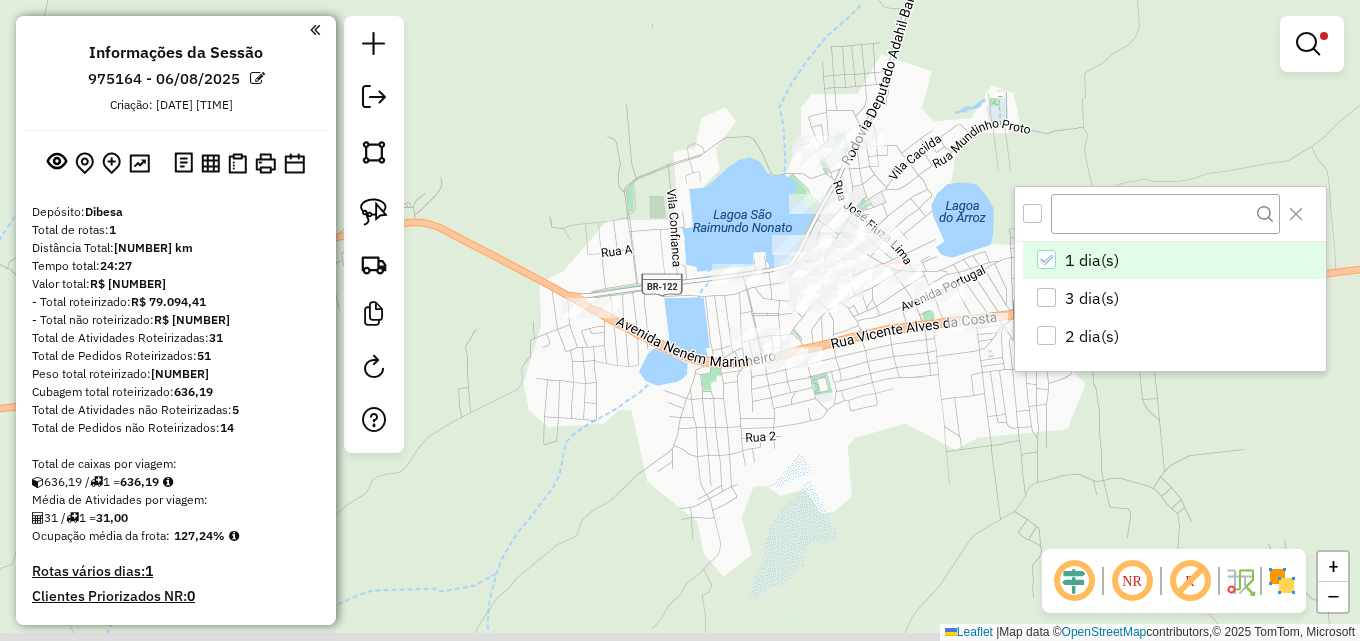 drag, startPoint x: 946, startPoint y: 230, endPoint x: 901, endPoint y: 187, distance: 62.241467 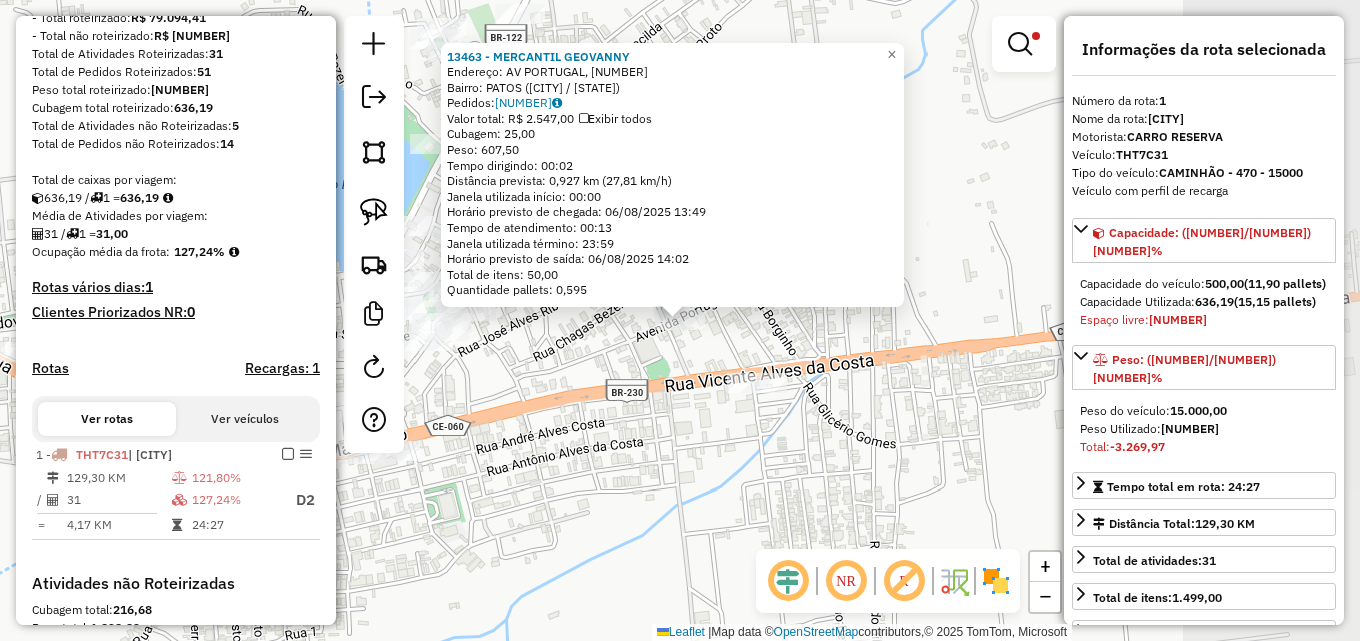 scroll, scrollTop: 593, scrollLeft: 0, axis: vertical 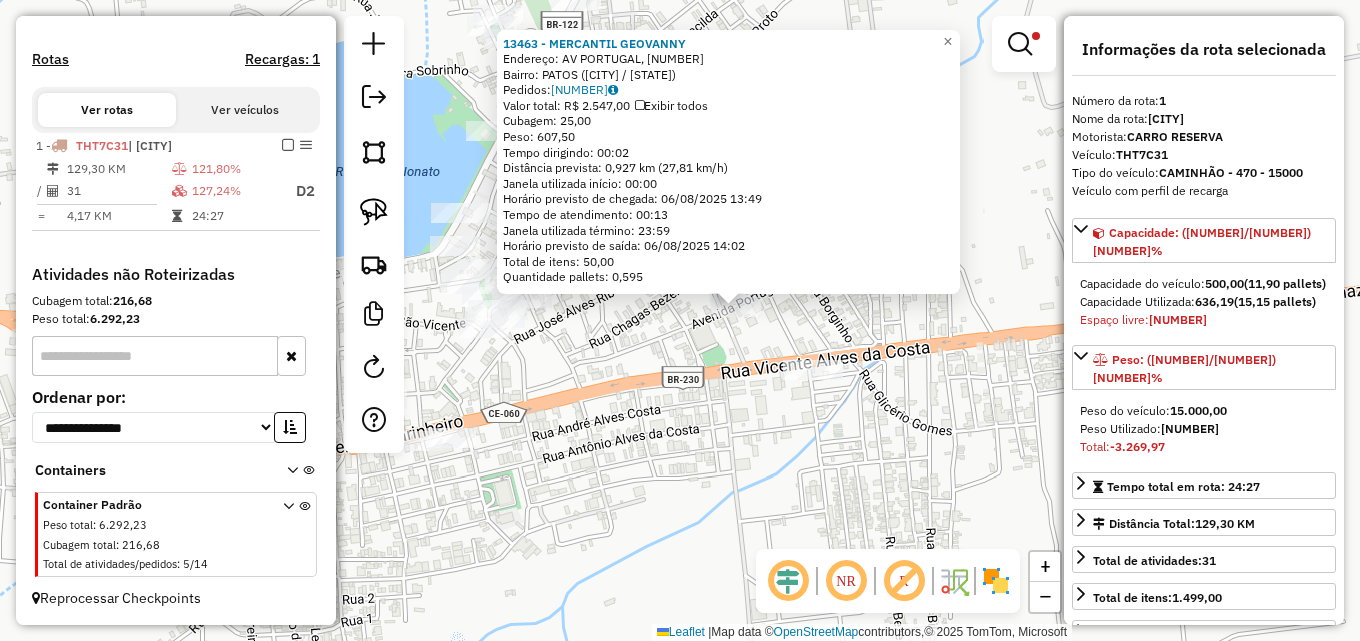 drag, startPoint x: 793, startPoint y: 457, endPoint x: 817, endPoint y: 406, distance: 56.364883 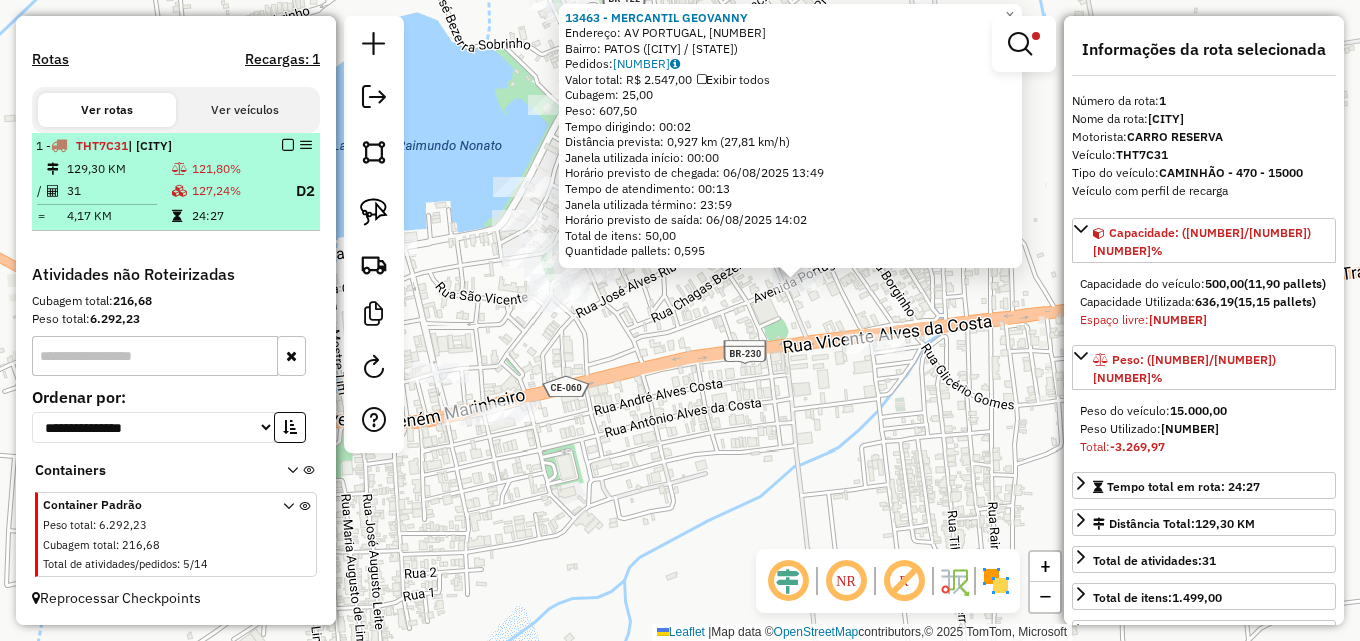 click on "129,30 KM" at bounding box center (118, 169) 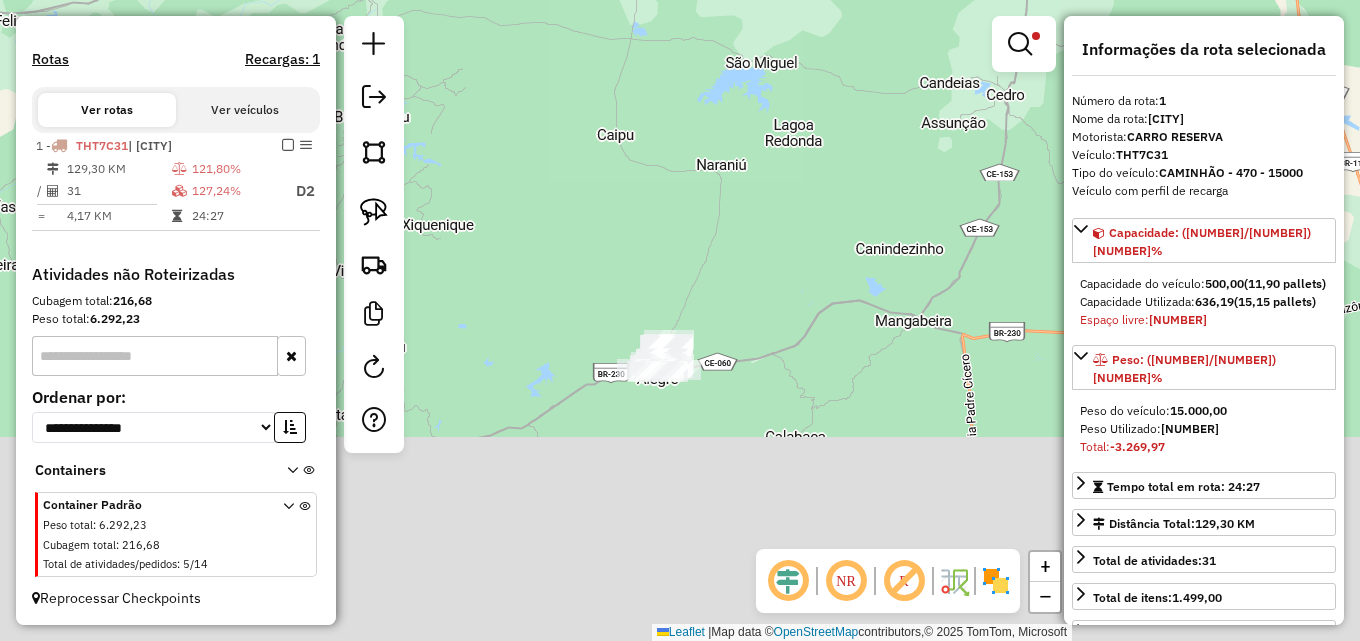 drag, startPoint x: 693, startPoint y: 368, endPoint x: 696, endPoint y: 47, distance: 321.014 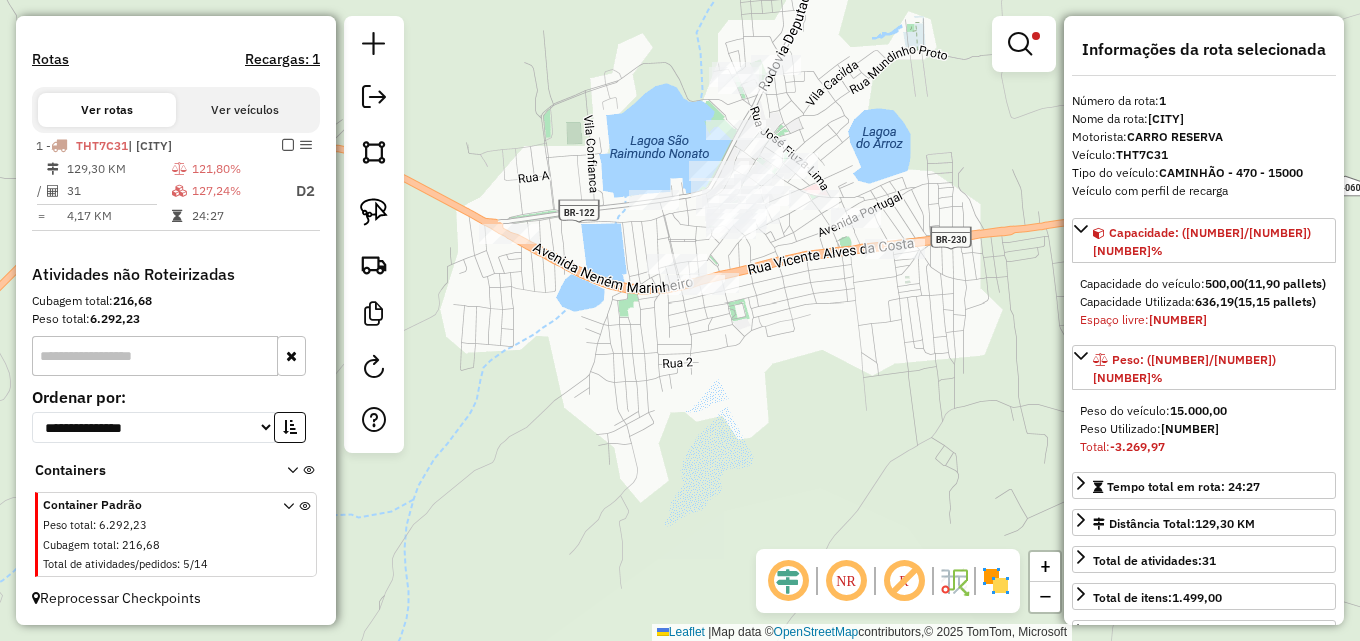 drag, startPoint x: 633, startPoint y: 286, endPoint x: 819, endPoint y: 298, distance: 186.38669 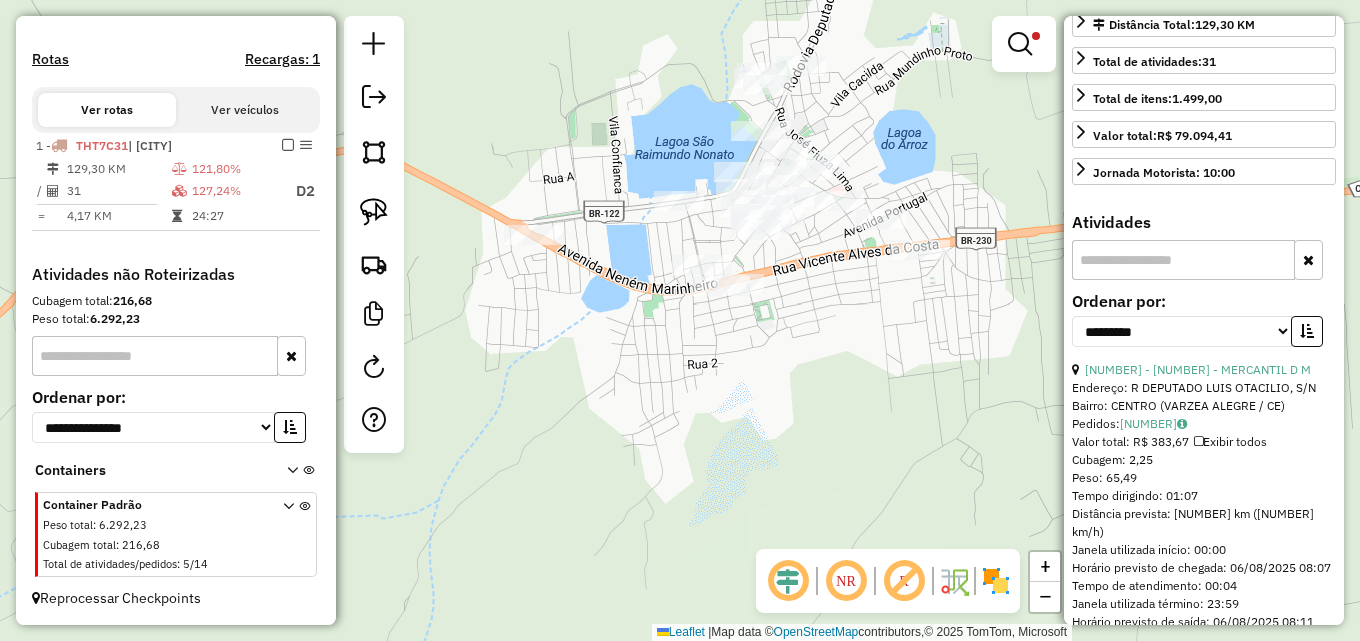 scroll, scrollTop: 500, scrollLeft: 0, axis: vertical 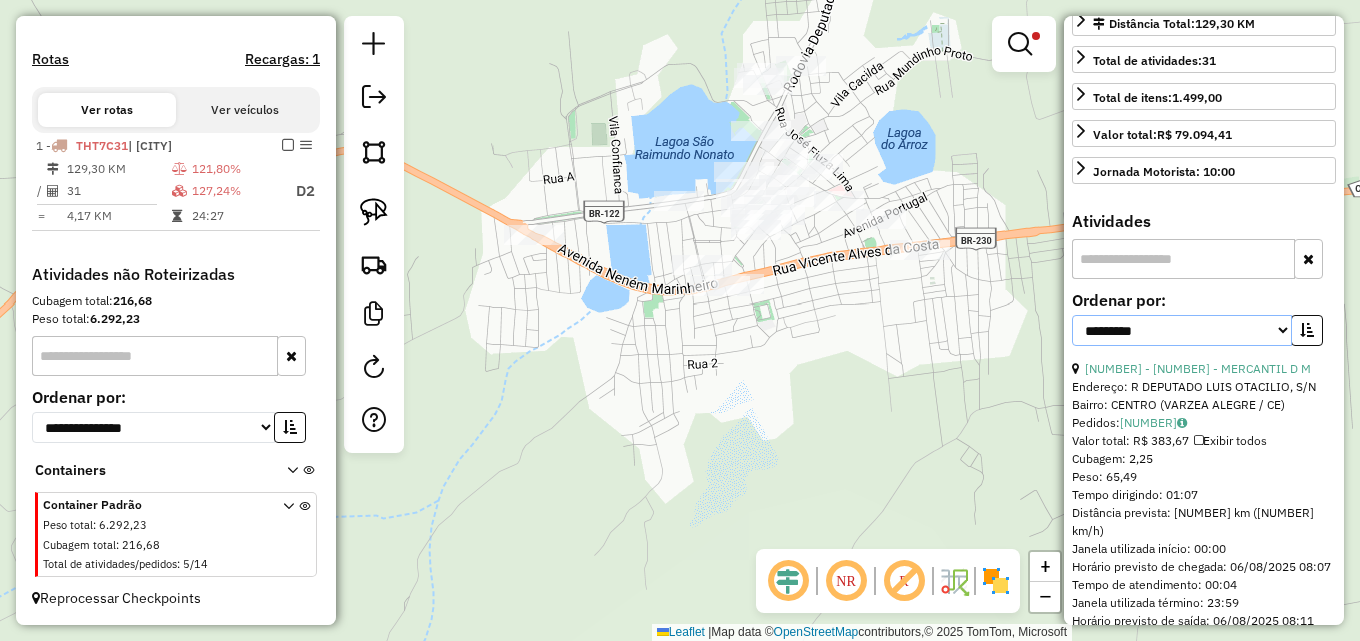 click on "**********" at bounding box center (1182, 330) 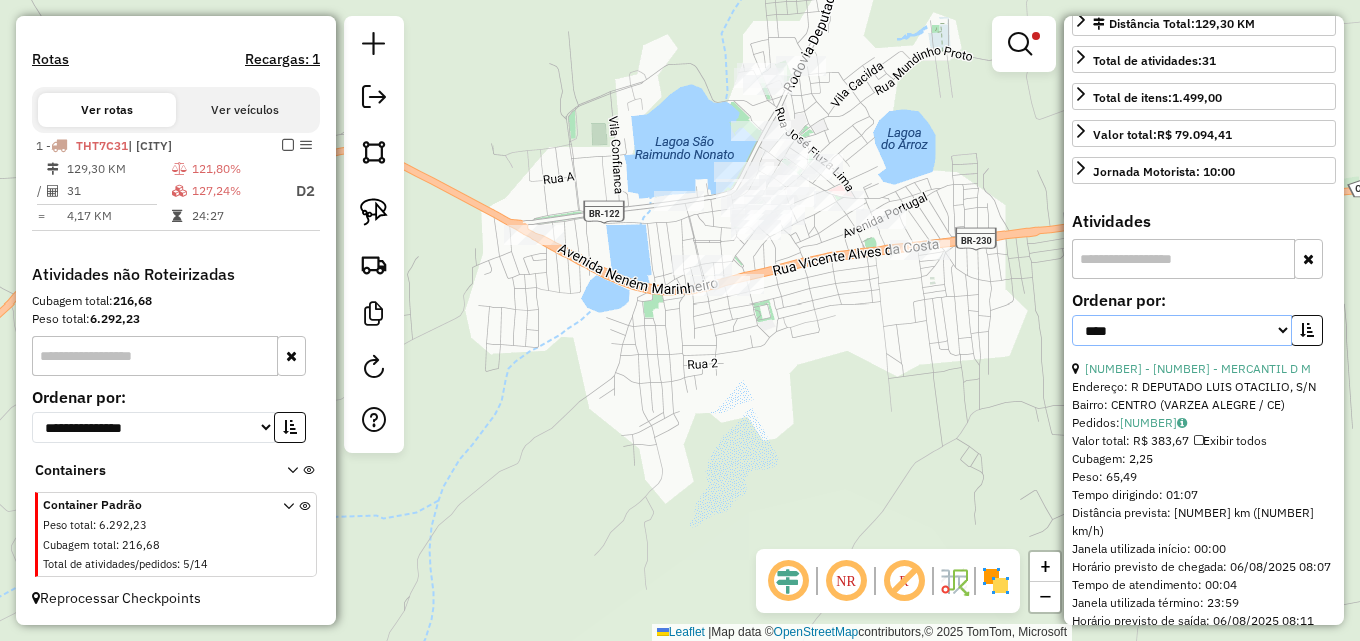 click on "**********" at bounding box center [1182, 330] 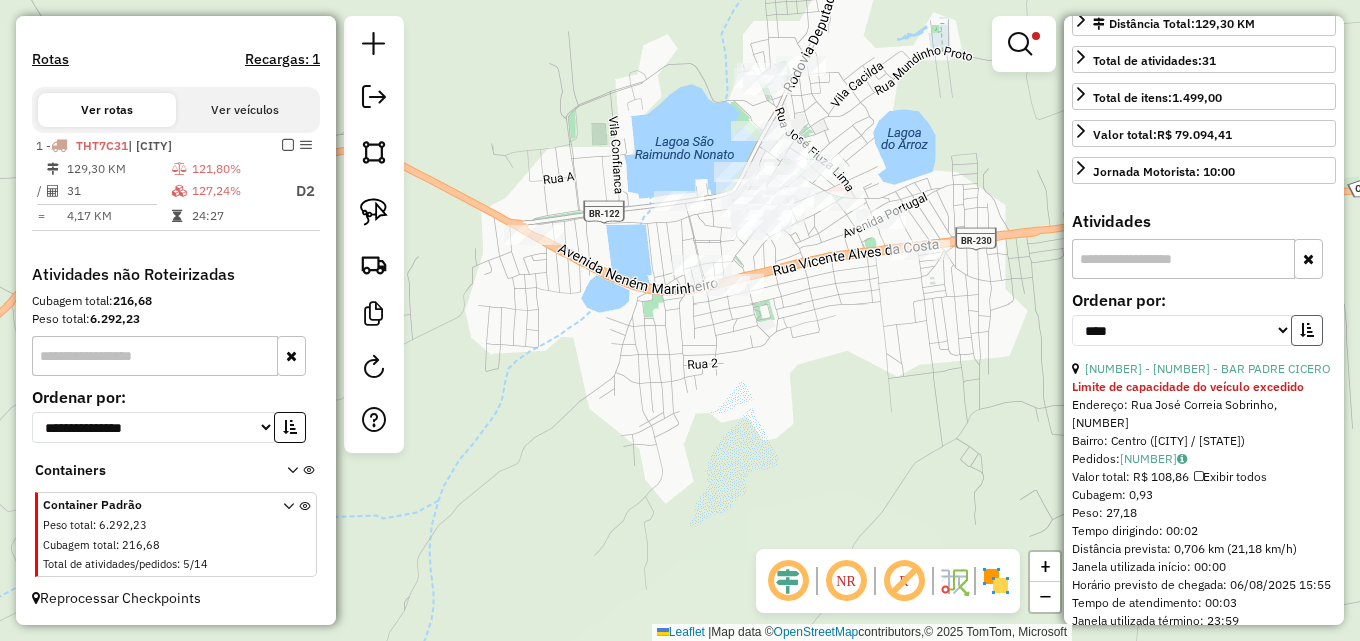 click at bounding box center [1307, 330] 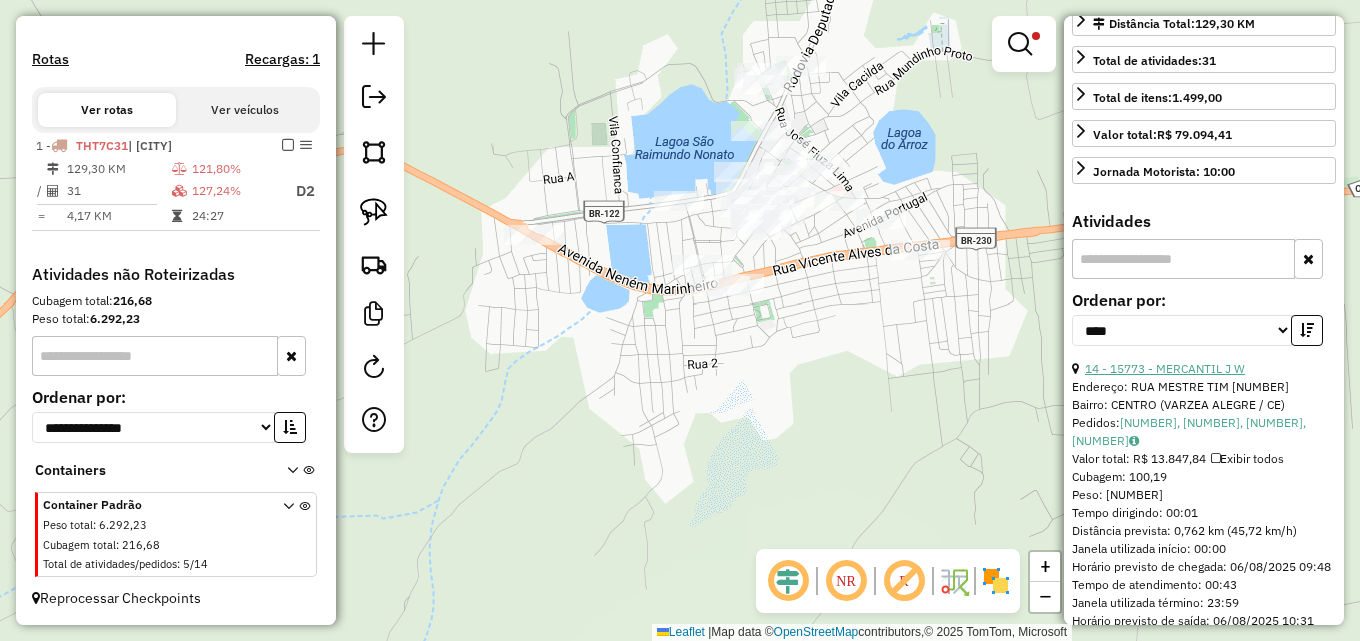 click on "14 - 15773 - MERCANTIL J W" at bounding box center (1165, 368) 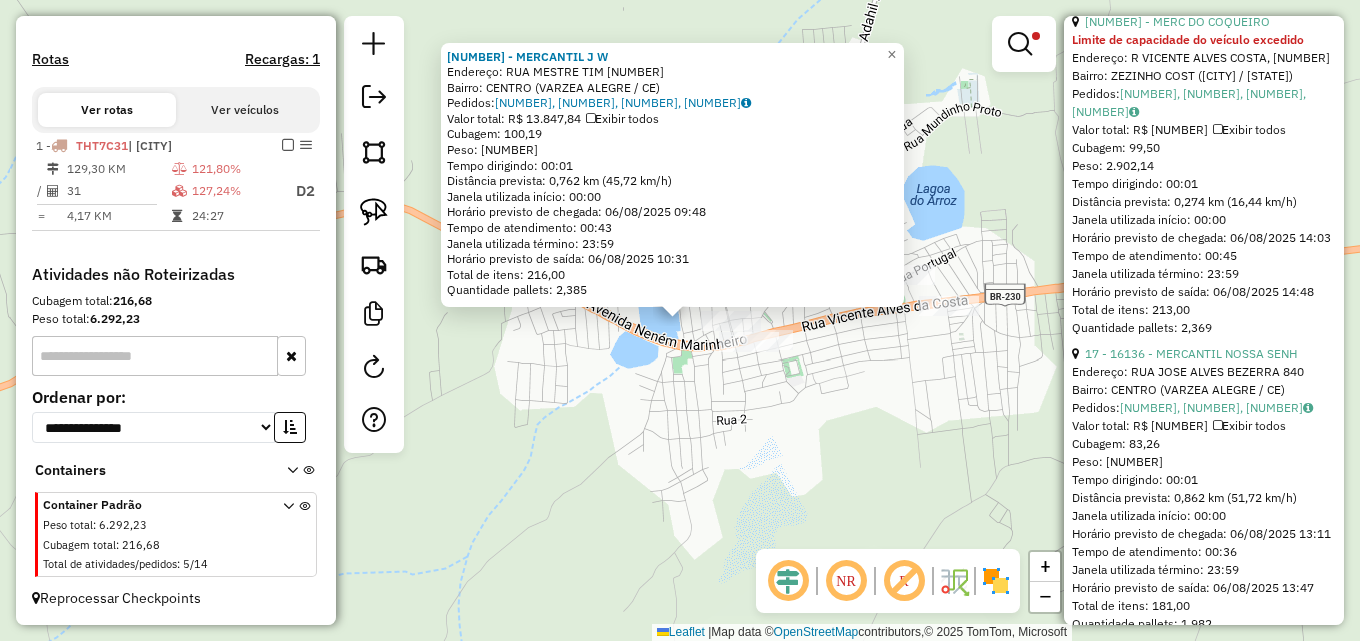 scroll, scrollTop: 1200, scrollLeft: 0, axis: vertical 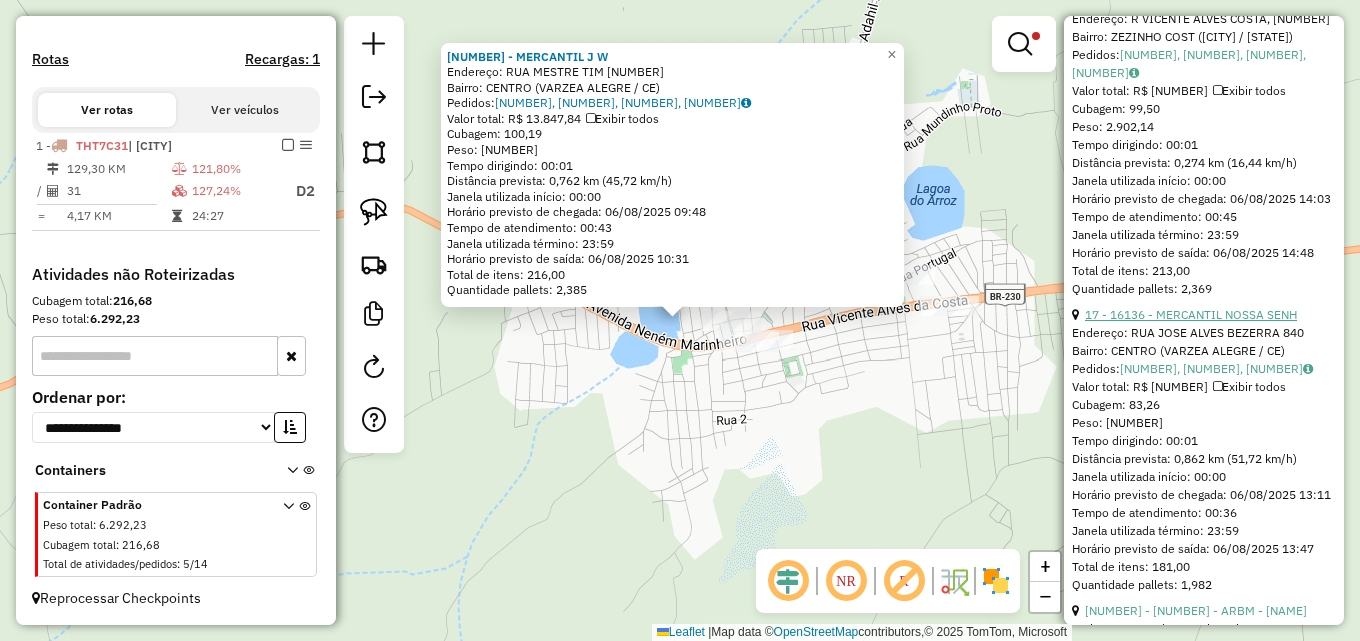 click on "17 - 16136 - MERCANTIL NOSSA SENH" at bounding box center (1191, 314) 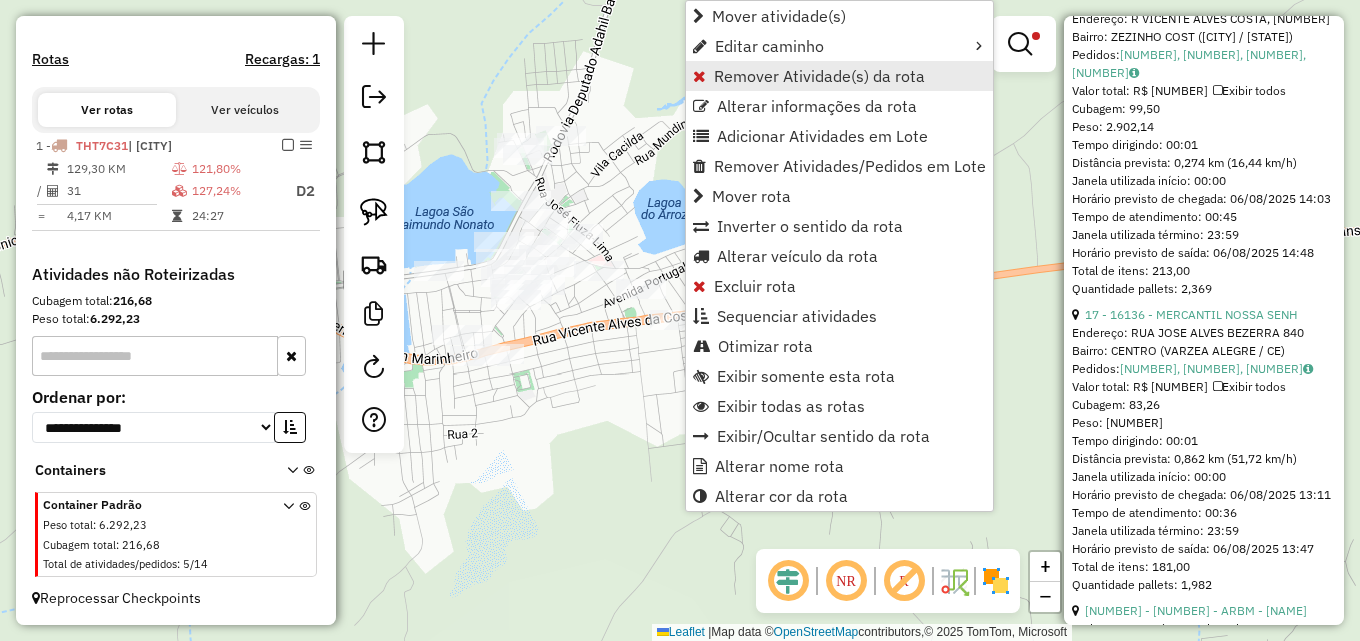click on "Remover Atividade(s) da rota" at bounding box center (819, 76) 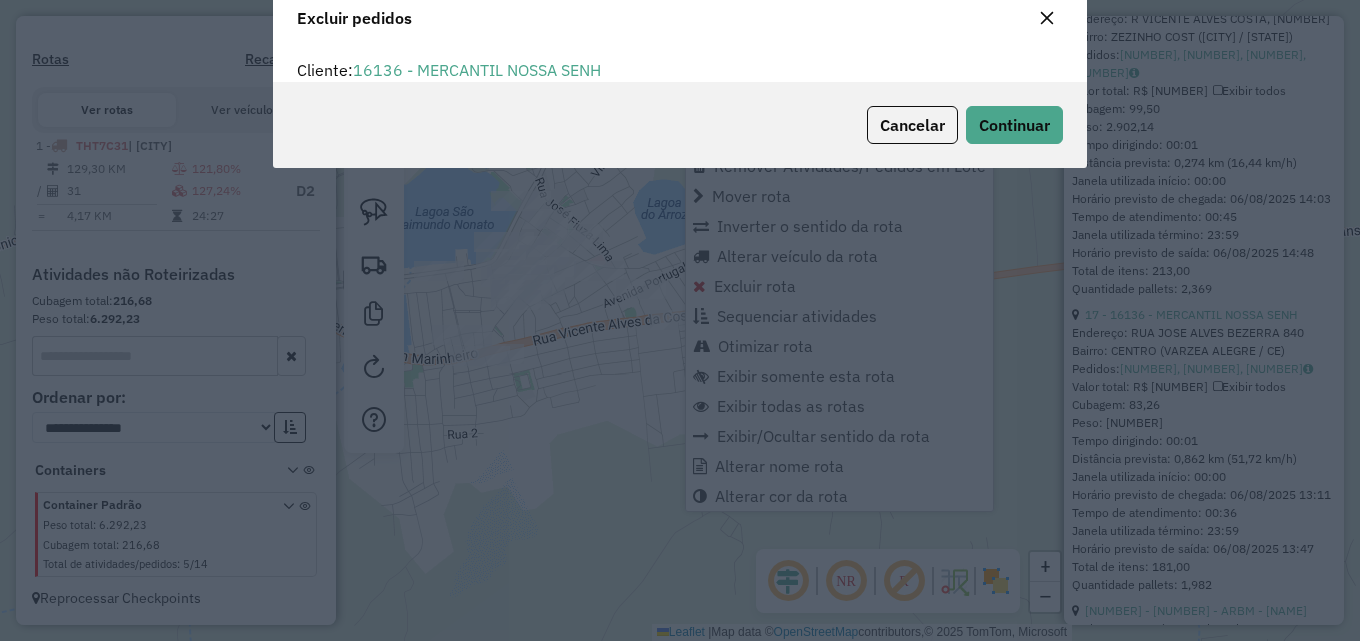 scroll, scrollTop: 12, scrollLeft: 6, axis: both 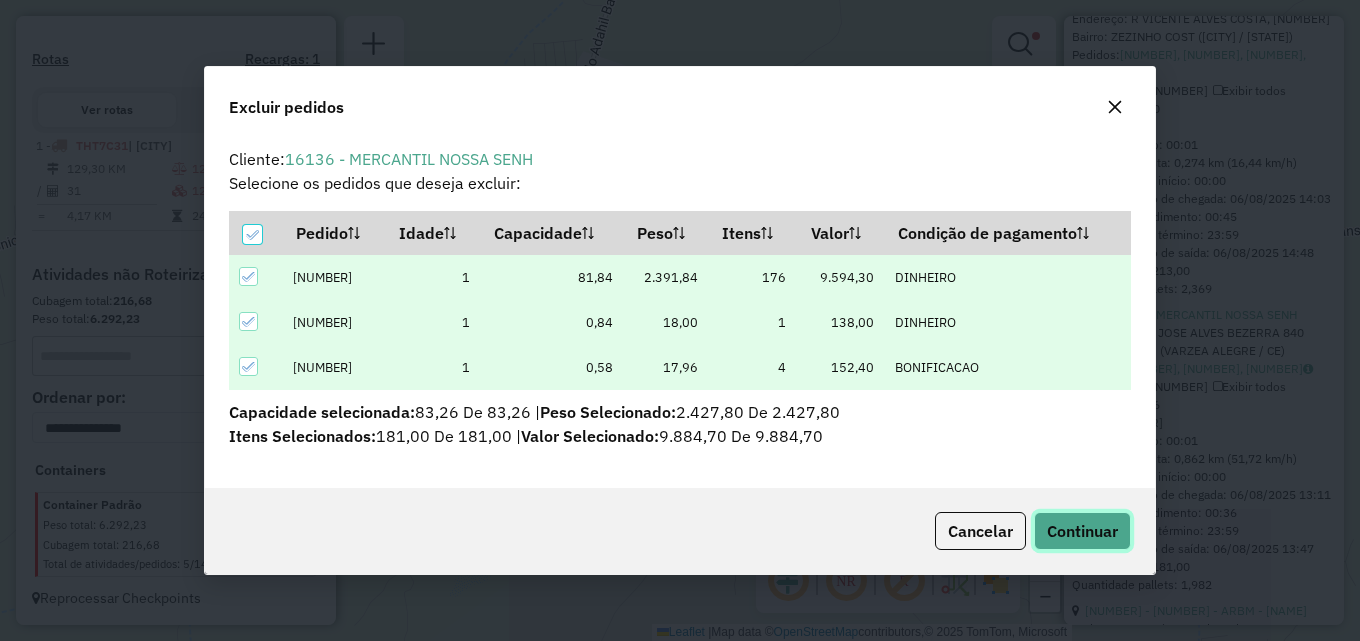 click on "Continuar" 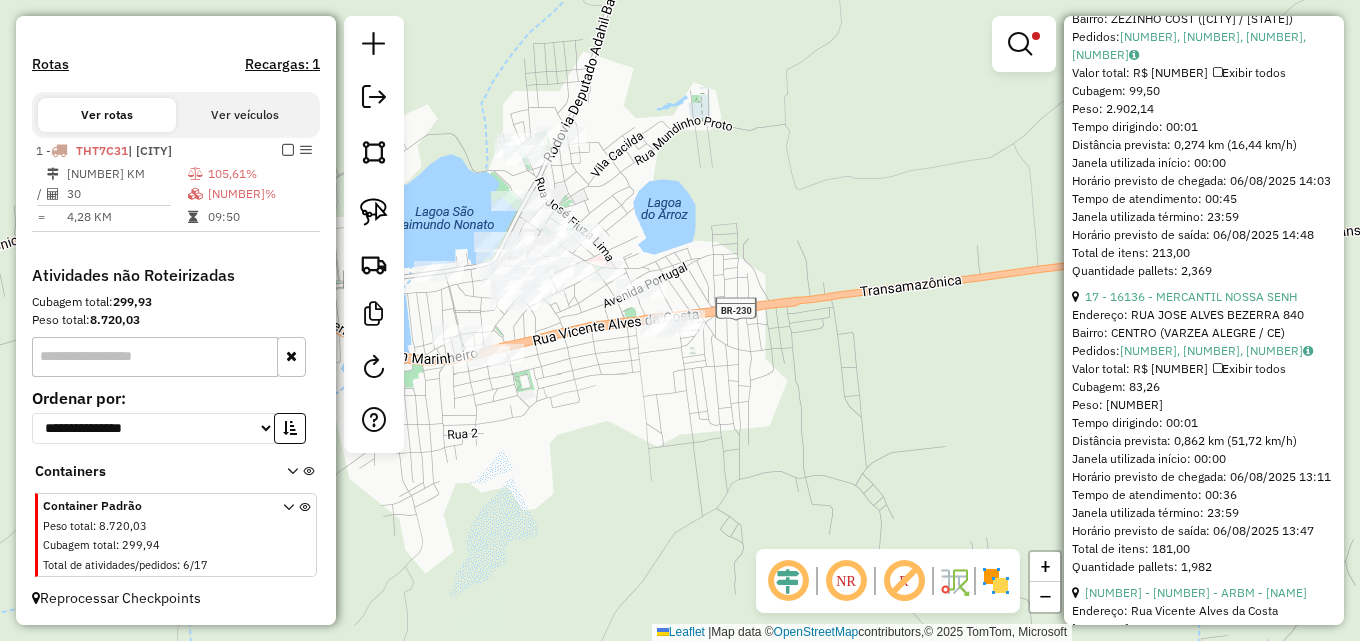 scroll, scrollTop: 588, scrollLeft: 0, axis: vertical 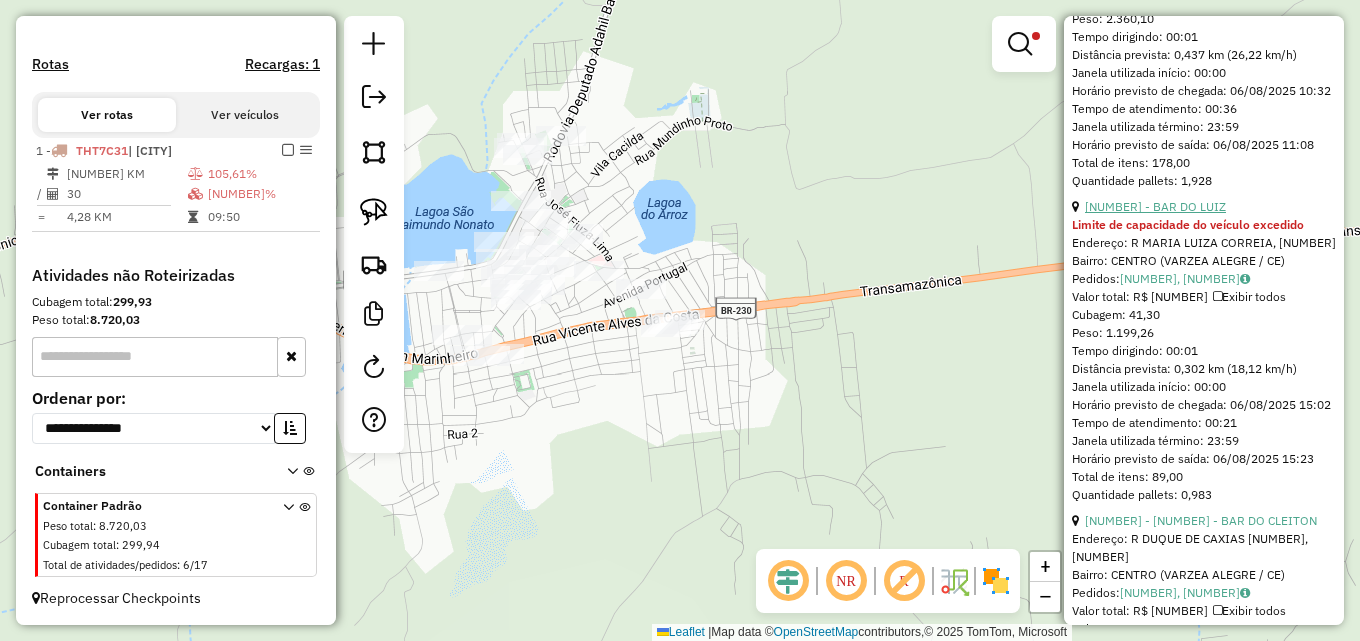 click on "[NUMBER] - BAR DO LUIZ" at bounding box center [1155, 206] 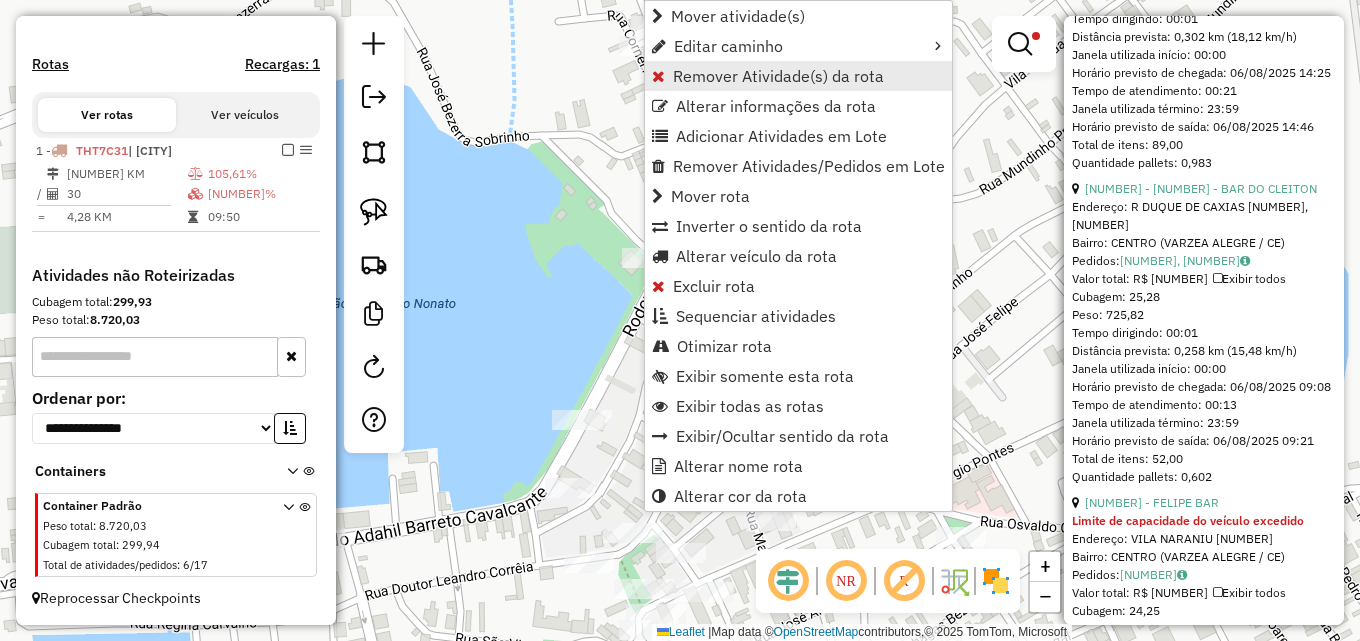 click on "Remover Atividade(s) da rota" at bounding box center [778, 76] 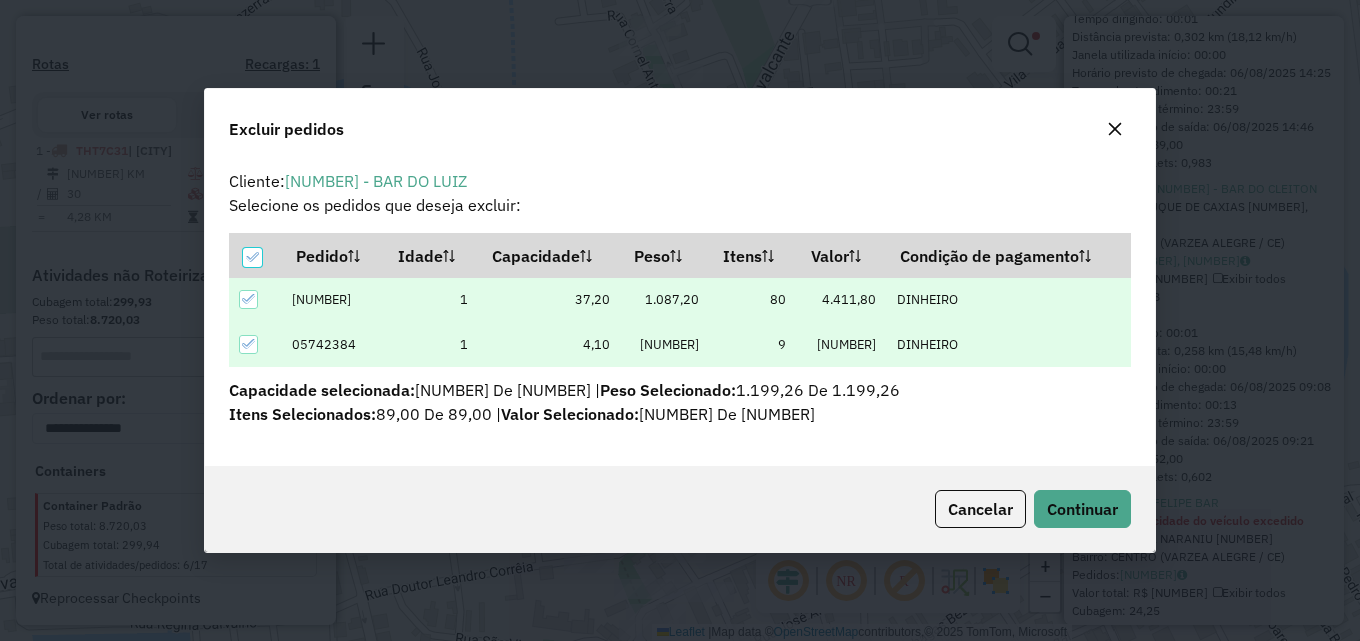 scroll, scrollTop: 82, scrollLeft: 0, axis: vertical 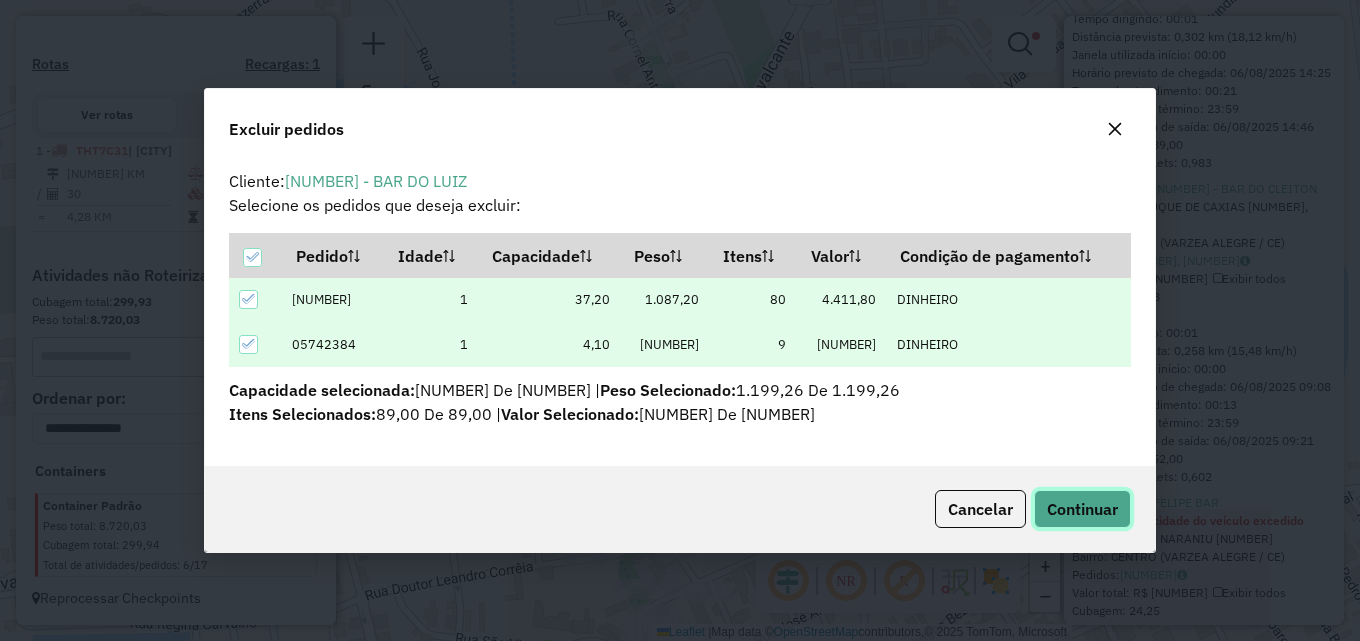 click on "Continuar" 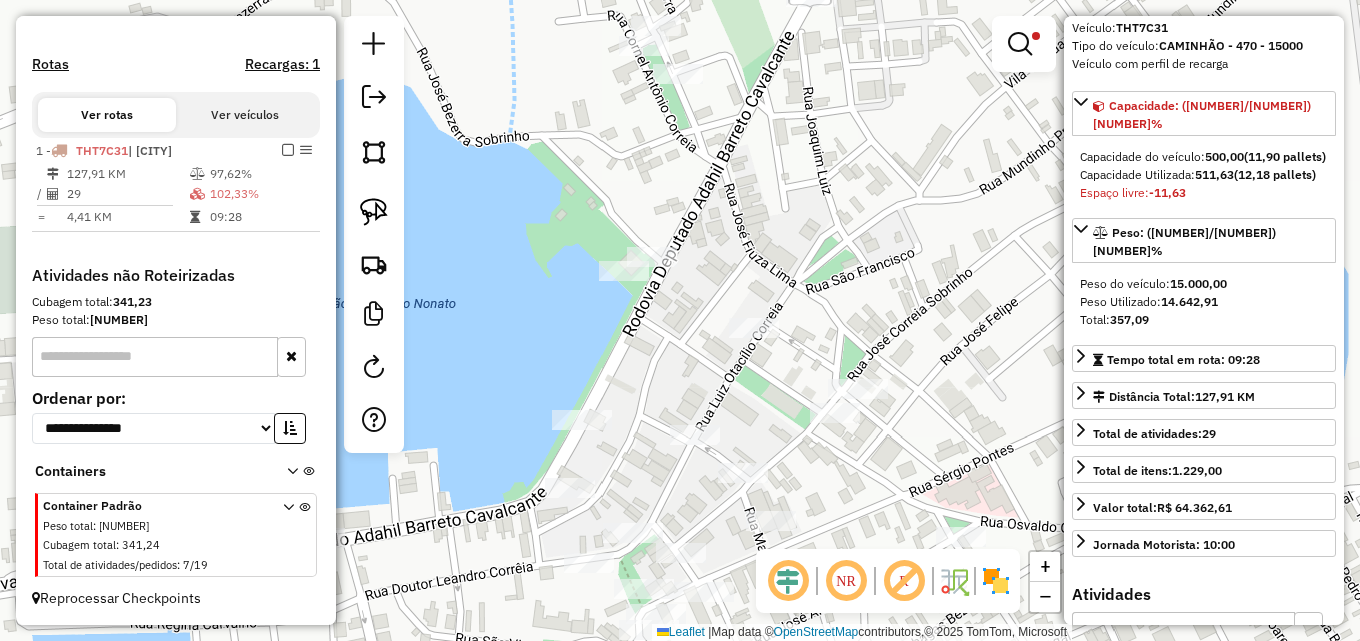 scroll, scrollTop: 82, scrollLeft: 0, axis: vertical 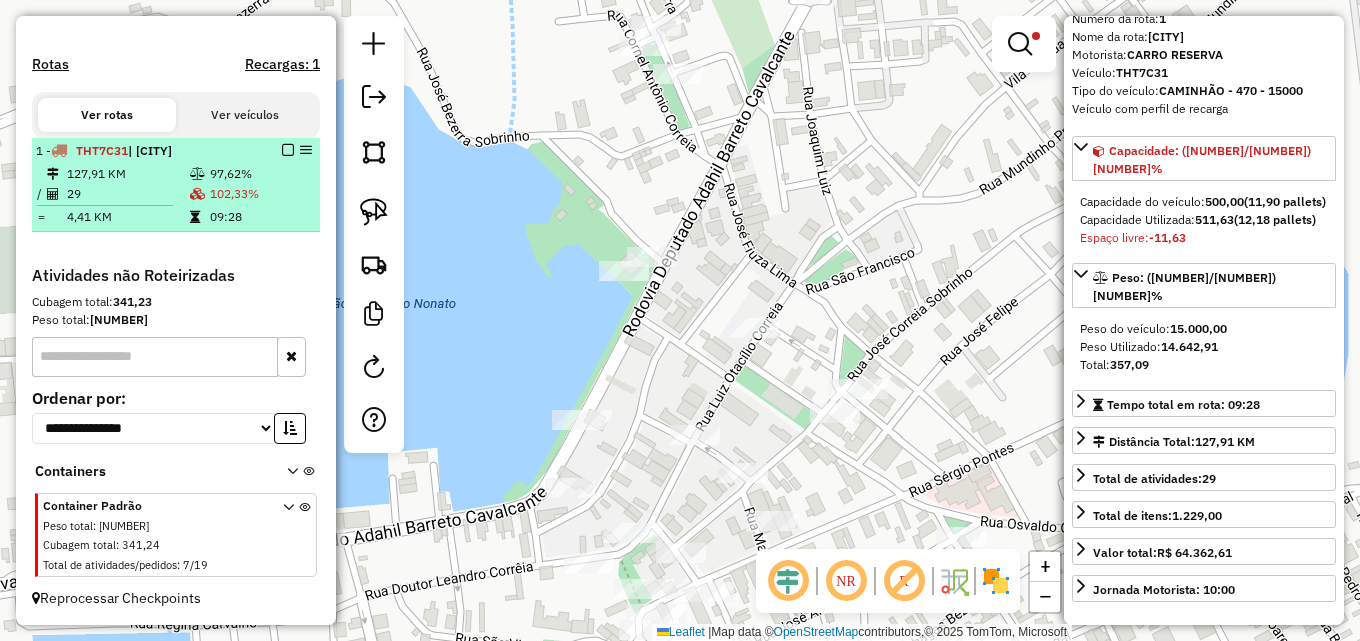 click on "102,33%" at bounding box center (260, 194) 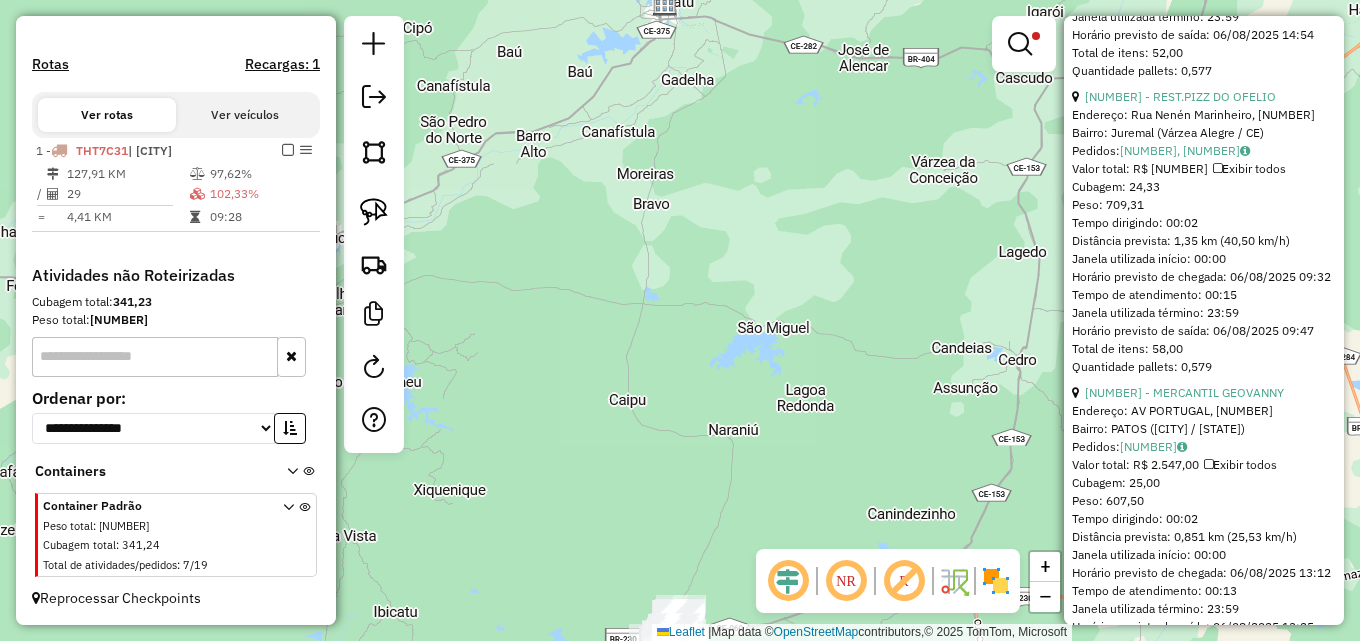 scroll, scrollTop: 2282, scrollLeft: 0, axis: vertical 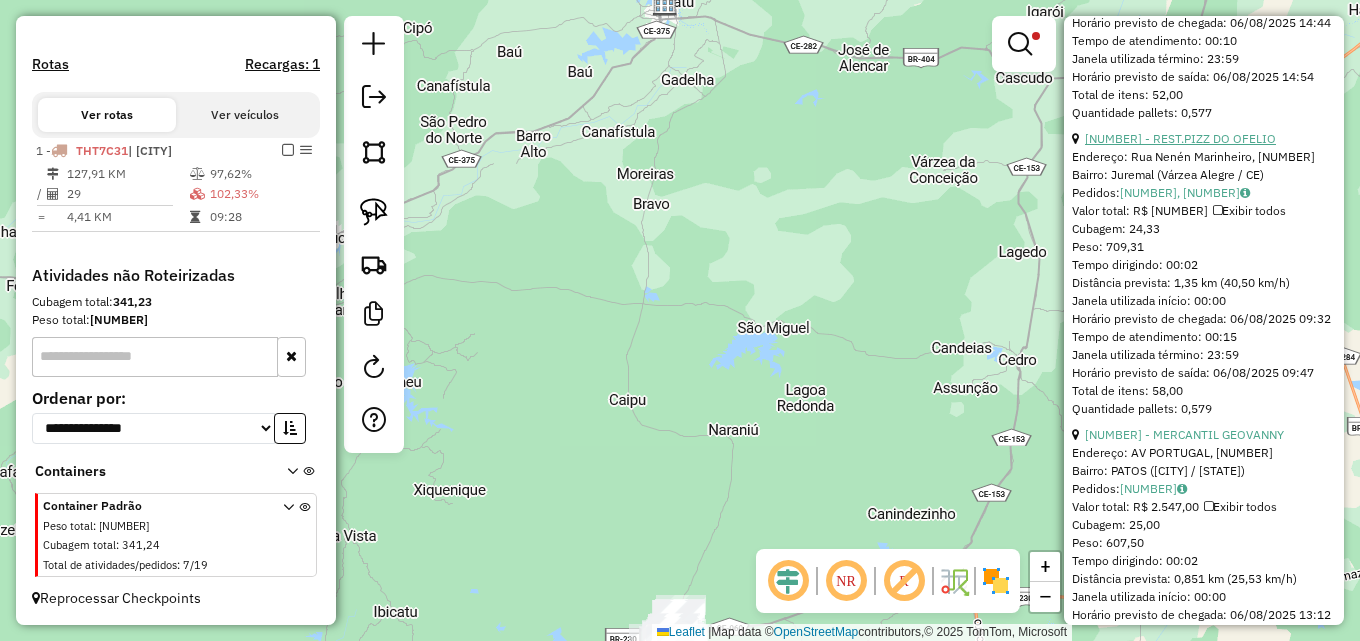 click on "[NUMBER] - REST.PIZZ DO OFELIO" at bounding box center (1180, 138) 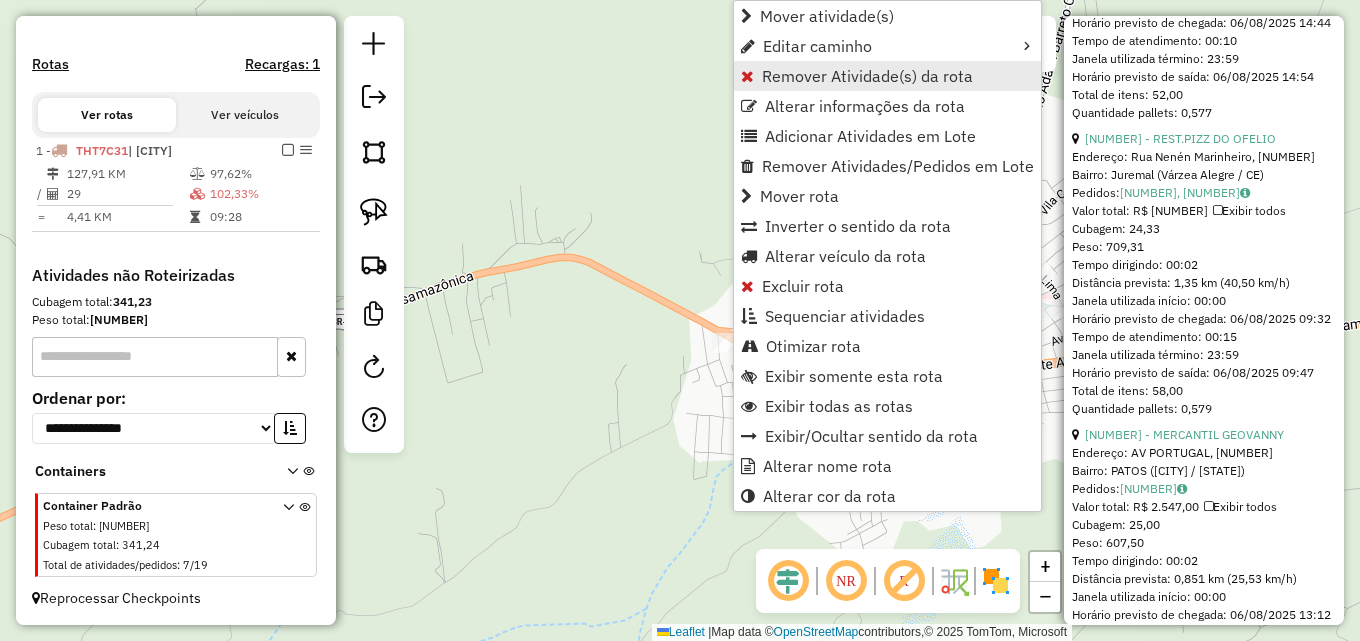 click on "Remover Atividade(s) da rota" at bounding box center (867, 76) 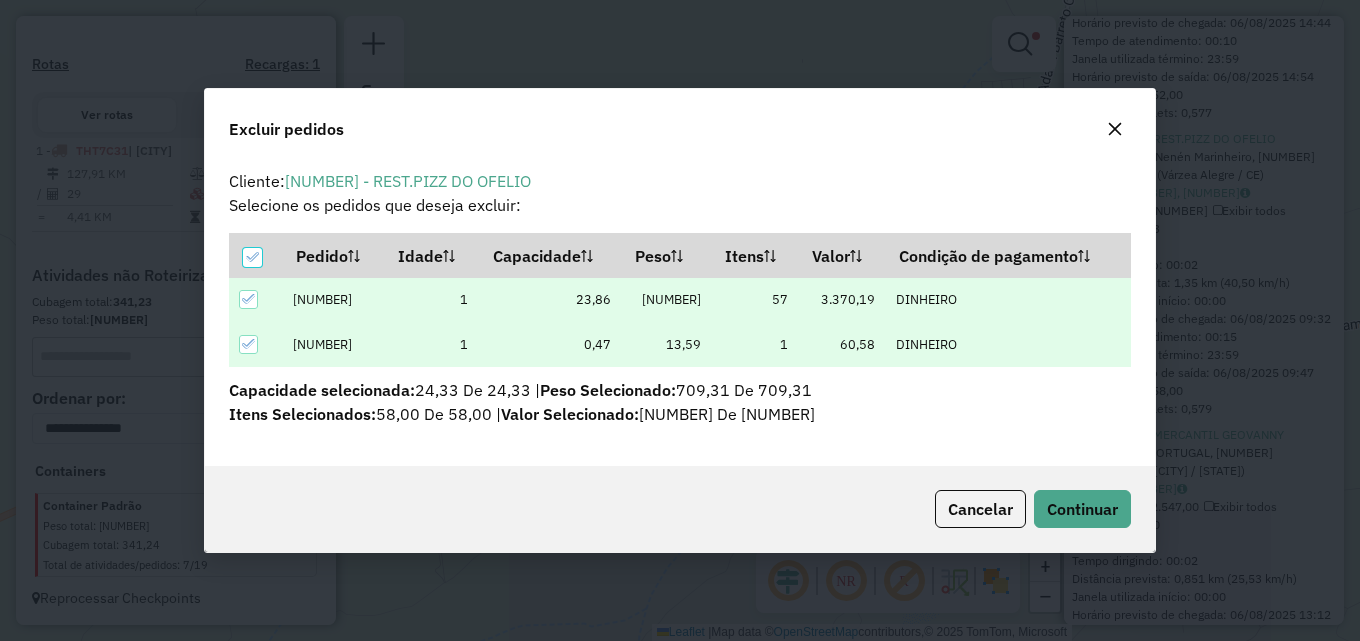 scroll, scrollTop: 0, scrollLeft: 0, axis: both 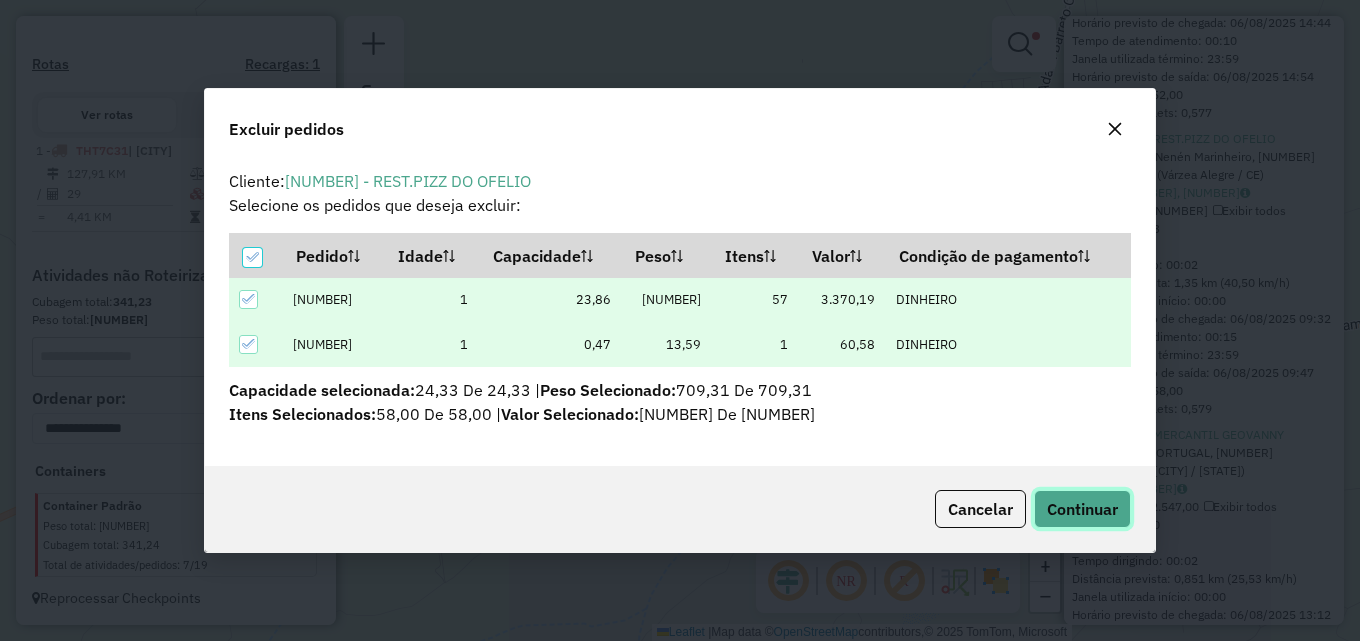 click on "Continuar" 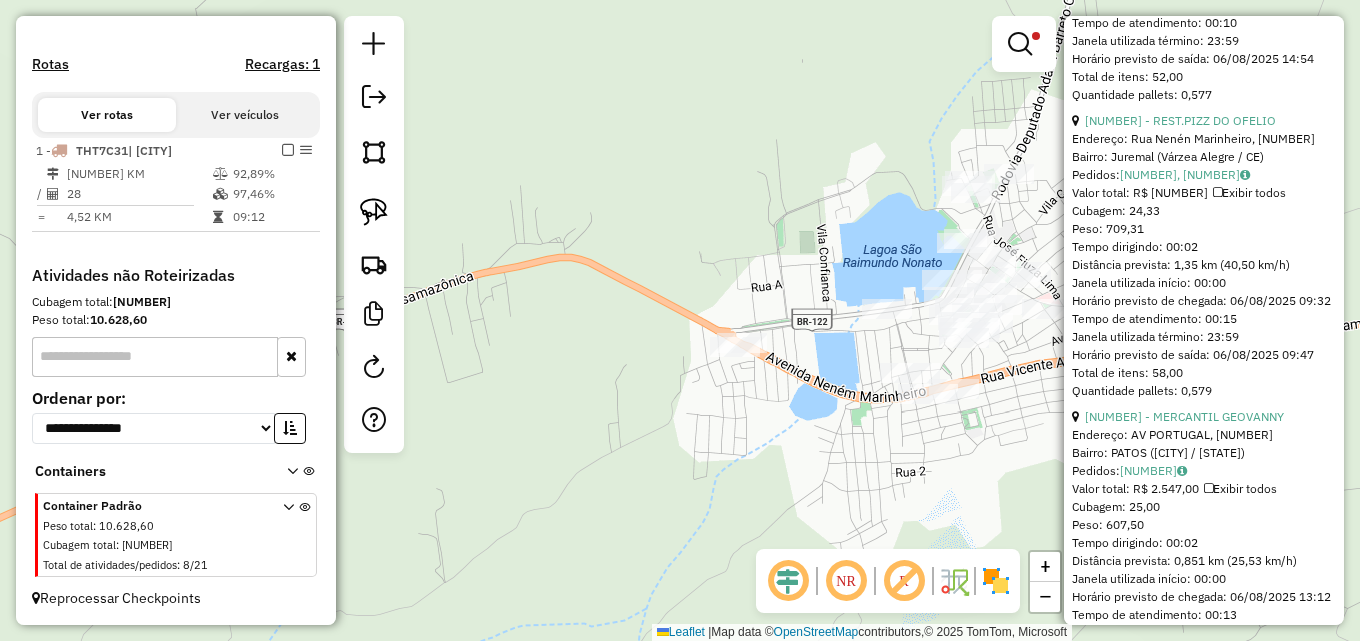 scroll, scrollTop: 2264, scrollLeft: 0, axis: vertical 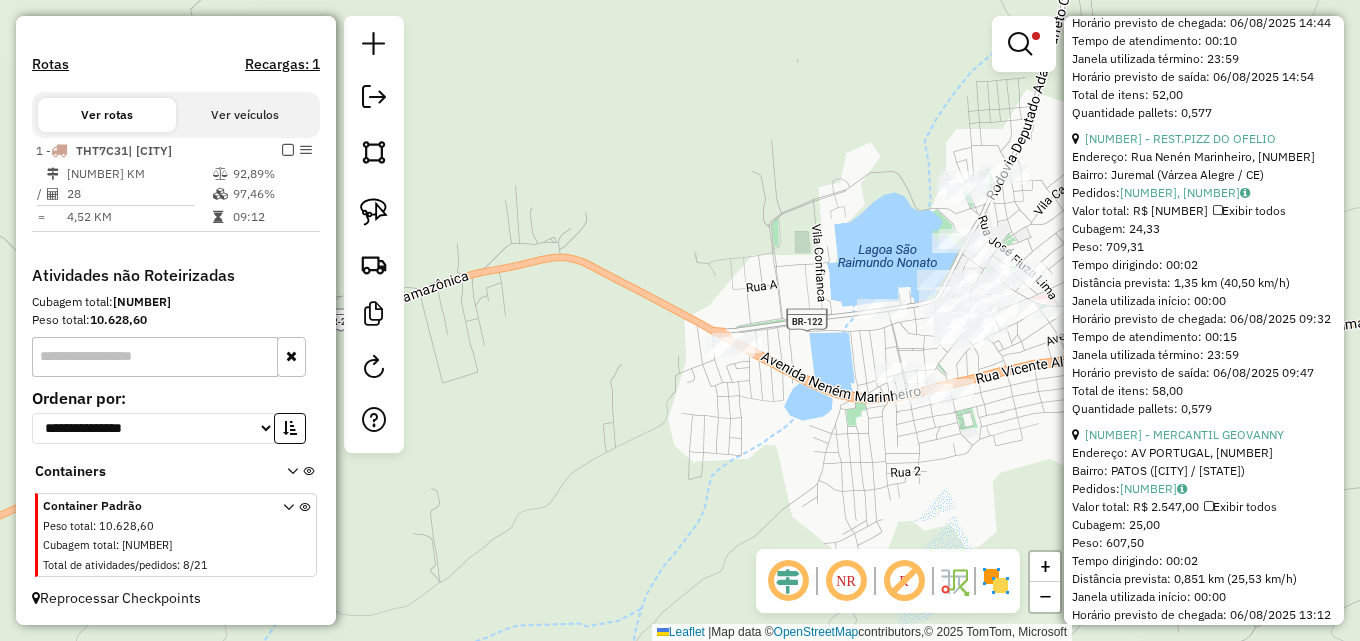 drag, startPoint x: 997, startPoint y: 426, endPoint x: 742, endPoint y: 426, distance: 255 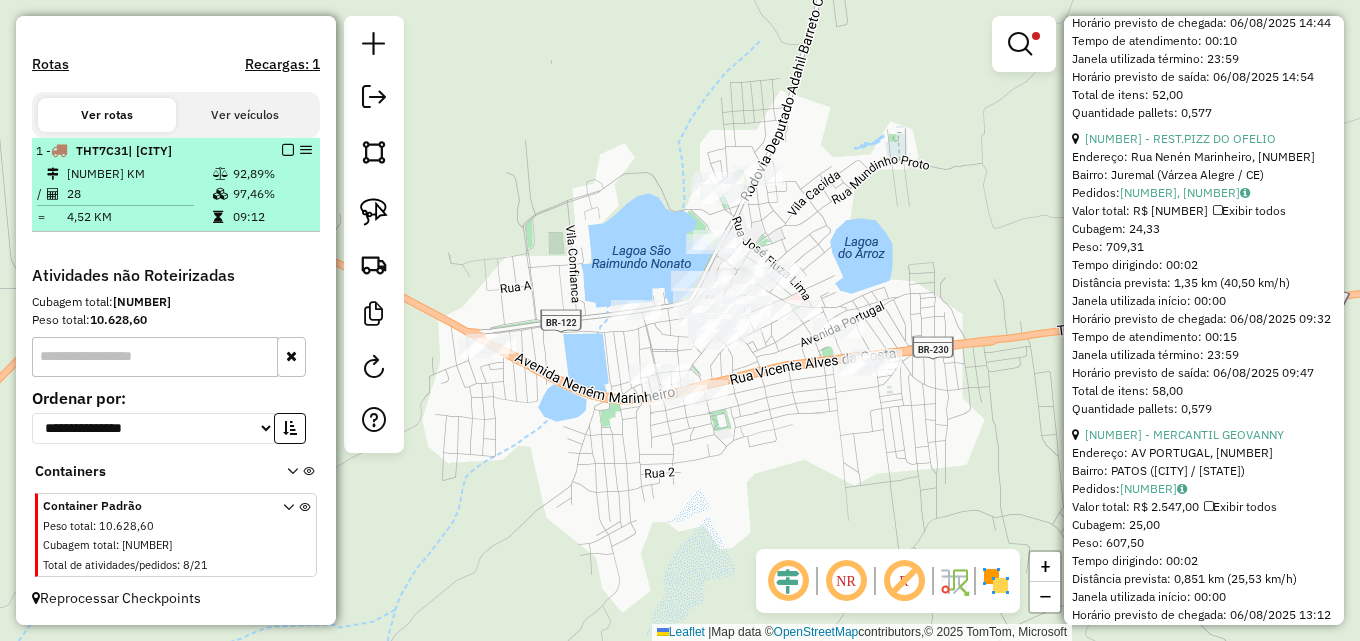 click on "97,46%" at bounding box center [272, 194] 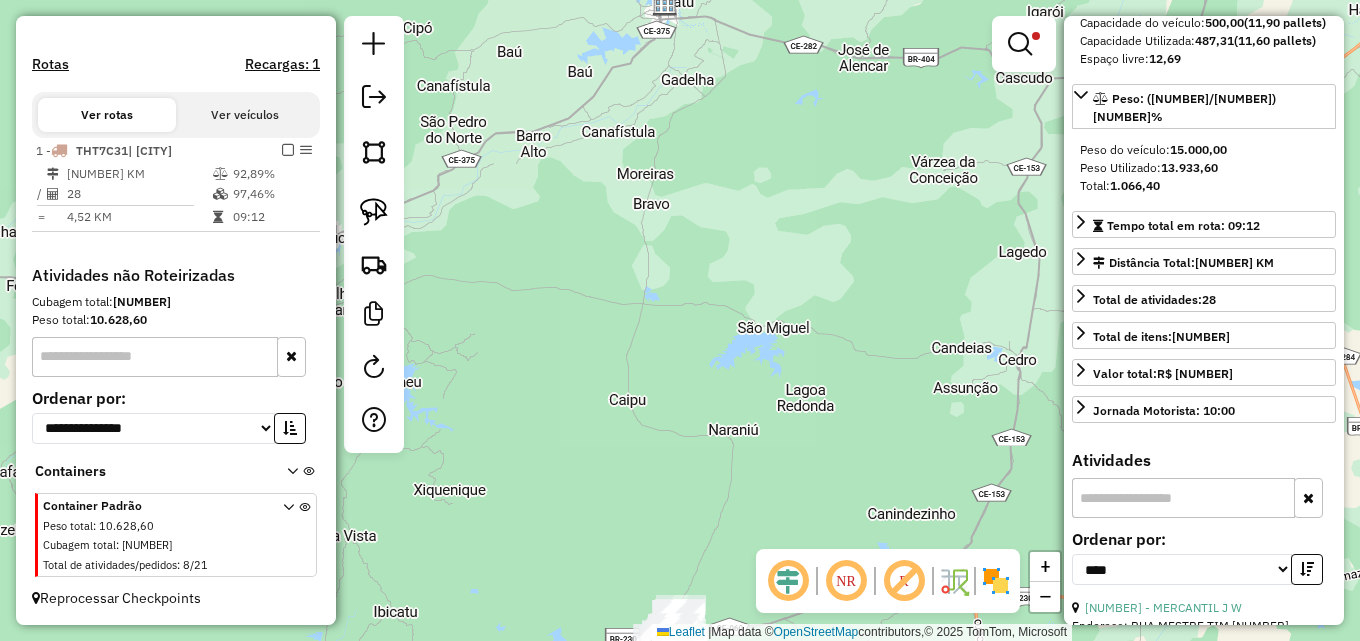 scroll, scrollTop: 0, scrollLeft: 0, axis: both 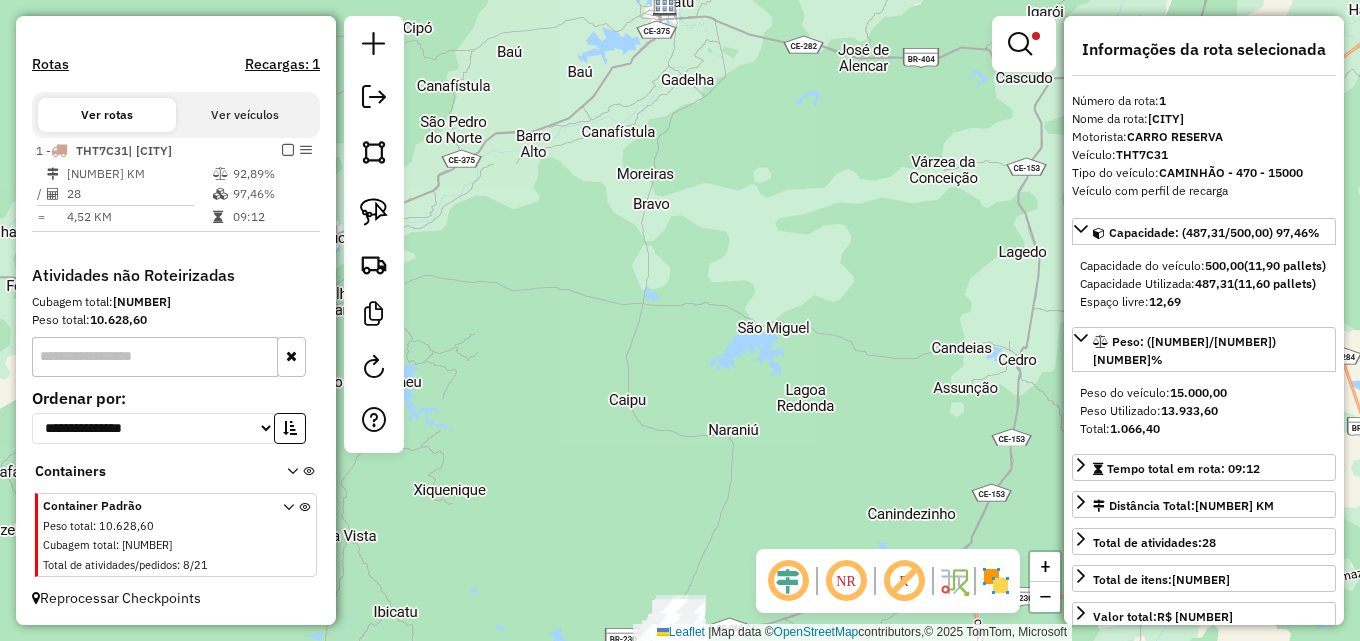 click on "Limpar filtros Janela de atendimento Grade de atendimento Capacidade Transportadoras Veículos Cliente Pedidos  Rotas Selecione os dias de semana para filtrar as janelas de atendimento  Seg   Ter   Qua   Qui   Sex   Sáb   Dom  Informe o período da janela de atendimento: De: Até:  Filtrar exatamente a janela do cliente  Considerar janela de atendimento padrão  Selecione os dias de semana para filtrar as grades de atendimento  Seg   Ter   Qua   Qui   Sex   Sáb   Dom   Considerar clientes sem dia de atendimento cadastrado  Clientes fora do dia de atendimento selecionado Filtrar as atividades entre os valores definidos abaixo:  Peso mínimo:   Peso máximo:   Cubagem mínima:   Cubagem máxima:   De:   Até:  Filtrar as atividades entre o tempo de atendimento definido abaixo:  De:   Até:   Considerar capacidade total dos clientes não roteirizados Transportadora: Selecione um ou mais itens Tipo de veículo: Selecione um ou mais itens Veículo: Selecione um ou mais itens Motorista: Selecione um ou mais itens" 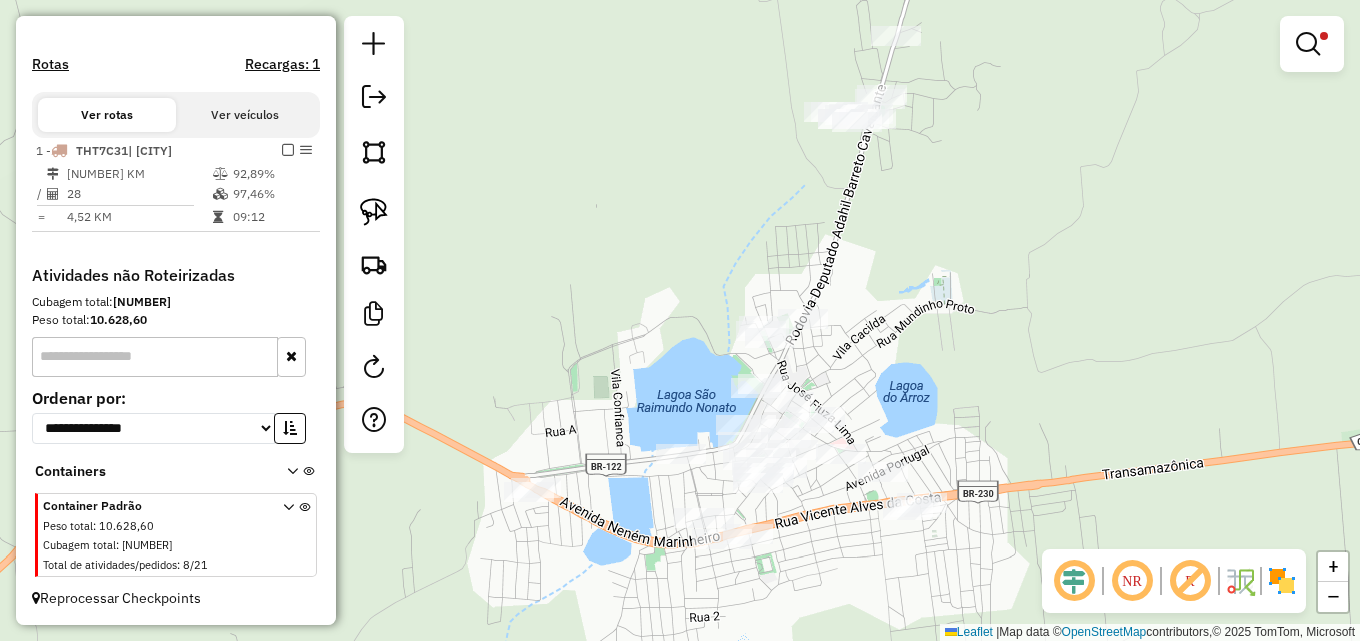 drag, startPoint x: 985, startPoint y: 410, endPoint x: 1003, endPoint y: 263, distance: 148.09795 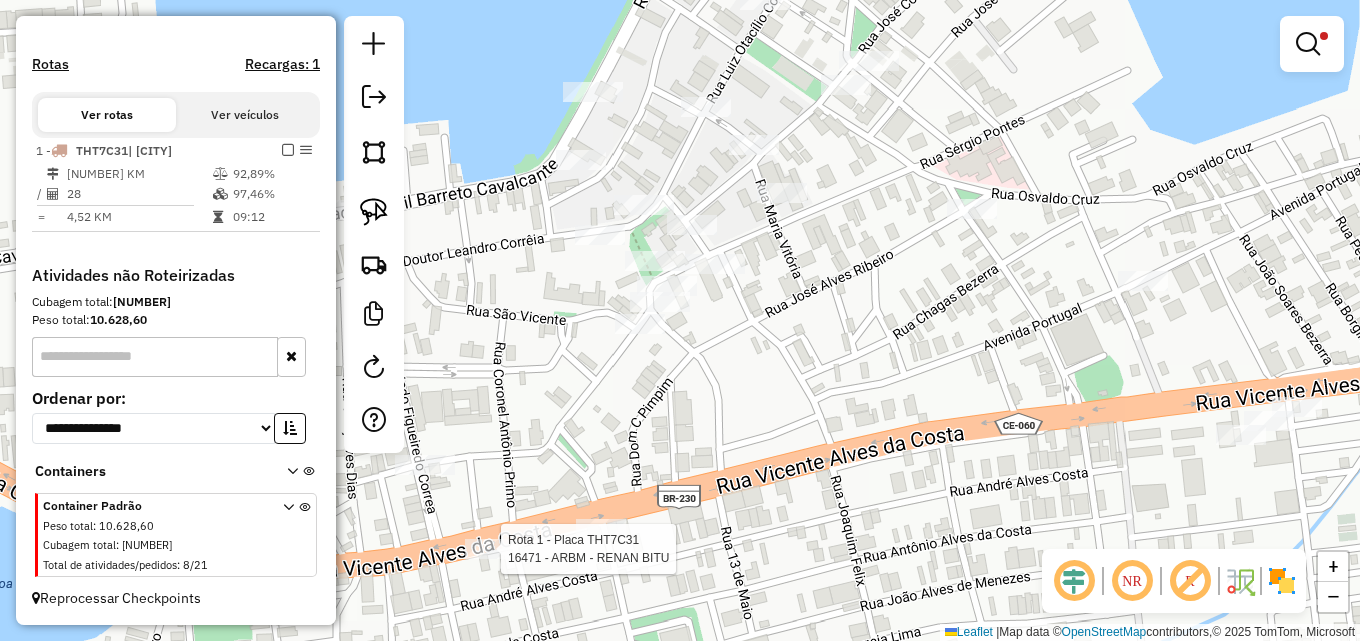 select on "*********" 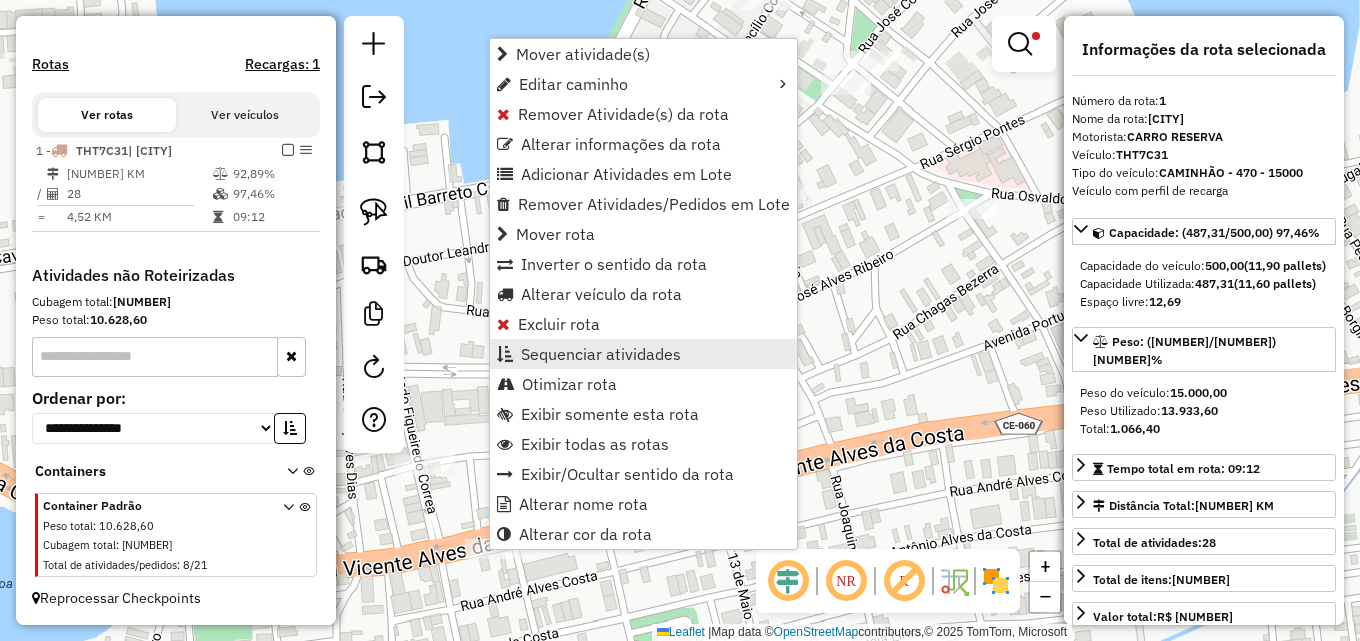click on "Sequenciar atividades" at bounding box center (643, 354) 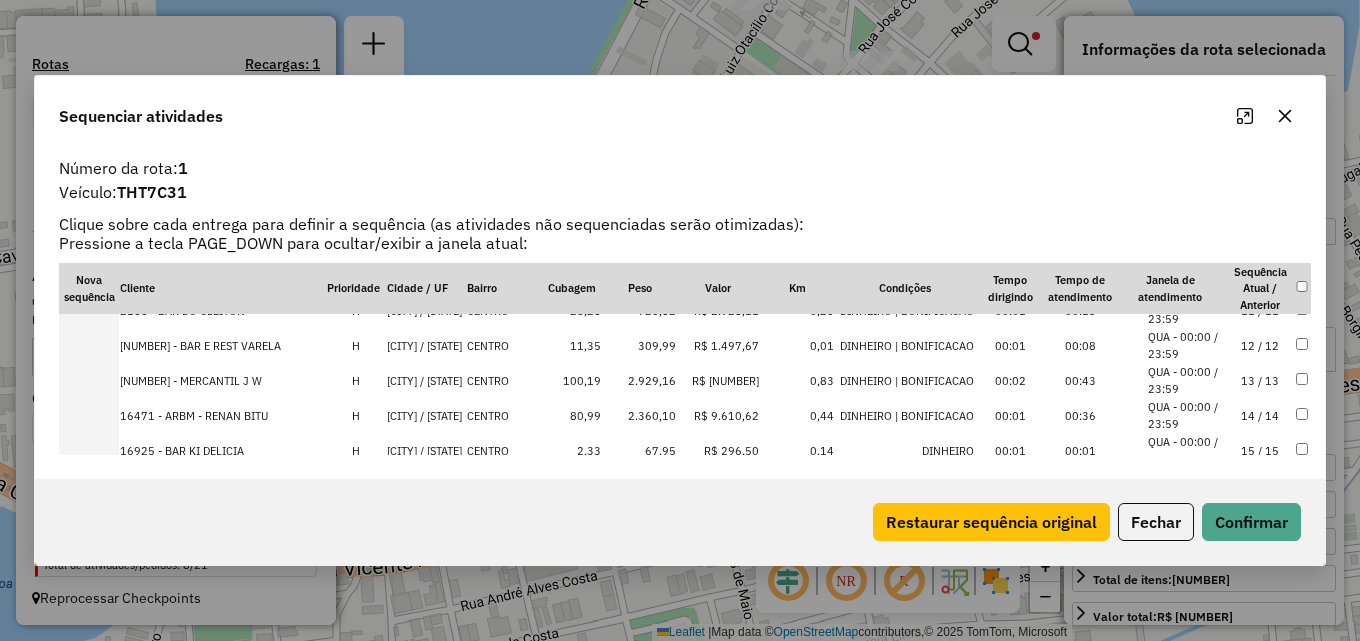 scroll, scrollTop: 400, scrollLeft: 0, axis: vertical 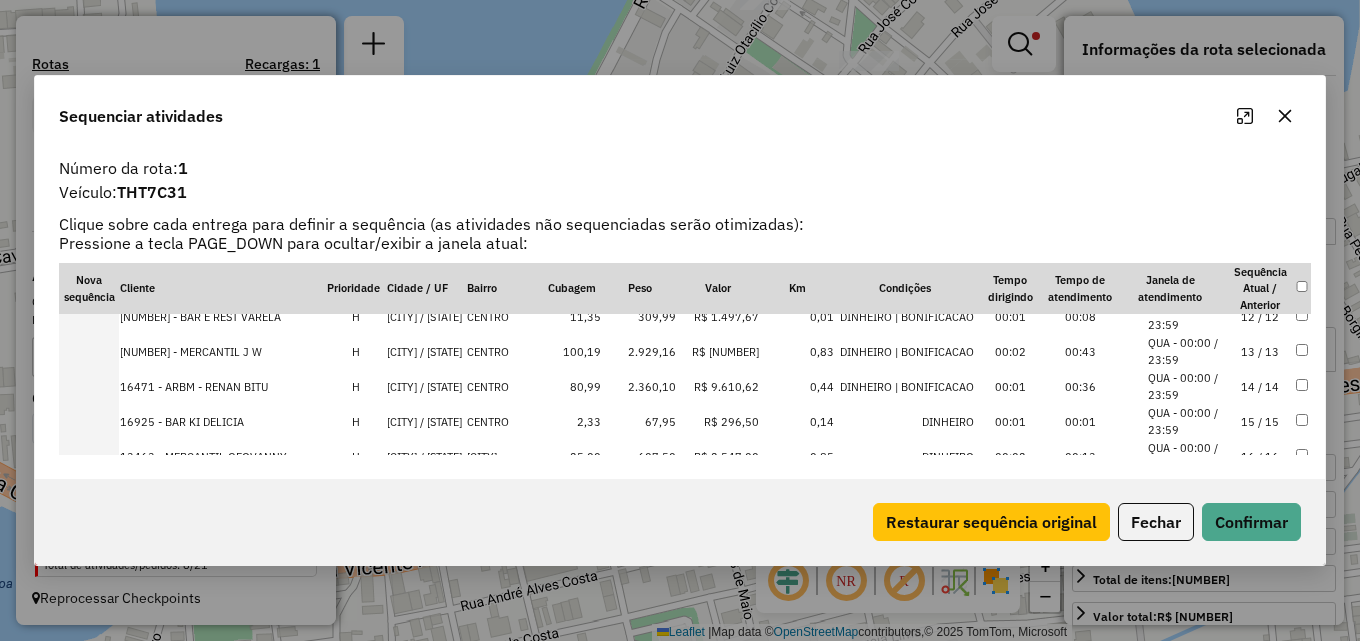 click on "14 / 14" at bounding box center [1260, 386] 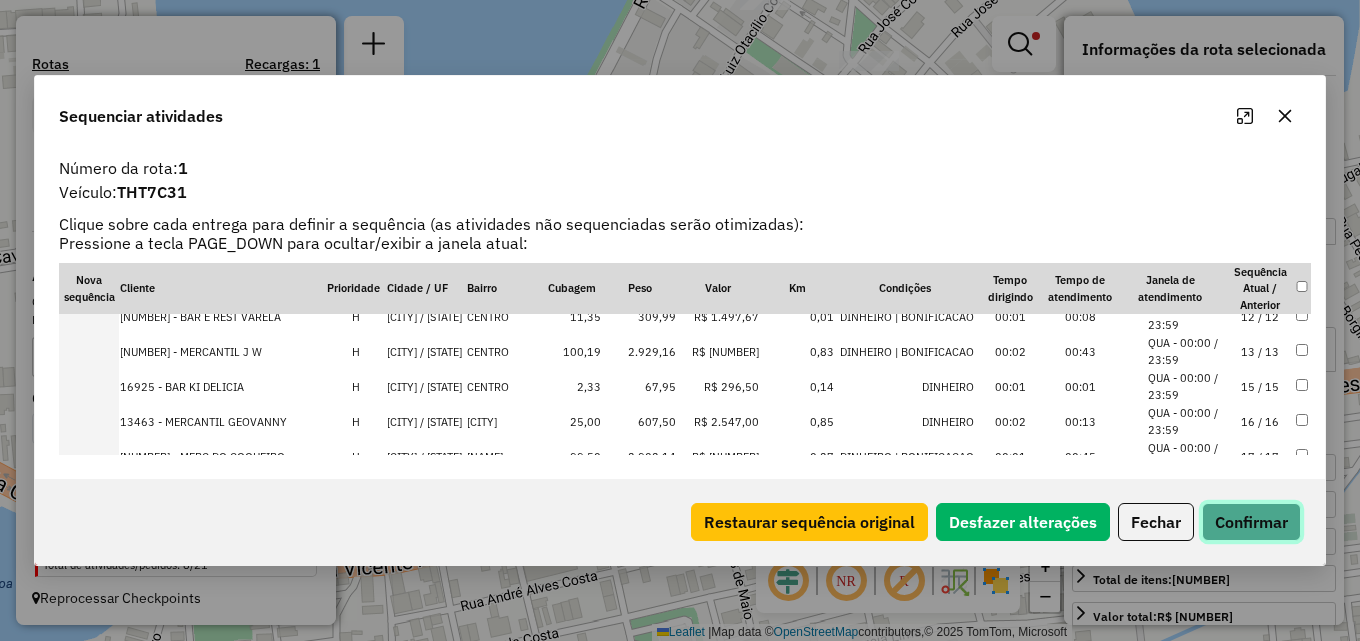 click on "Confirmar" 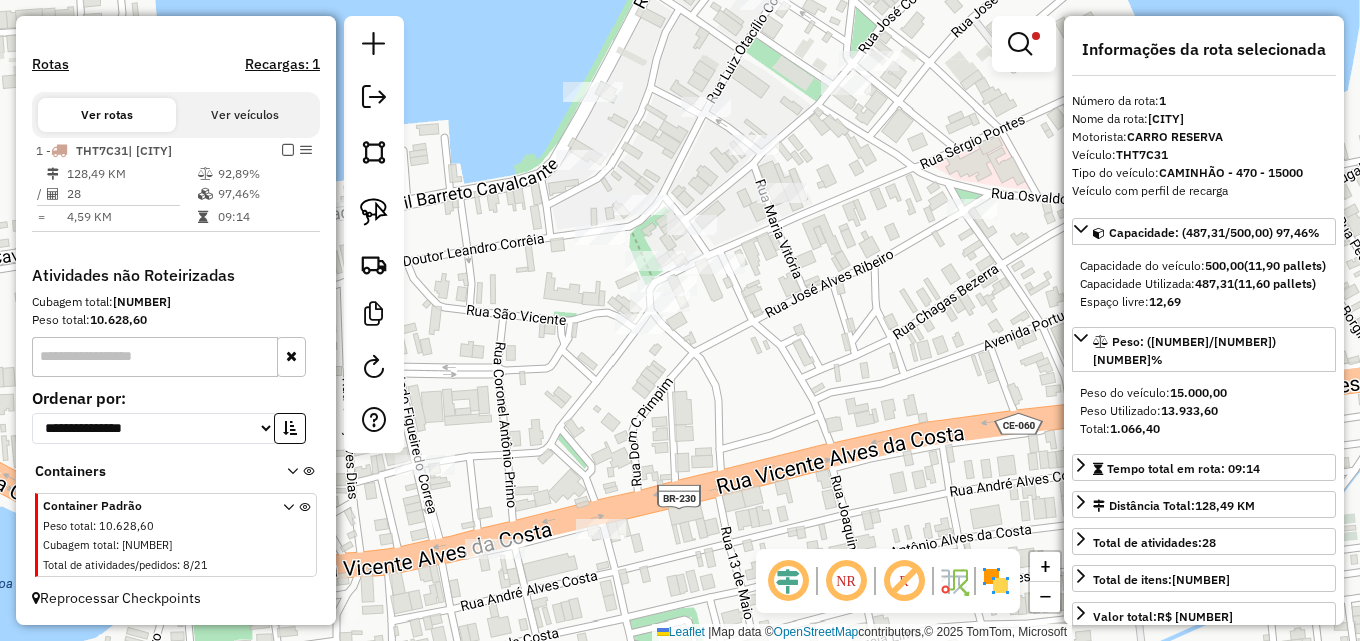 drag, startPoint x: 751, startPoint y: 399, endPoint x: 842, endPoint y: 346, distance: 105.30907 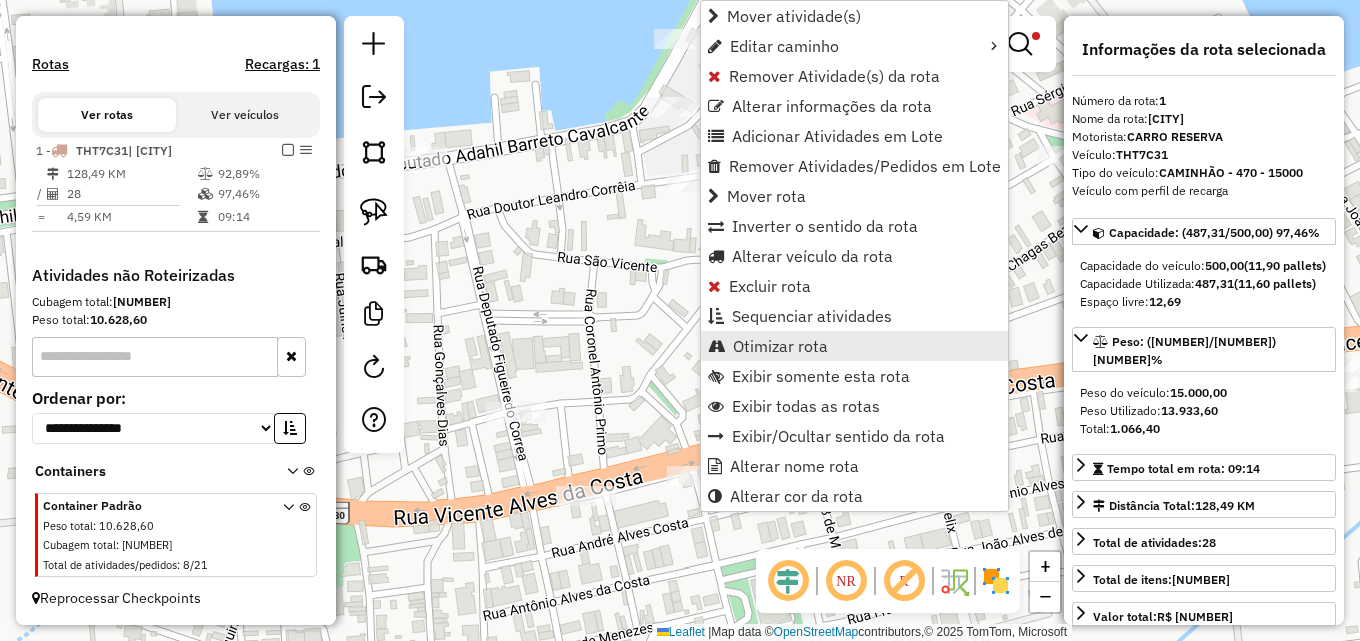click on "Otimizar rota" at bounding box center (780, 346) 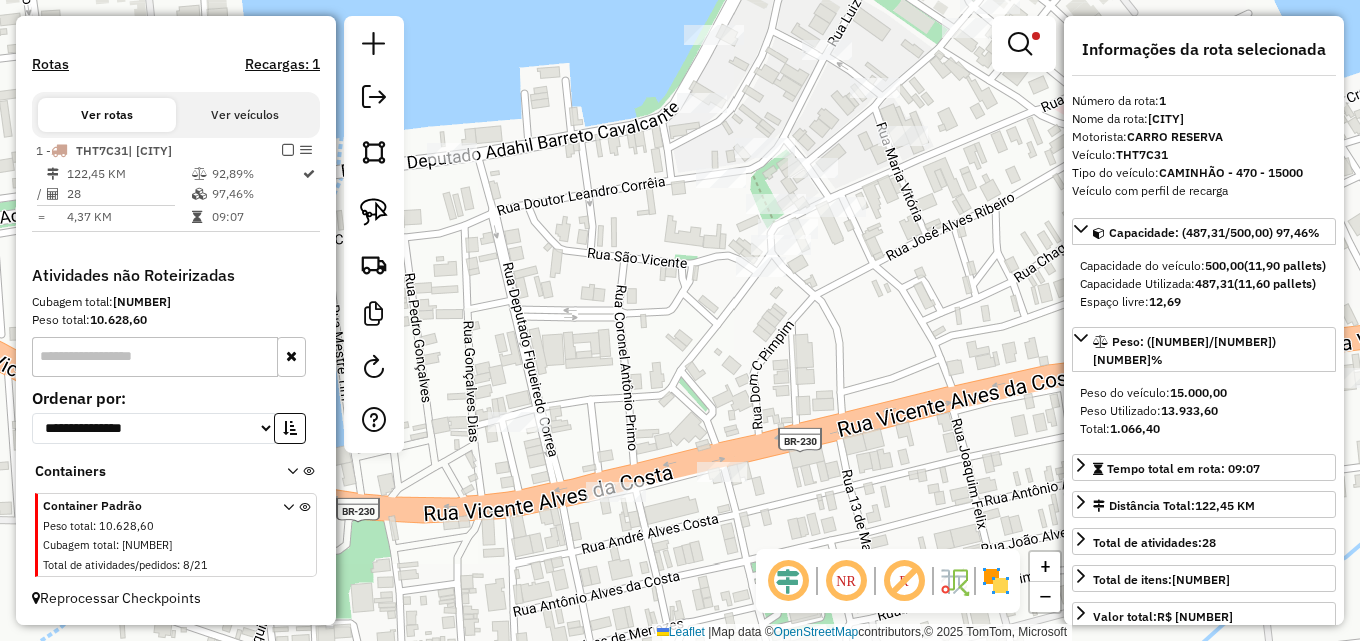 drag, startPoint x: 650, startPoint y: 338, endPoint x: 720, endPoint y: 319, distance: 72.53275 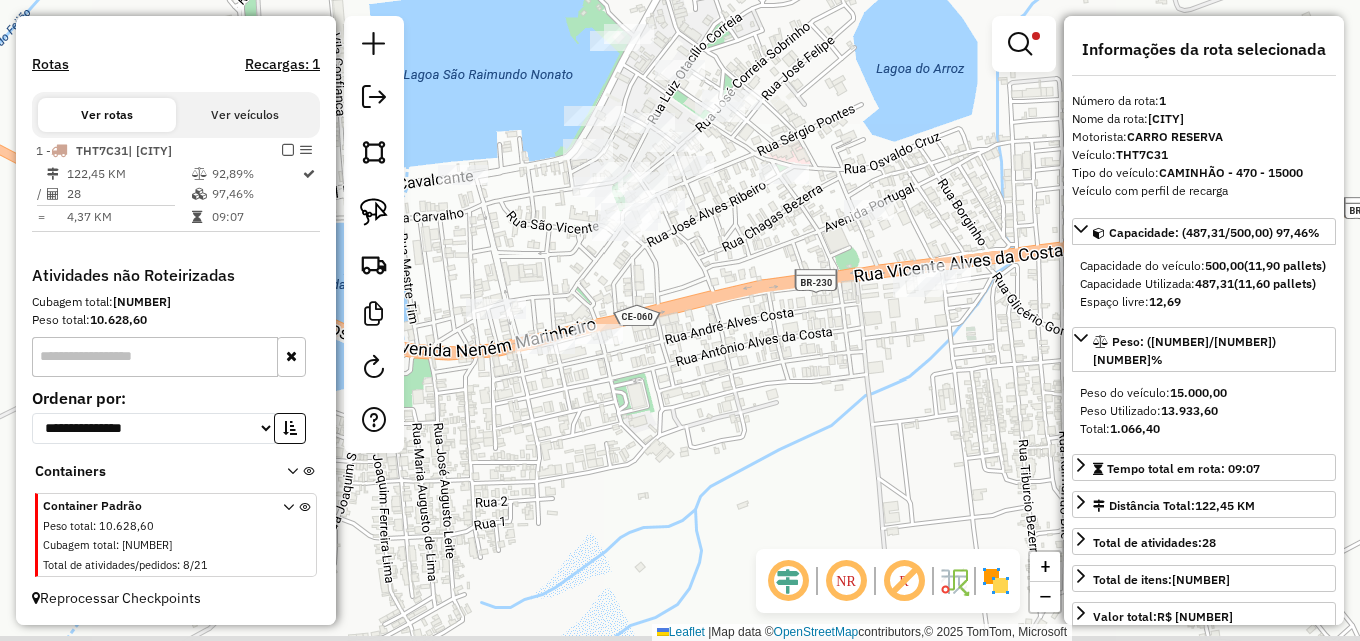 drag, startPoint x: 816, startPoint y: 358, endPoint x: 649, endPoint y: 302, distance: 176.13914 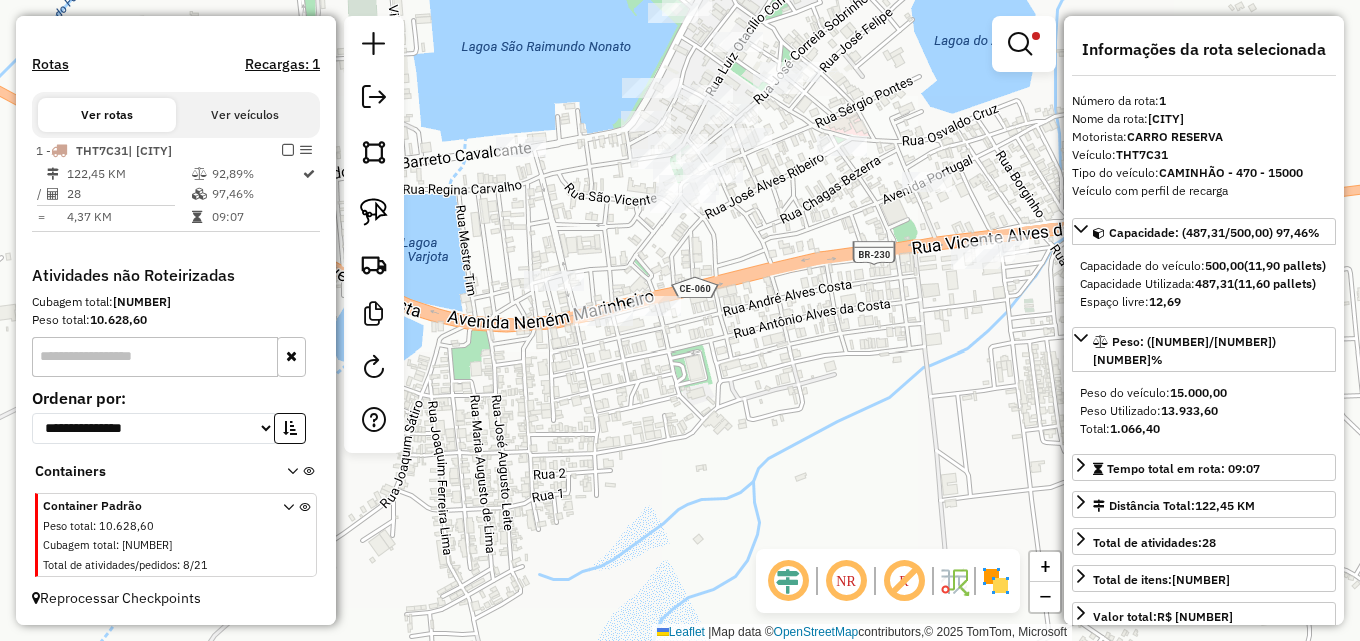 drag, startPoint x: 685, startPoint y: 370, endPoint x: 837, endPoint y: 287, distance: 173.18488 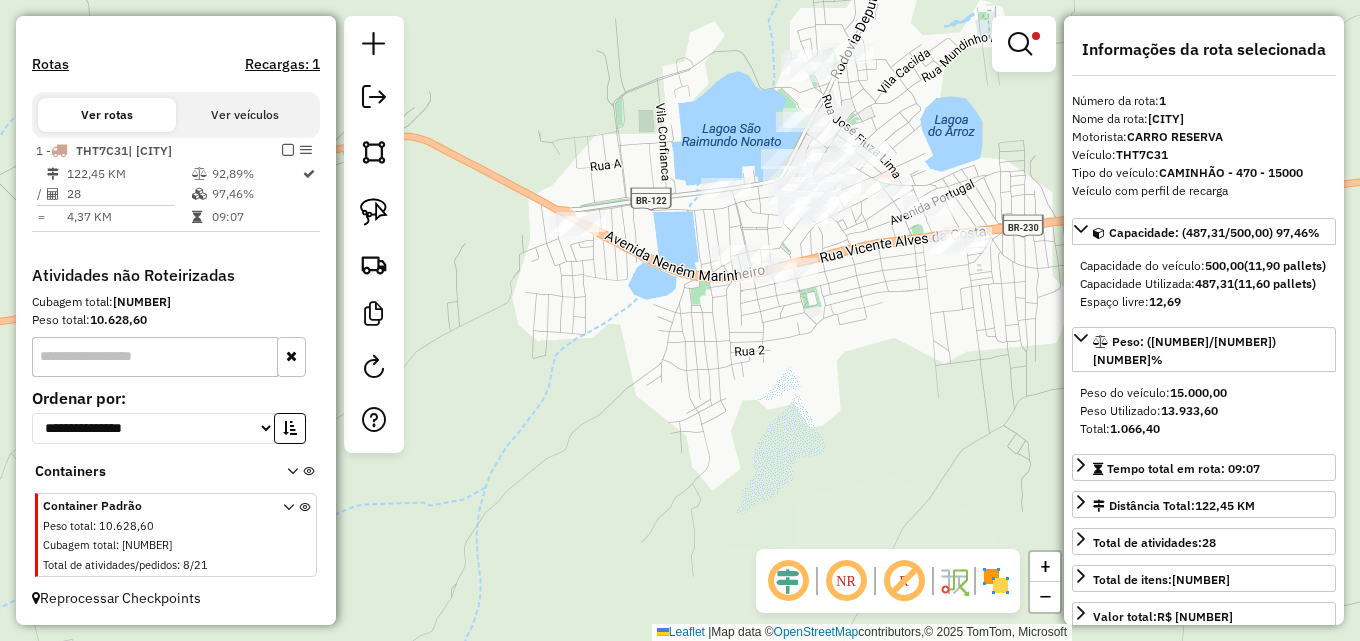 click 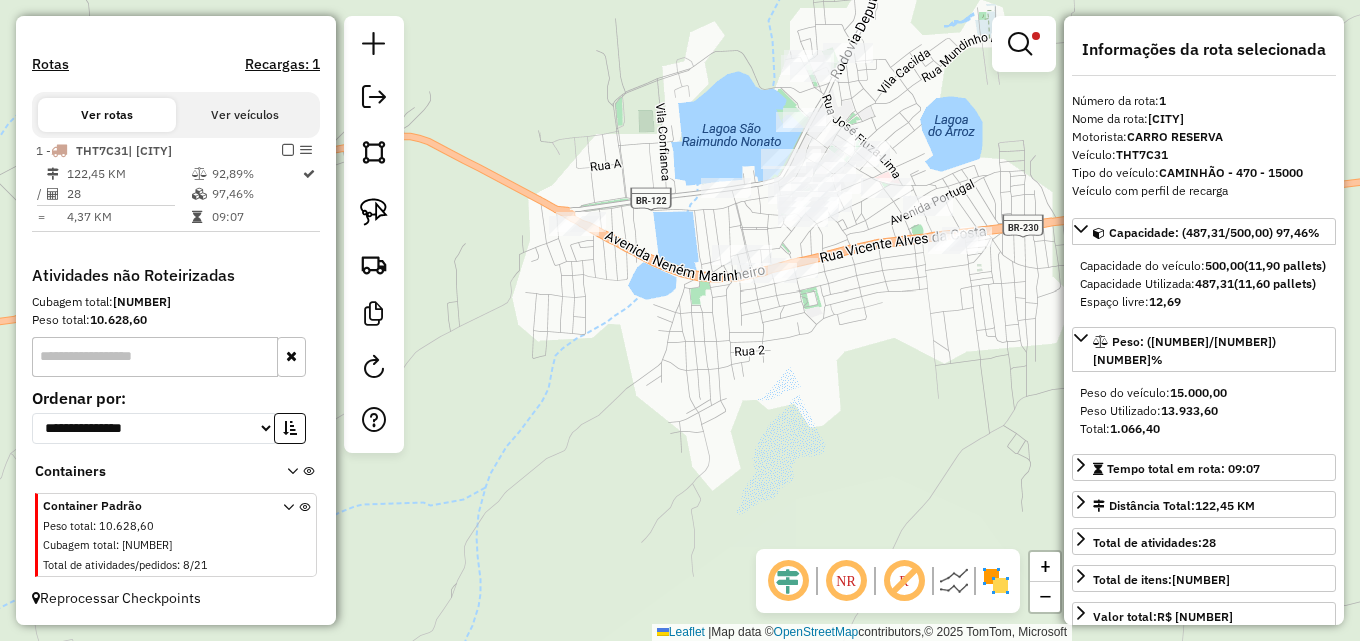 click on "Limpar filtros Janela de atendimento Grade de atendimento Capacidade Transportadoras Veículos Cliente Pedidos  Rotas Selecione os dias de semana para filtrar as janelas de atendimento  Seg   Ter   Qua   Qui   Sex   Sáb   Dom  Informe o período da janela de atendimento: De: Até:  Filtrar exatamente a janela do cliente  Considerar janela de atendimento padrão  Selecione os dias de semana para filtrar as grades de atendimento  Seg   Ter   Qua   Qui   Sex   Sáb   Dom   Considerar clientes sem dia de atendimento cadastrado  Clientes fora do dia de atendimento selecionado Filtrar as atividades entre os valores definidos abaixo:  Peso mínimo:   Peso máximo:   Cubagem mínima:   Cubagem máxima:   De:   Até:  Filtrar as atividades entre o tempo de atendimento definido abaixo:  De:   Até:   Considerar capacidade total dos clientes não roteirizados Transportadora: Selecione um ou mais itens Tipo de veículo: Selecione um ou mais itens Veículo: Selecione um ou mais itens Motorista: Selecione um ou mais itens" 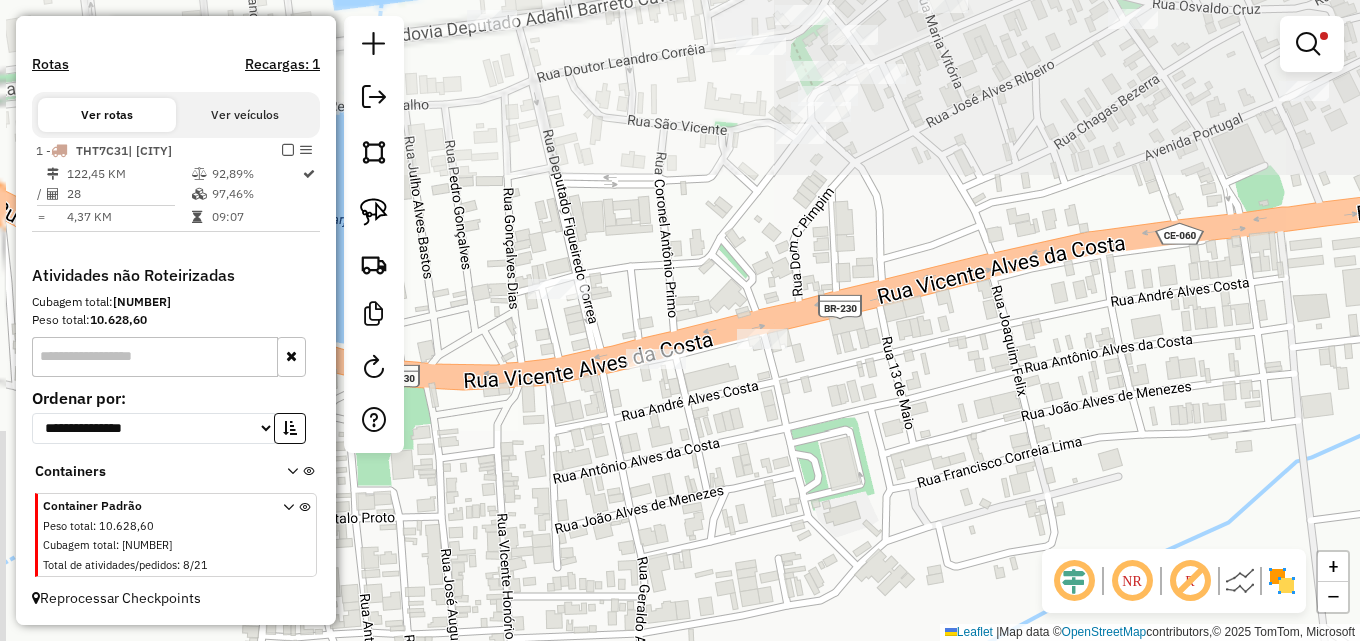 drag, startPoint x: 779, startPoint y: 261, endPoint x: 744, endPoint y: 531, distance: 272.25906 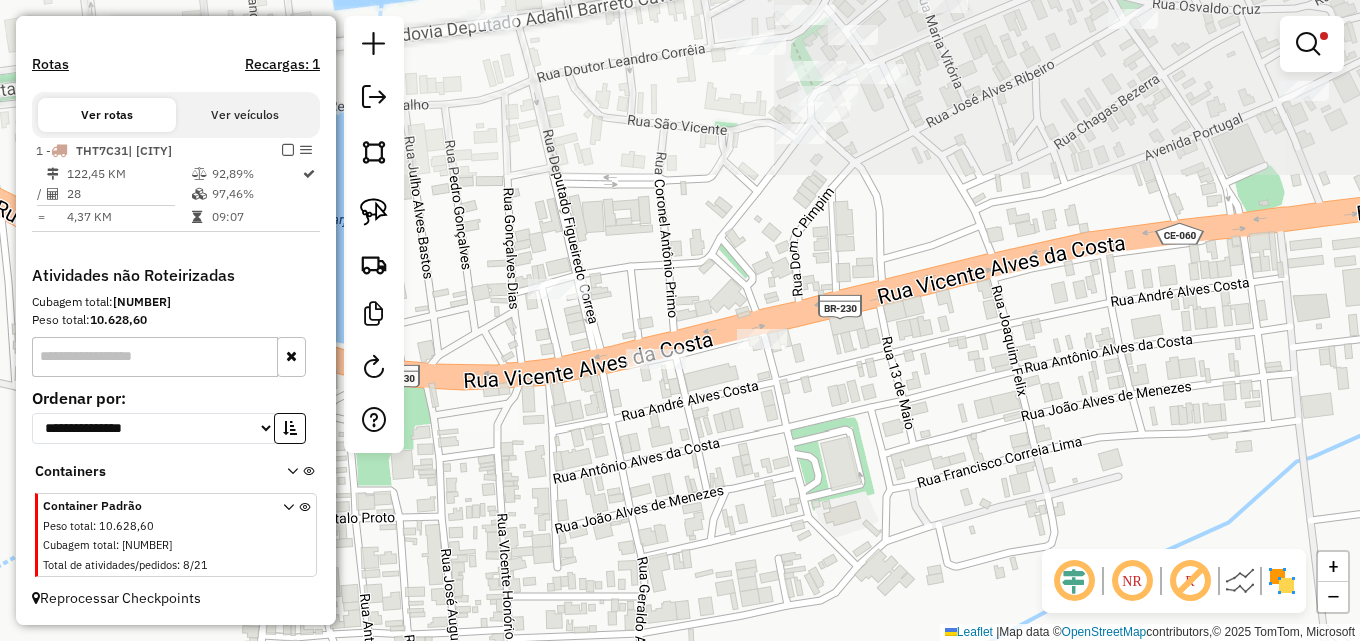 click on "Limpar filtros Janela de atendimento Grade de atendimento Capacidade Transportadoras Veículos Cliente Pedidos  Rotas Selecione os dias de semana para filtrar as janelas de atendimento  Seg   Ter   Qua   Qui   Sex   Sáb   Dom  Informe o período da janela de atendimento: De: Até:  Filtrar exatamente a janela do cliente  Considerar janela de atendimento padrão  Selecione os dias de semana para filtrar as grades de atendimento  Seg   Ter   Qua   Qui   Sex   Sáb   Dom   Considerar clientes sem dia de atendimento cadastrado  Clientes fora do dia de atendimento selecionado Filtrar as atividades entre os valores definidos abaixo:  Peso mínimo:   Peso máximo:   Cubagem mínima:   Cubagem máxima:   De:   Até:  Filtrar as atividades entre o tempo de atendimento definido abaixo:  De:   Até:   Considerar capacidade total dos clientes não roteirizados Transportadora: Selecione um ou mais itens Tipo de veículo: Selecione um ou mais itens Veículo: Selecione um ou mais itens Motorista: Selecione um ou mais itens" 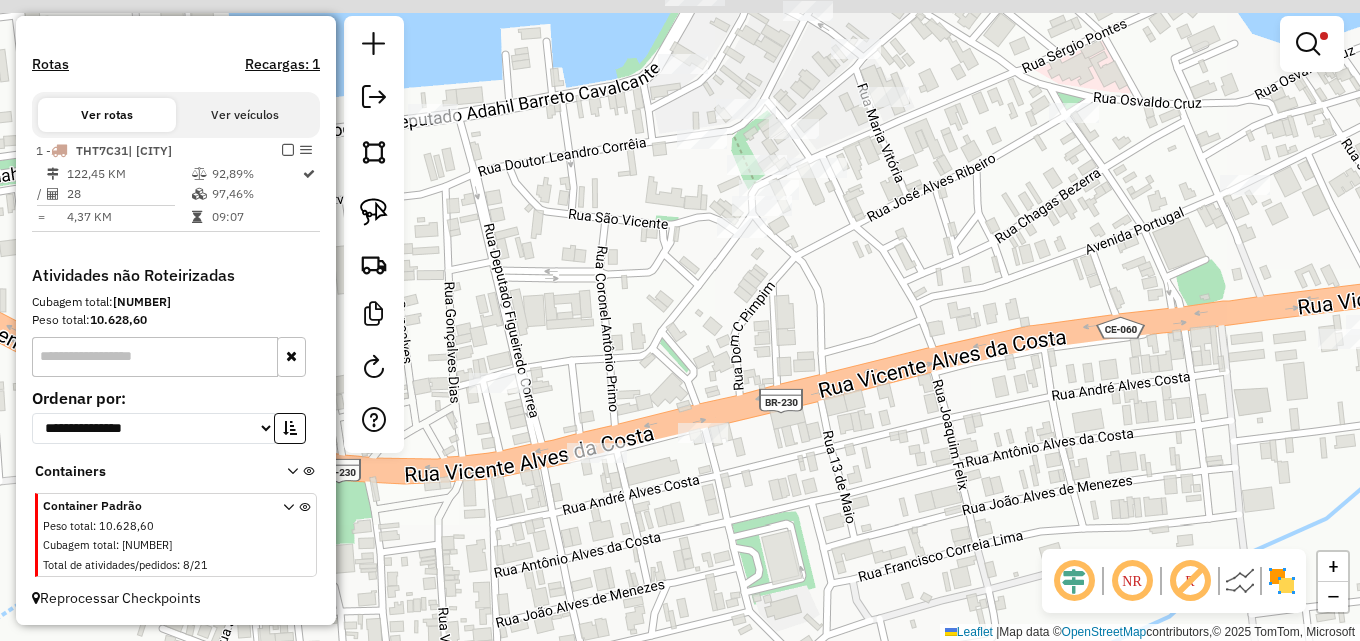drag, startPoint x: 683, startPoint y: 431, endPoint x: 608, endPoint y: 530, distance: 124.20145 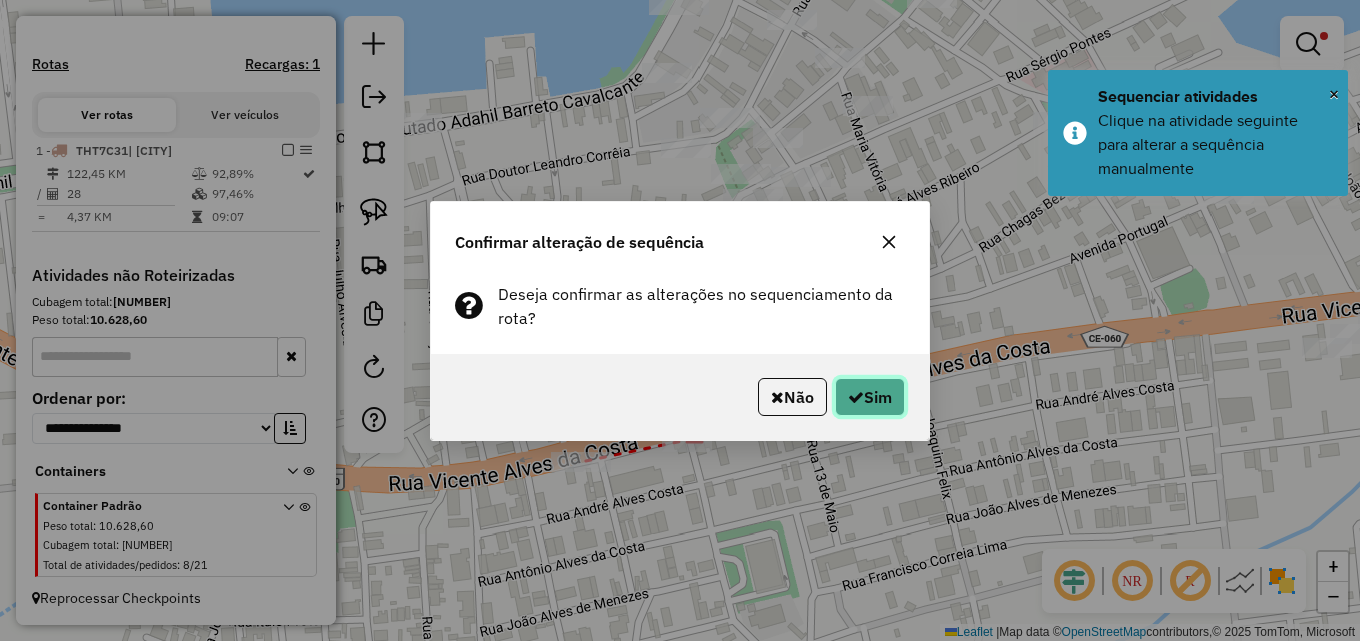 click on "Sim" 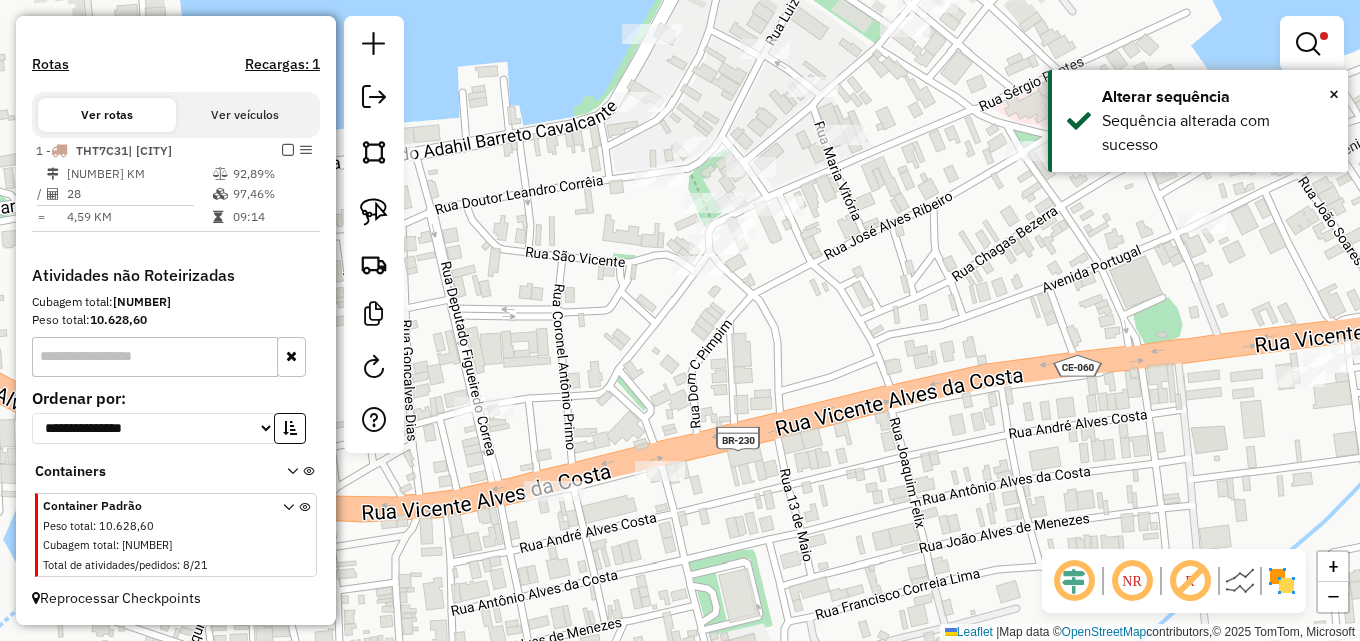 drag, startPoint x: 973, startPoint y: 378, endPoint x: 946, endPoint y: 407, distance: 39.623226 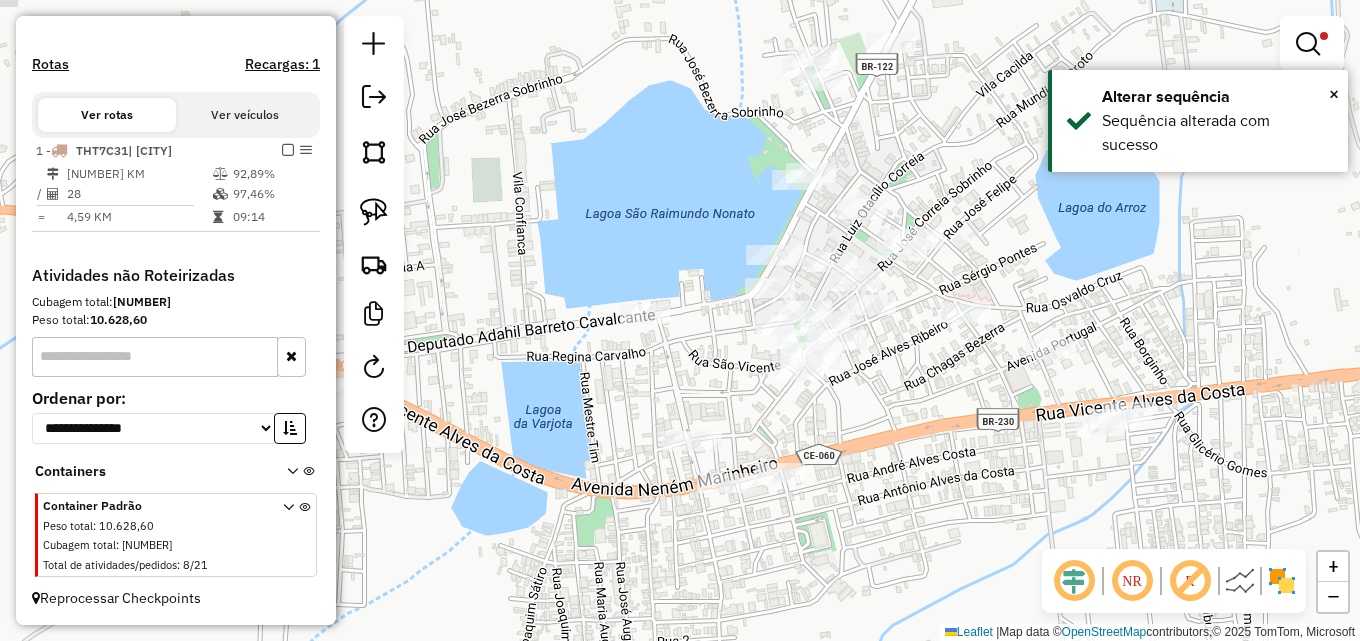 drag, startPoint x: 917, startPoint y: 458, endPoint x: 919, endPoint y: 441, distance: 17.117243 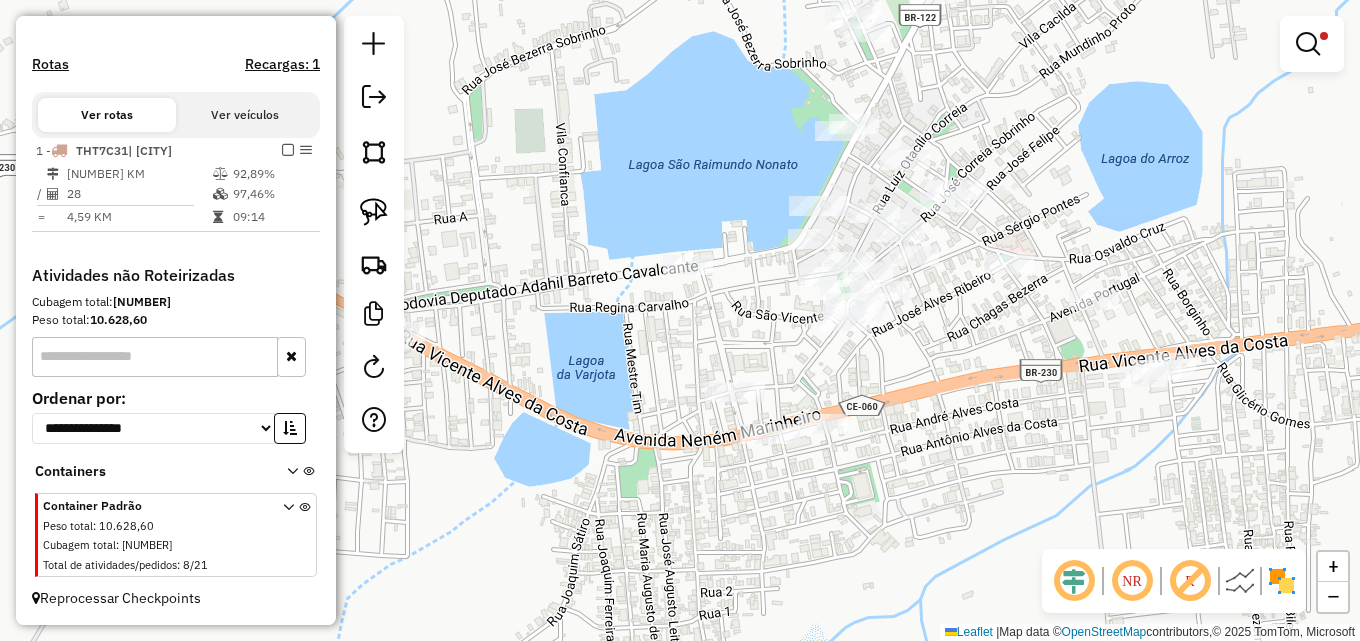 drag, startPoint x: 870, startPoint y: 455, endPoint x: 880, endPoint y: 416, distance: 40.261642 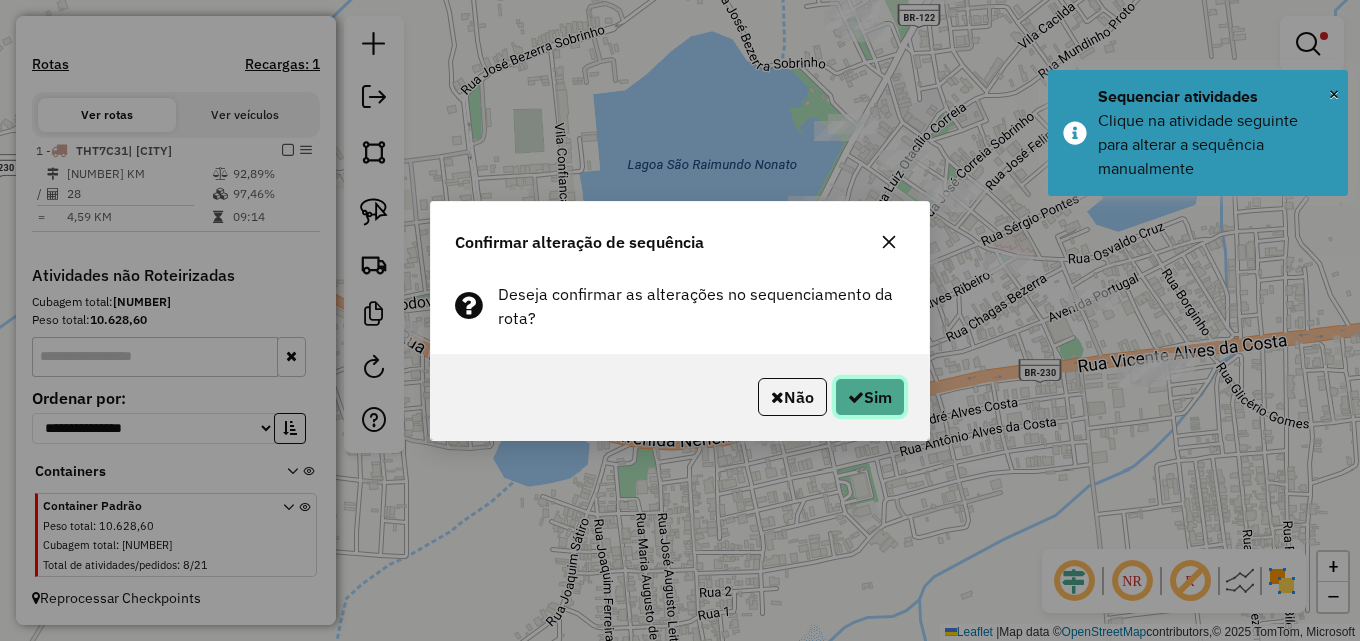 click on "Sim" 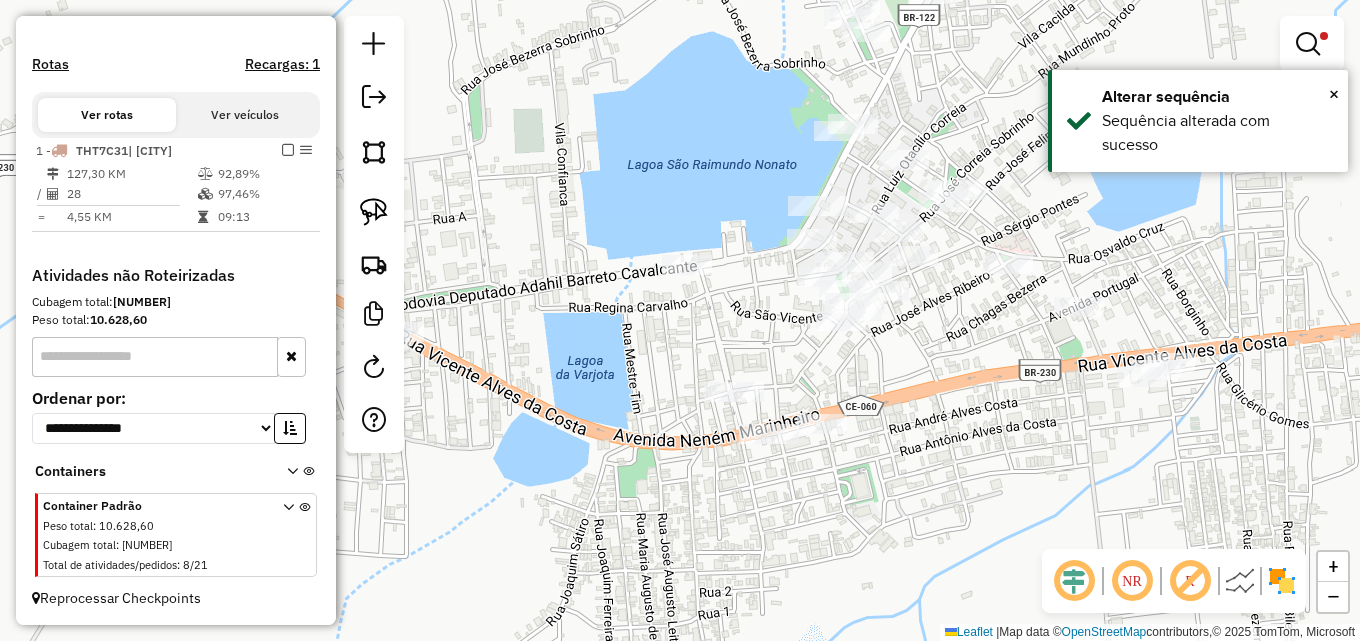 click 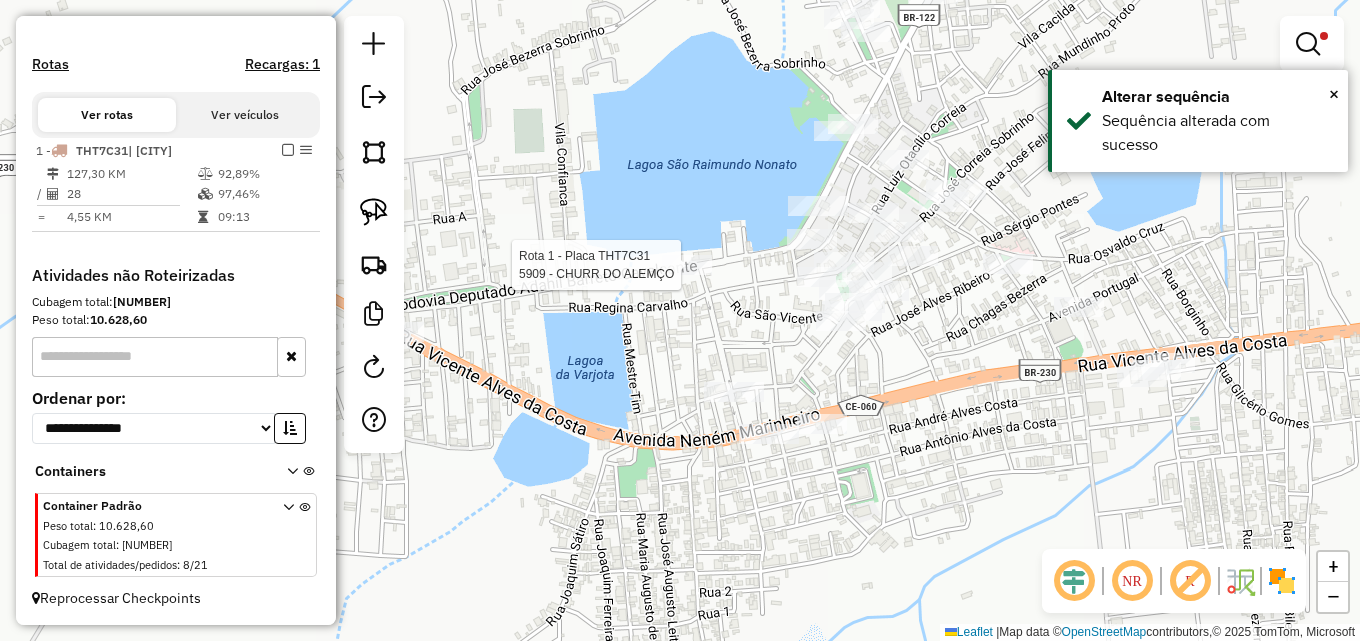 select on "*********" 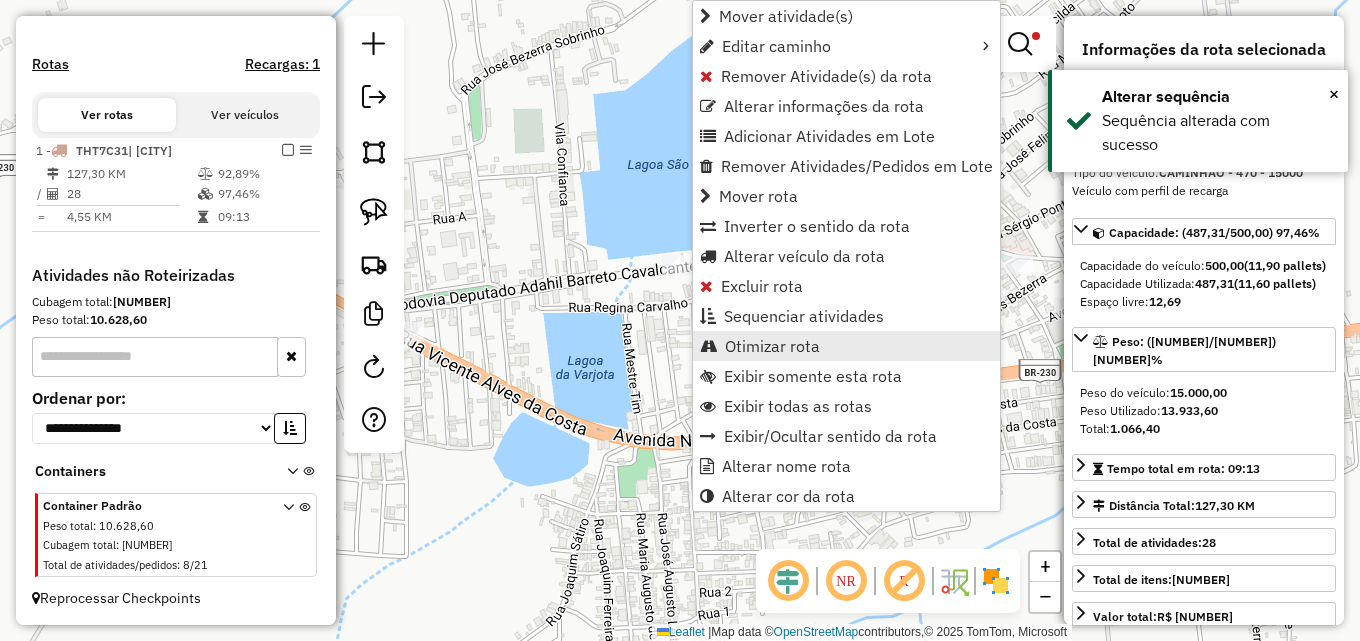 click on "Otimizar rota" at bounding box center (772, 346) 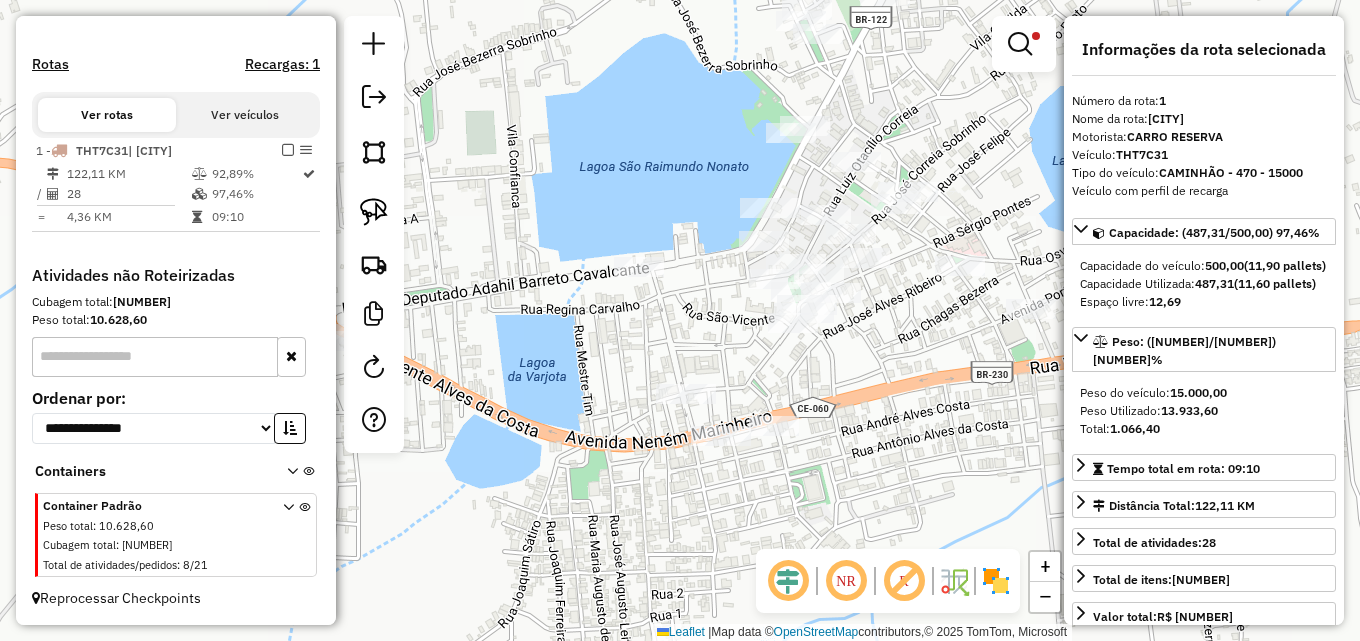 drag, startPoint x: 704, startPoint y: 342, endPoint x: 652, endPoint y: 343, distance: 52.009613 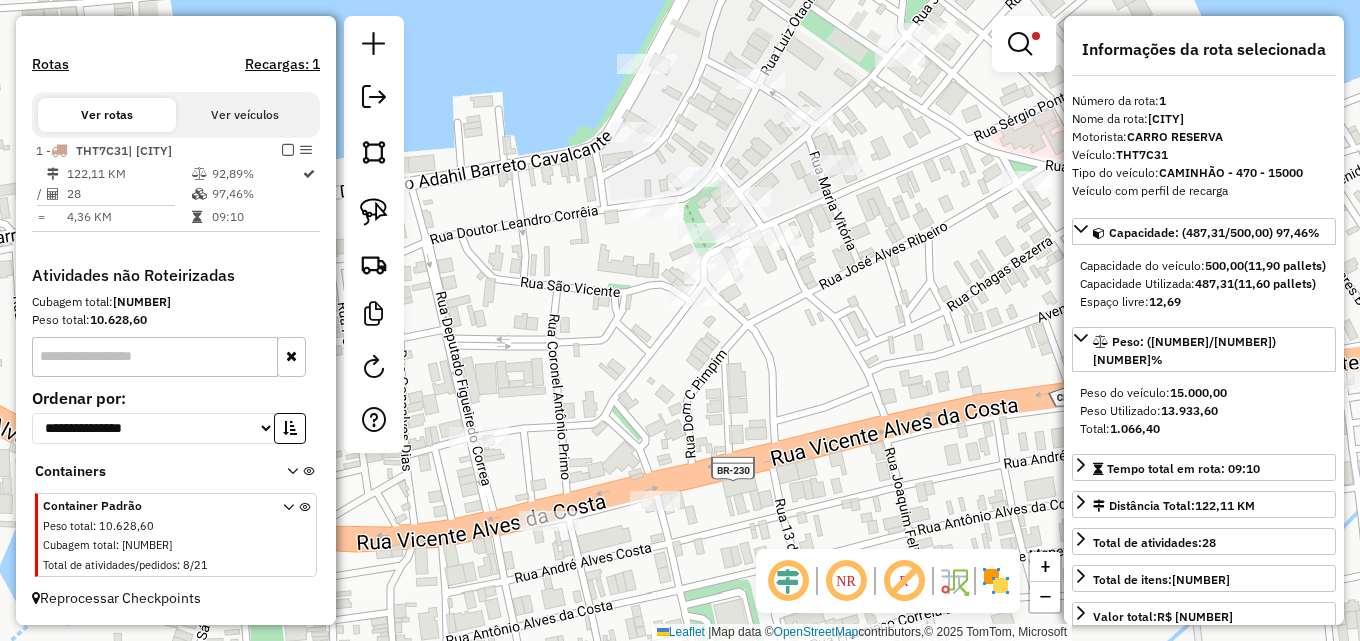 drag, startPoint x: 689, startPoint y: 324, endPoint x: 581, endPoint y: 299, distance: 110.85576 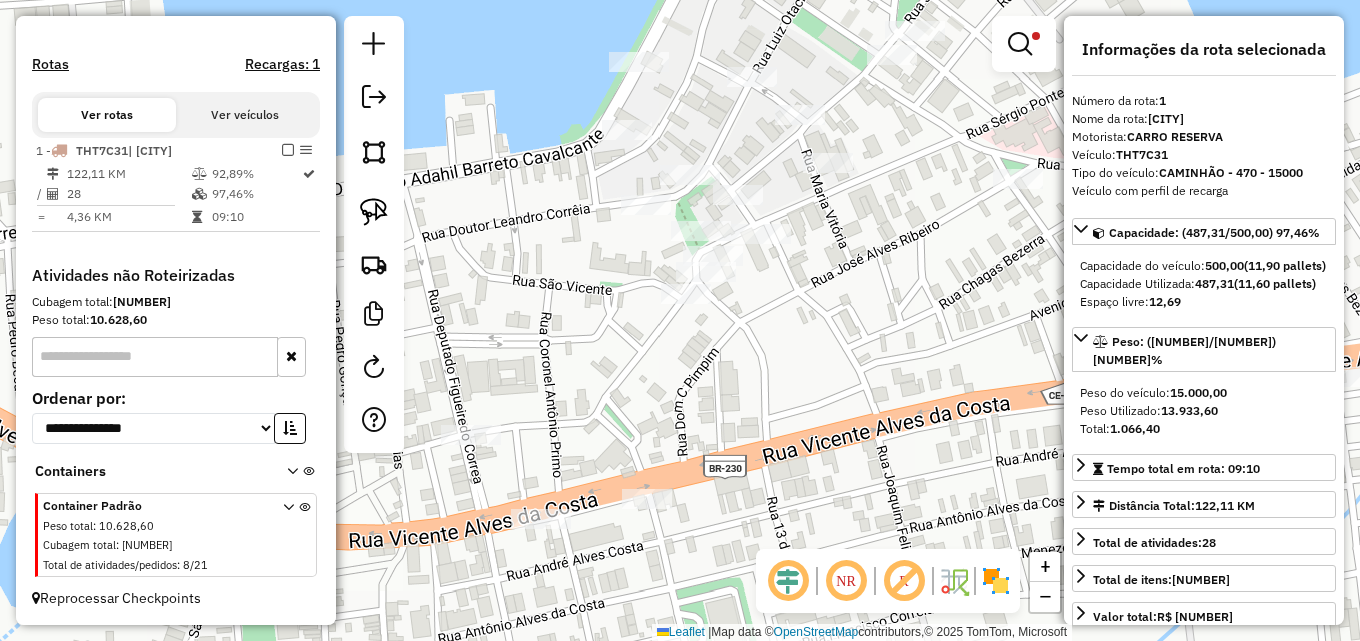 click on "Limpar filtros Janela de atendimento Grade de atendimento Capacidade Transportadoras Veículos Cliente Pedidos  Rotas Selecione os dias de semana para filtrar as janelas de atendimento  Seg   Ter   Qua   Qui   Sex   Sáb   Dom  Informe o período da janela de atendimento: De: Até:  Filtrar exatamente a janela do cliente  Considerar janela de atendimento padrão  Selecione os dias de semana para filtrar as grades de atendimento  Seg   Ter   Qua   Qui   Sex   Sáb   Dom   Considerar clientes sem dia de atendimento cadastrado  Clientes fora do dia de atendimento selecionado Filtrar as atividades entre os valores definidos abaixo:  Peso mínimo:   Peso máximo:   Cubagem mínima:   Cubagem máxima:   De:   Até:  Filtrar as atividades entre o tempo de atendimento definido abaixo:  De:   Até:   Considerar capacidade total dos clientes não roteirizados Transportadora: Selecione um ou mais itens Tipo de veículo: Selecione um ou mais itens Veículo: Selecione um ou mais itens Motorista: Selecione um ou mais itens" 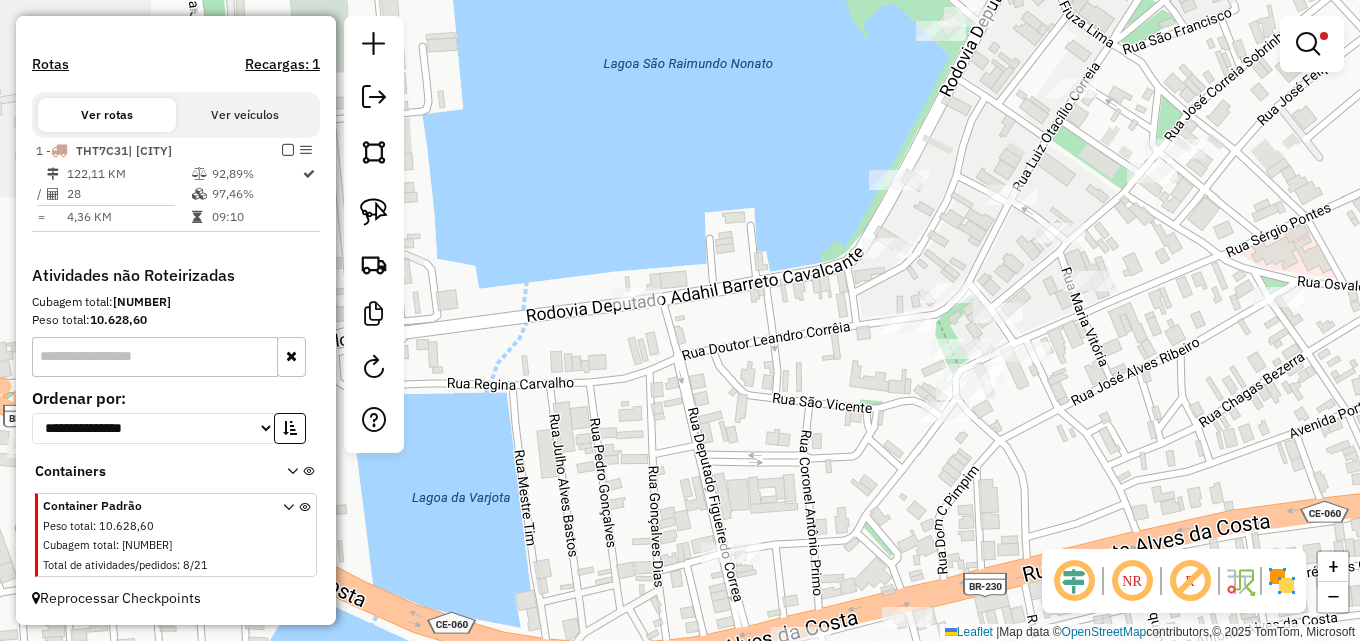 drag, startPoint x: 897, startPoint y: 313, endPoint x: 1157, endPoint y: 431, distance: 285.52408 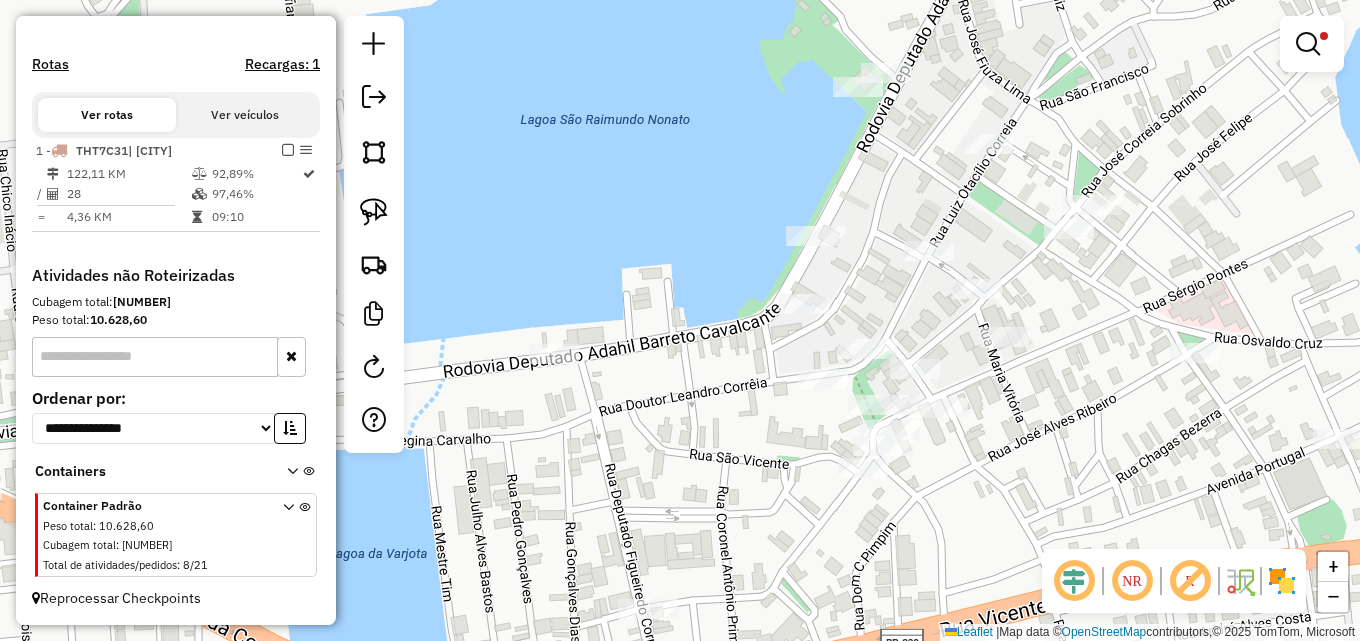 drag, startPoint x: 1125, startPoint y: 368, endPoint x: 991, endPoint y: 422, distance: 144.47145 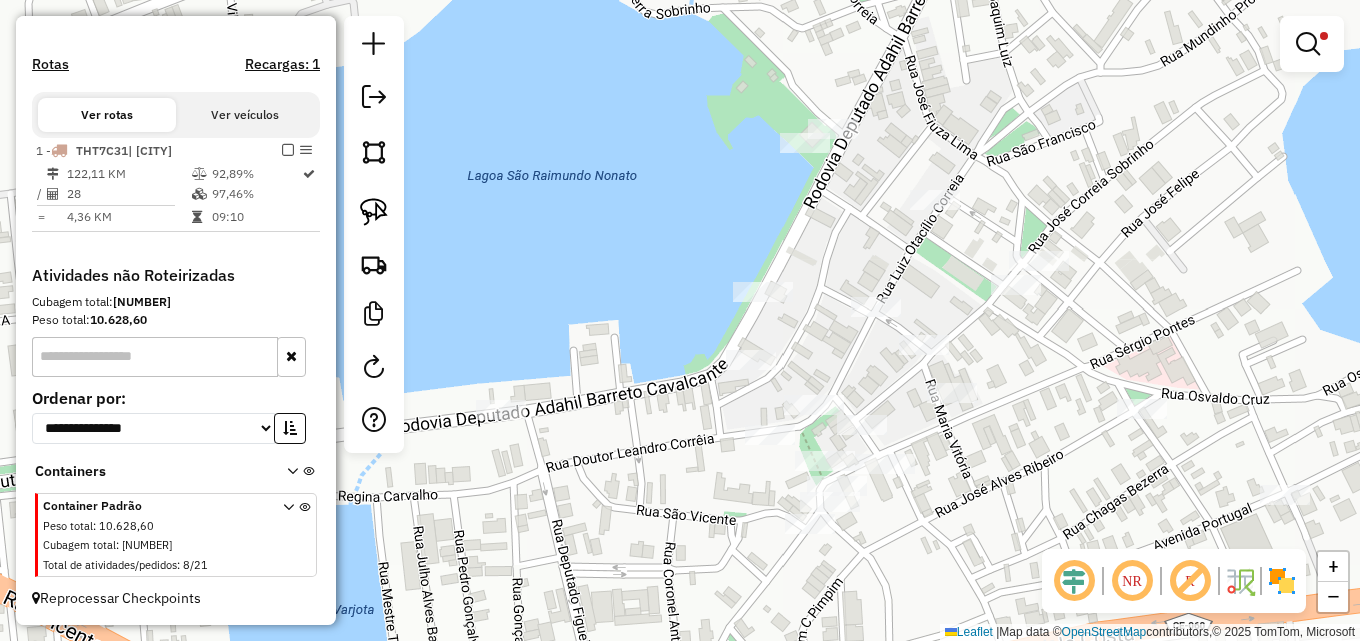 drag, startPoint x: 908, startPoint y: 81, endPoint x: 751, endPoint y: 42, distance: 161.77144 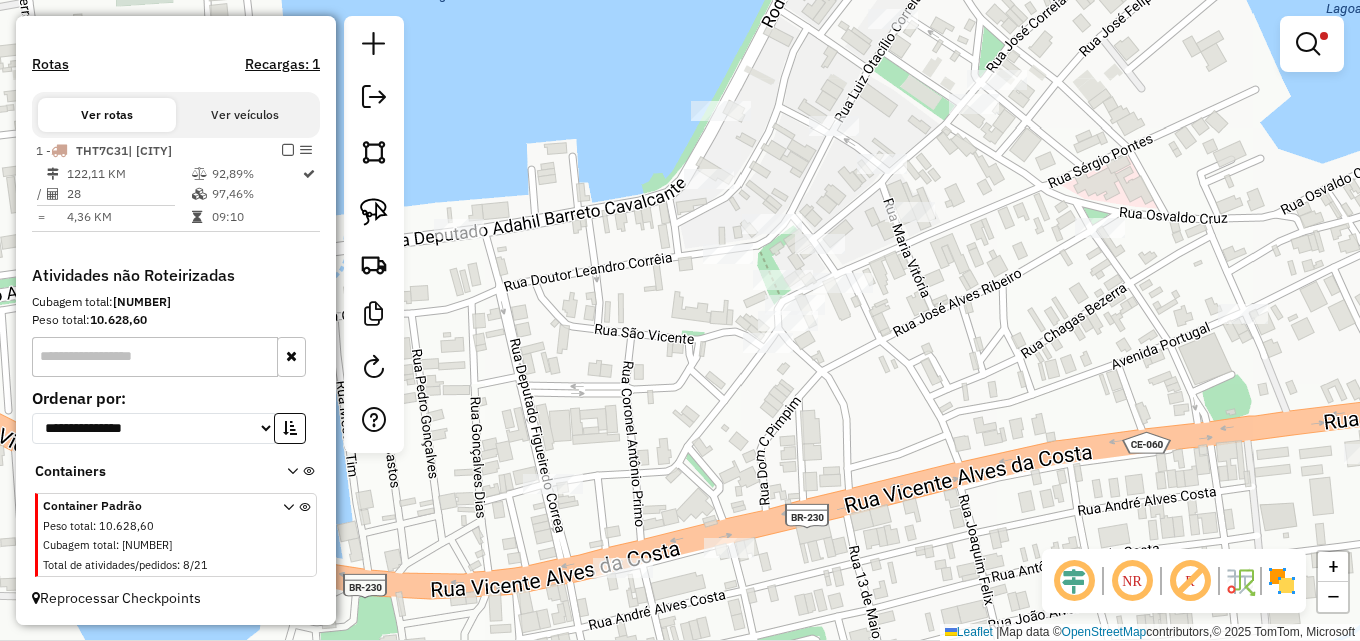 drag, startPoint x: 750, startPoint y: 206, endPoint x: 708, endPoint y: 28, distance: 182.88794 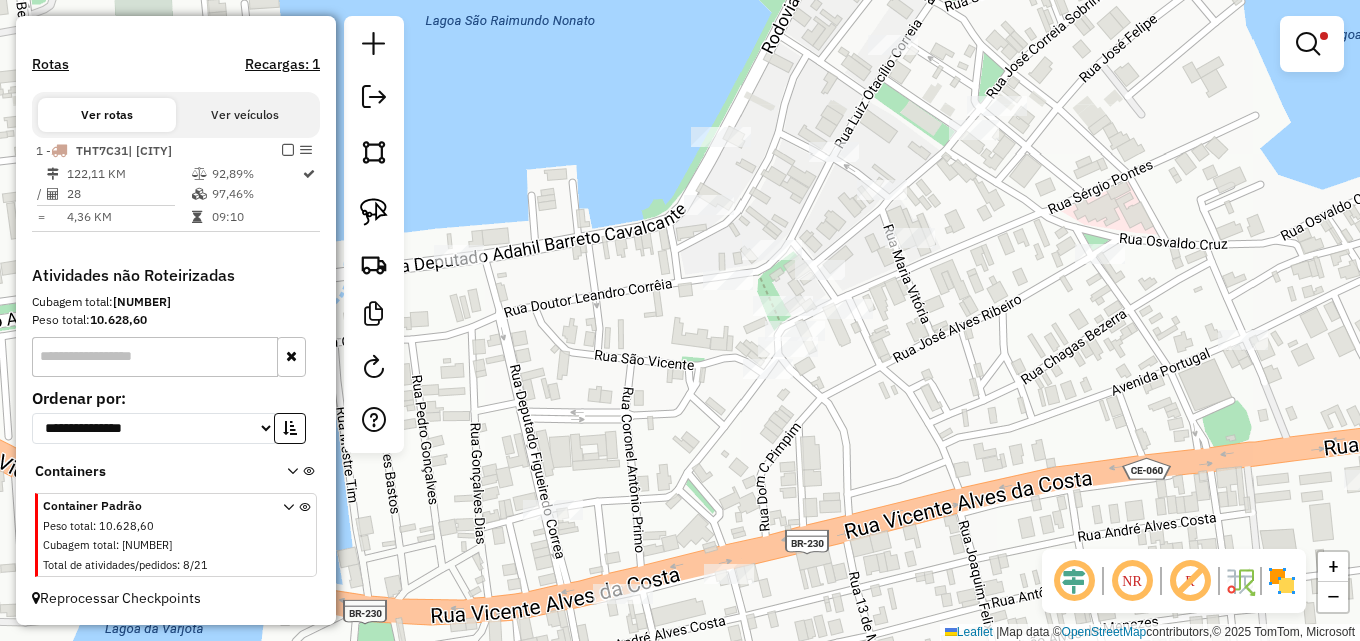 drag, startPoint x: 617, startPoint y: 241, endPoint x: 617, endPoint y: 267, distance: 26 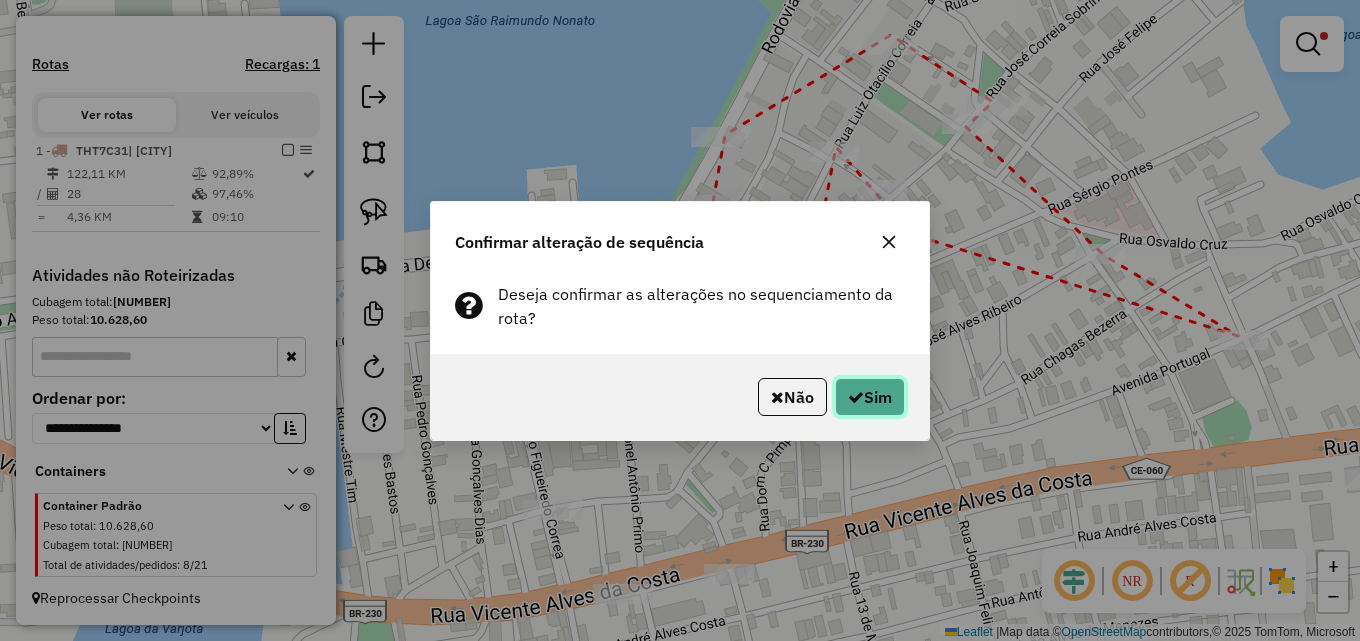click on "Sim" 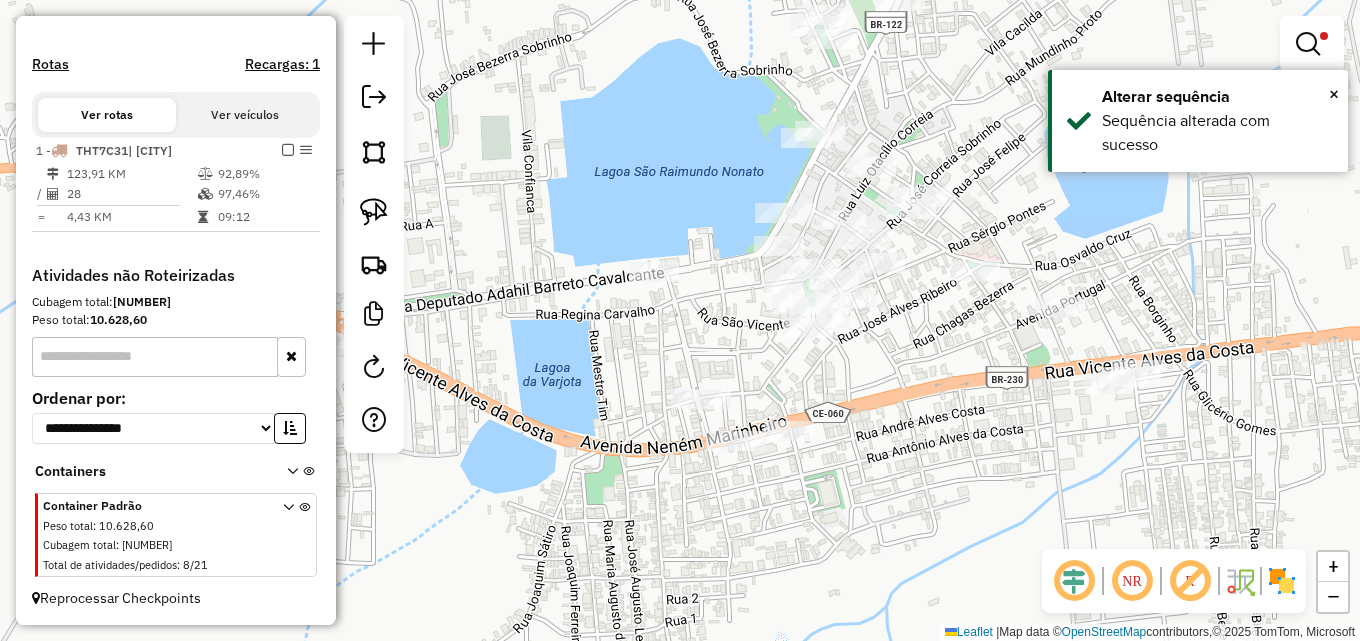 drag, startPoint x: 959, startPoint y: 397, endPoint x: 867, endPoint y: 348, distance: 104.23531 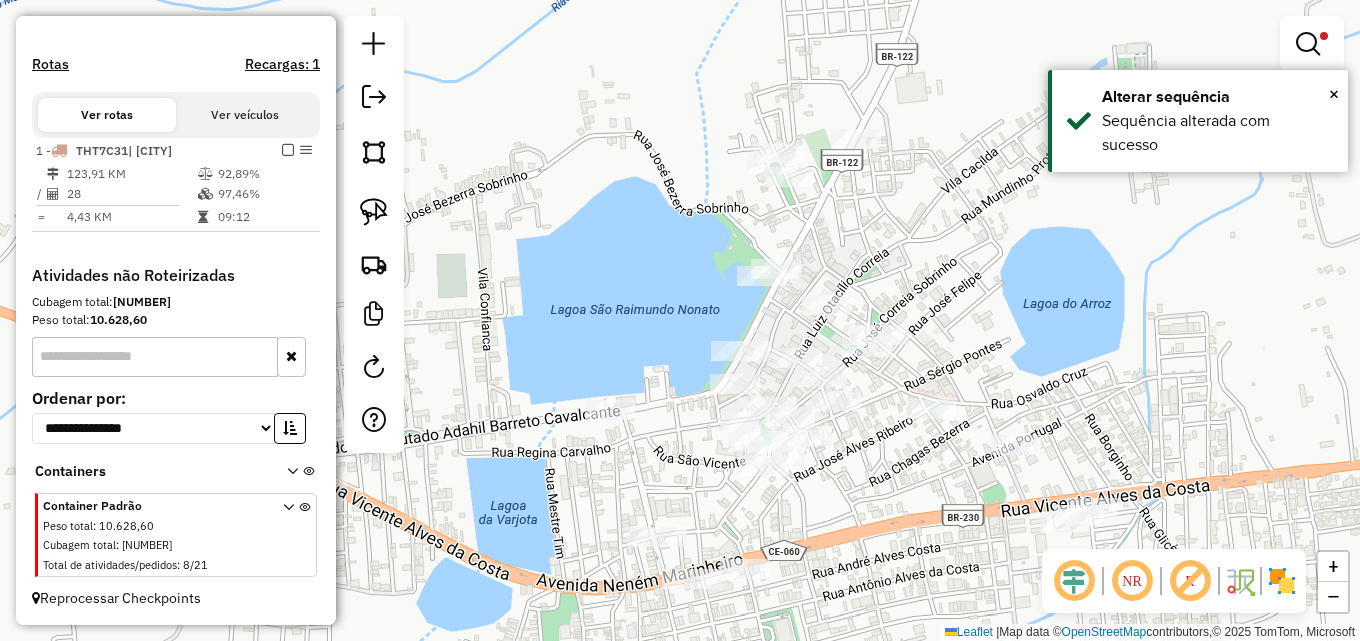 drag, startPoint x: 635, startPoint y: 366, endPoint x: 592, endPoint y: 507, distance: 147.411 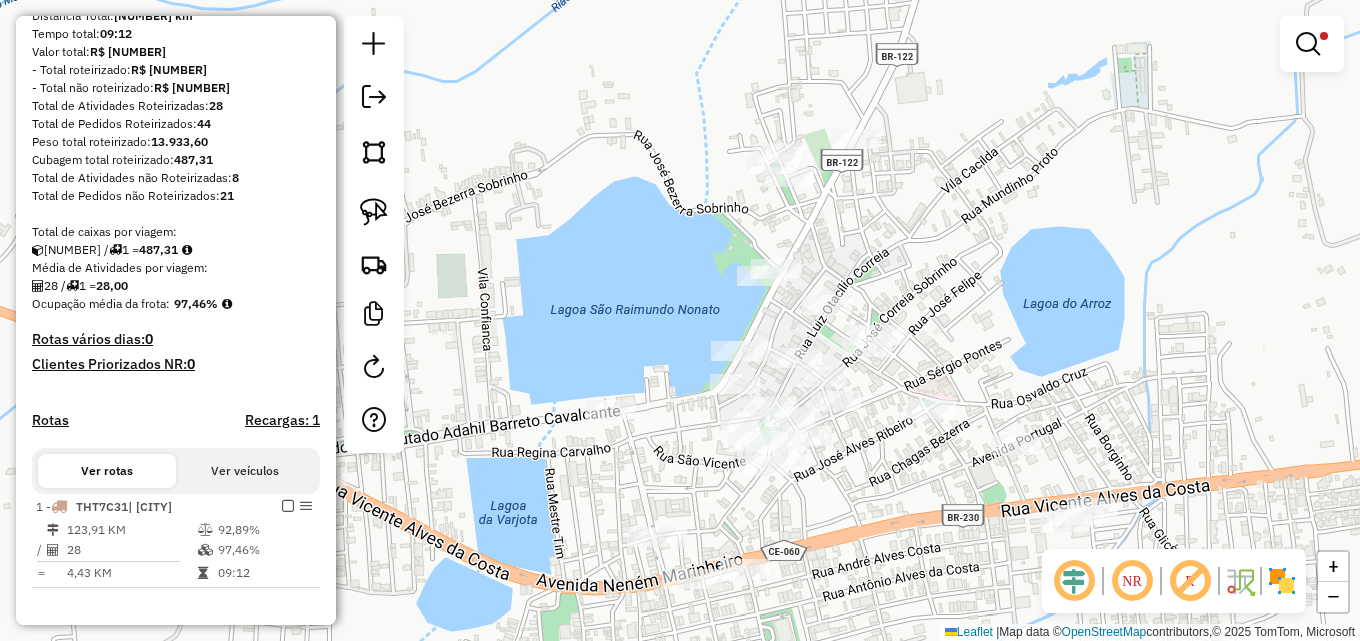 scroll, scrollTop: 188, scrollLeft: 0, axis: vertical 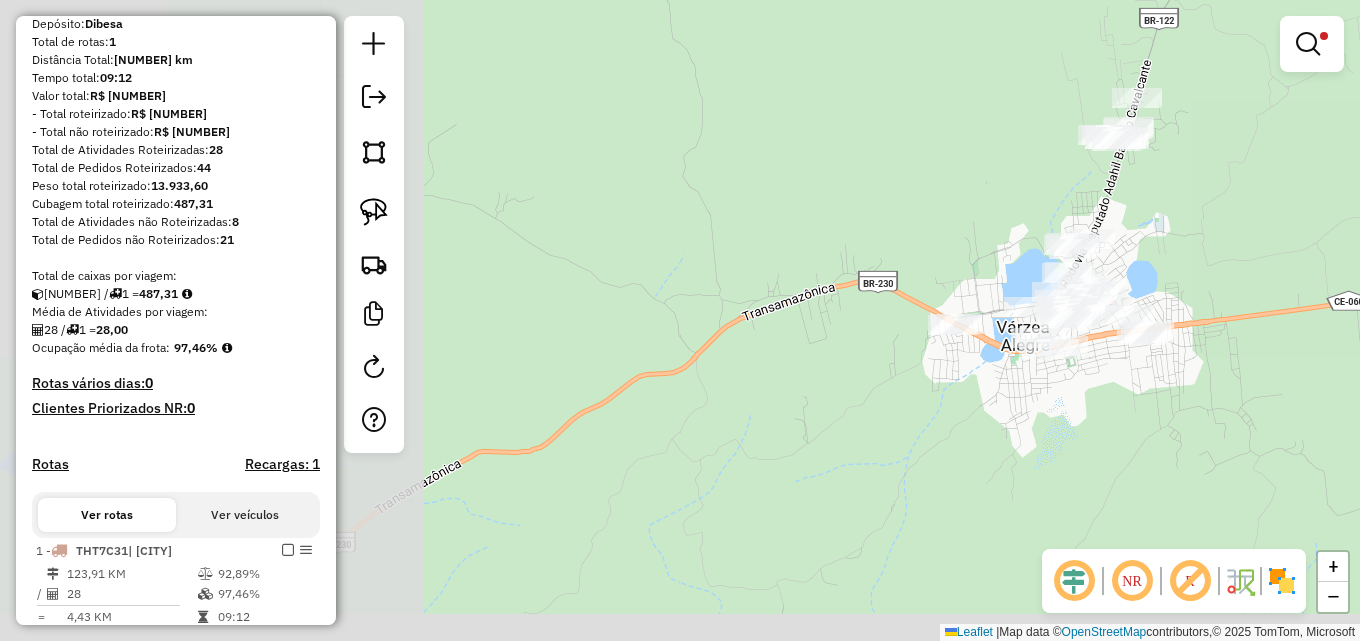 drag, startPoint x: 716, startPoint y: 291, endPoint x: 1181, endPoint y: 249, distance: 466.8929 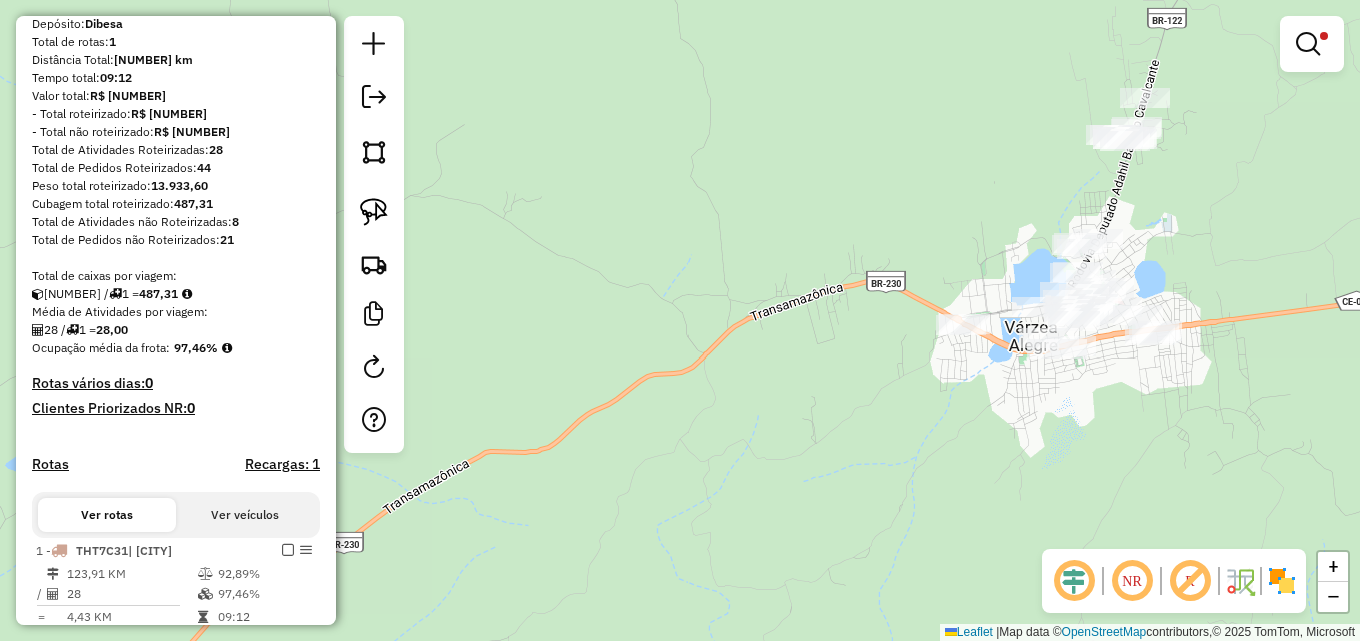 click 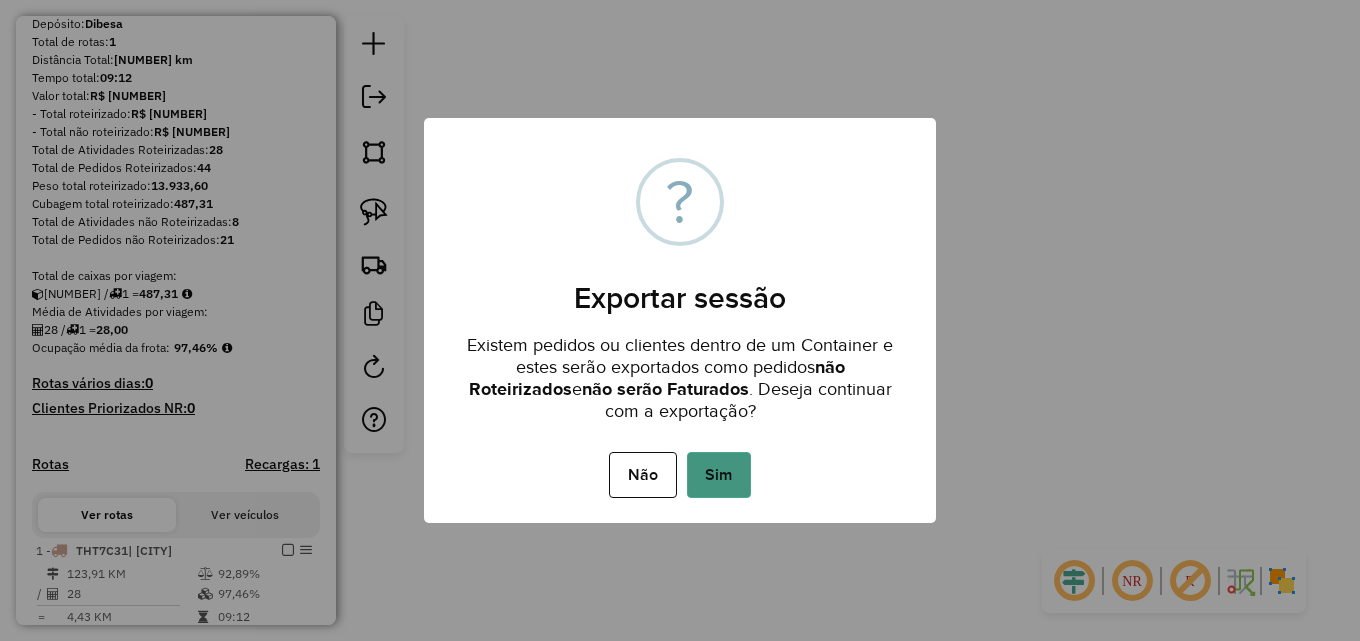 click on "Sim" at bounding box center (719, 475) 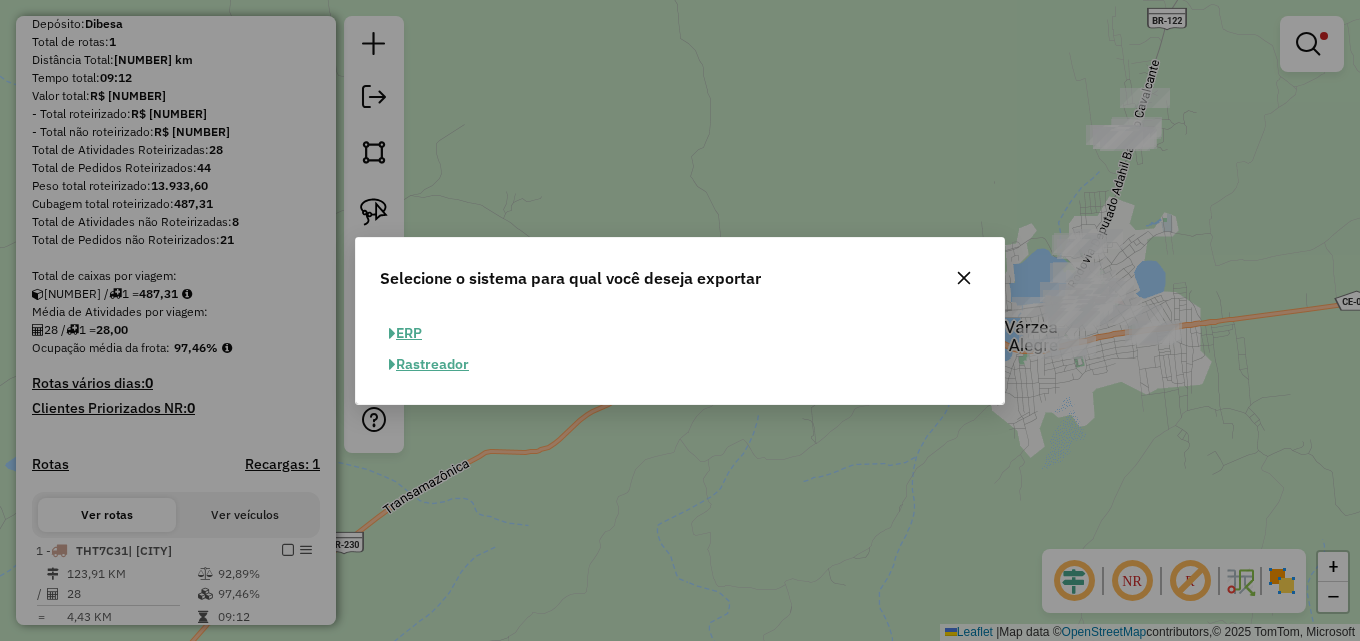 click on "ERP" 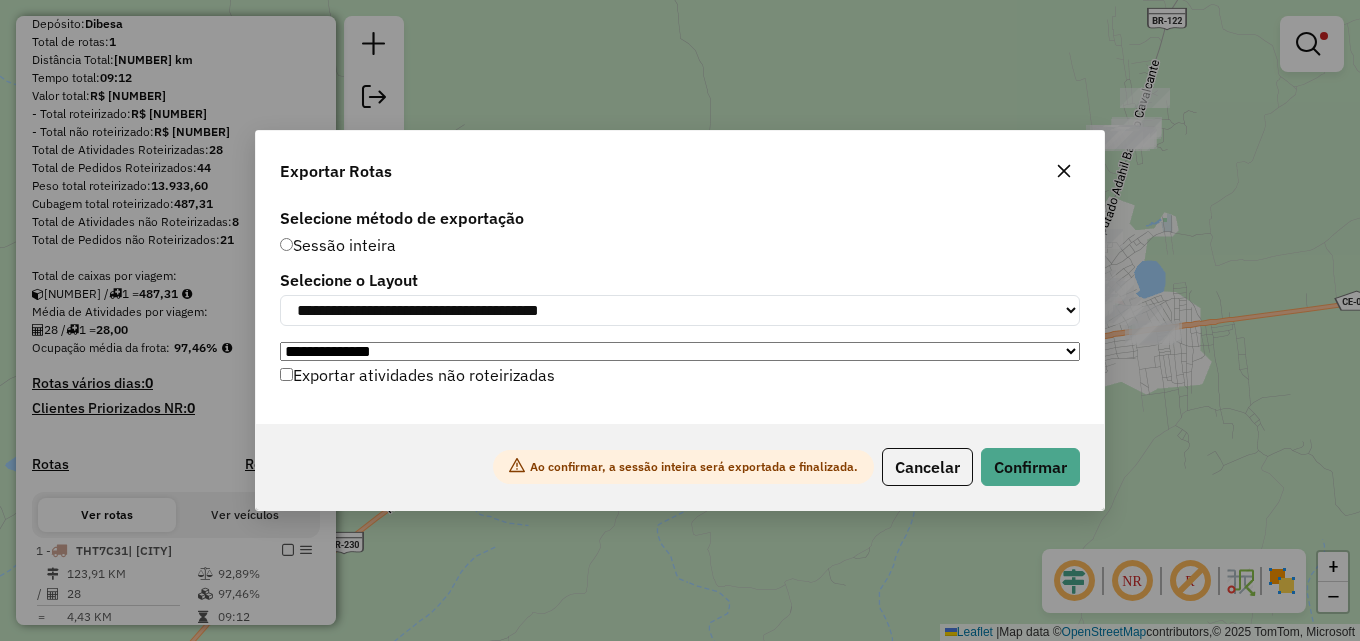 click on "**********" 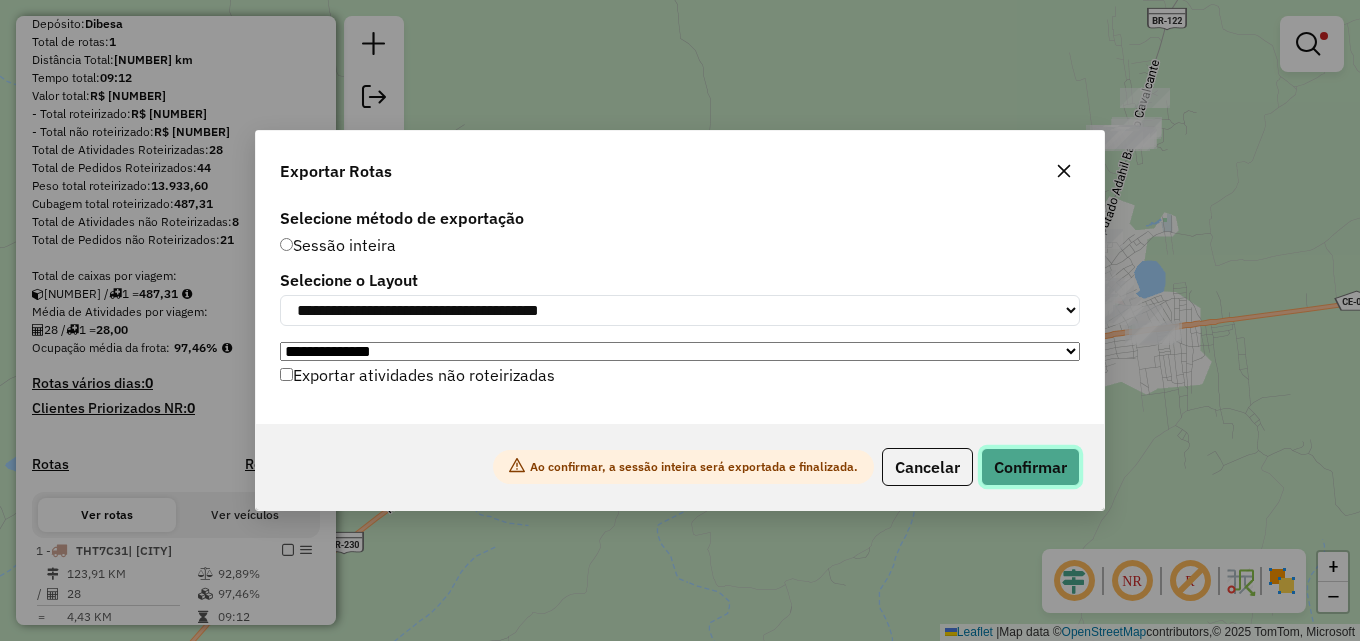 click on "Confirmar" 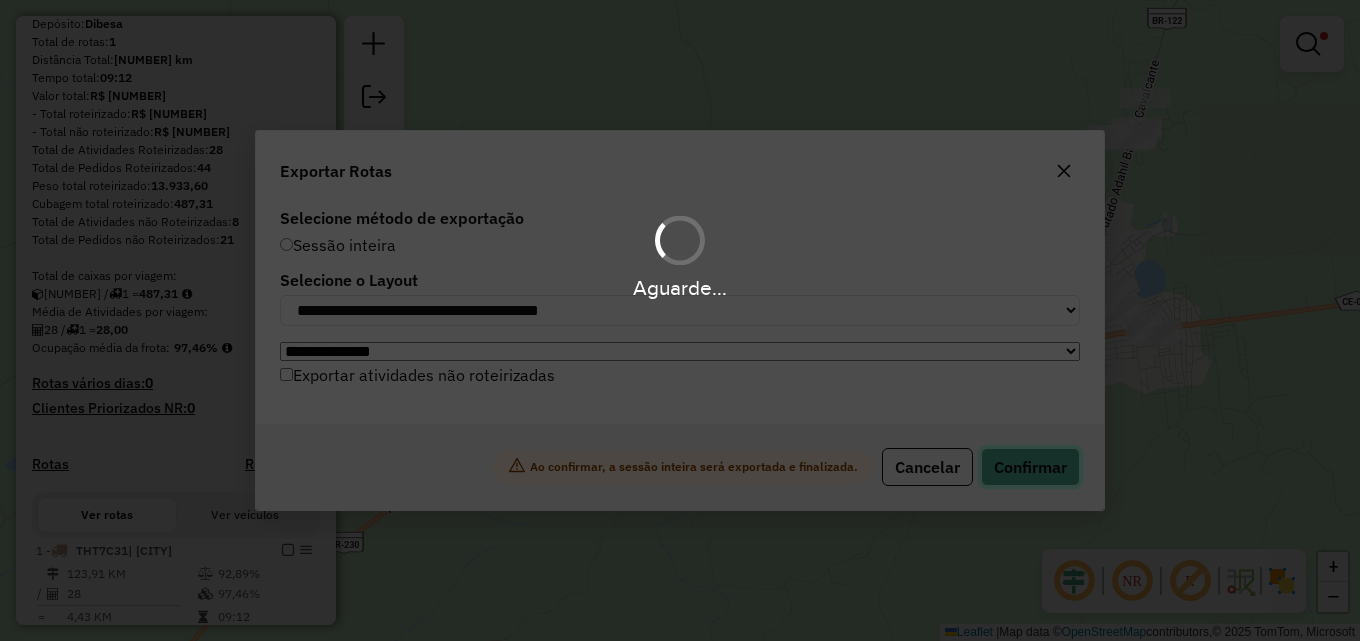 scroll, scrollTop: 242, scrollLeft: 0, axis: vertical 